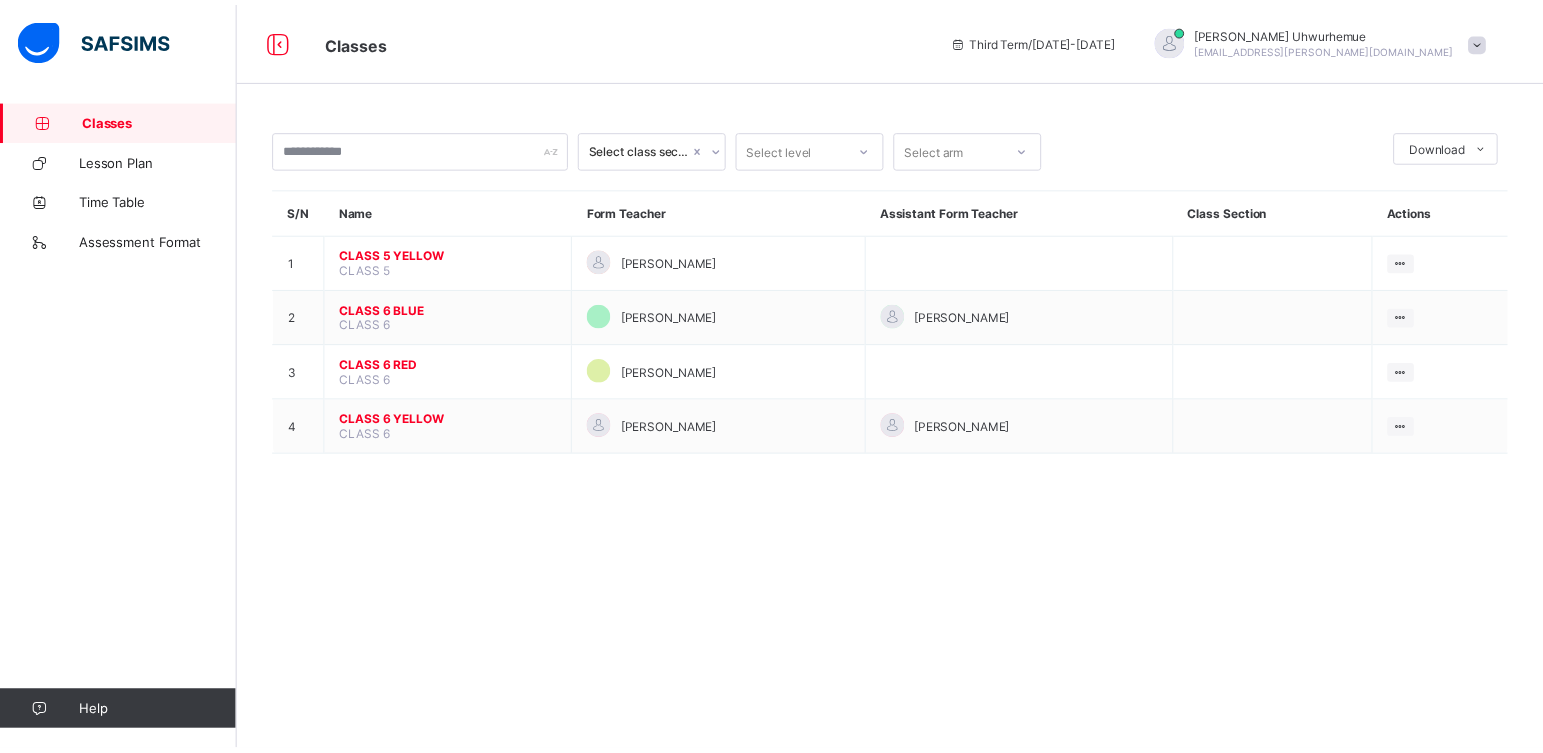 scroll, scrollTop: 0, scrollLeft: 0, axis: both 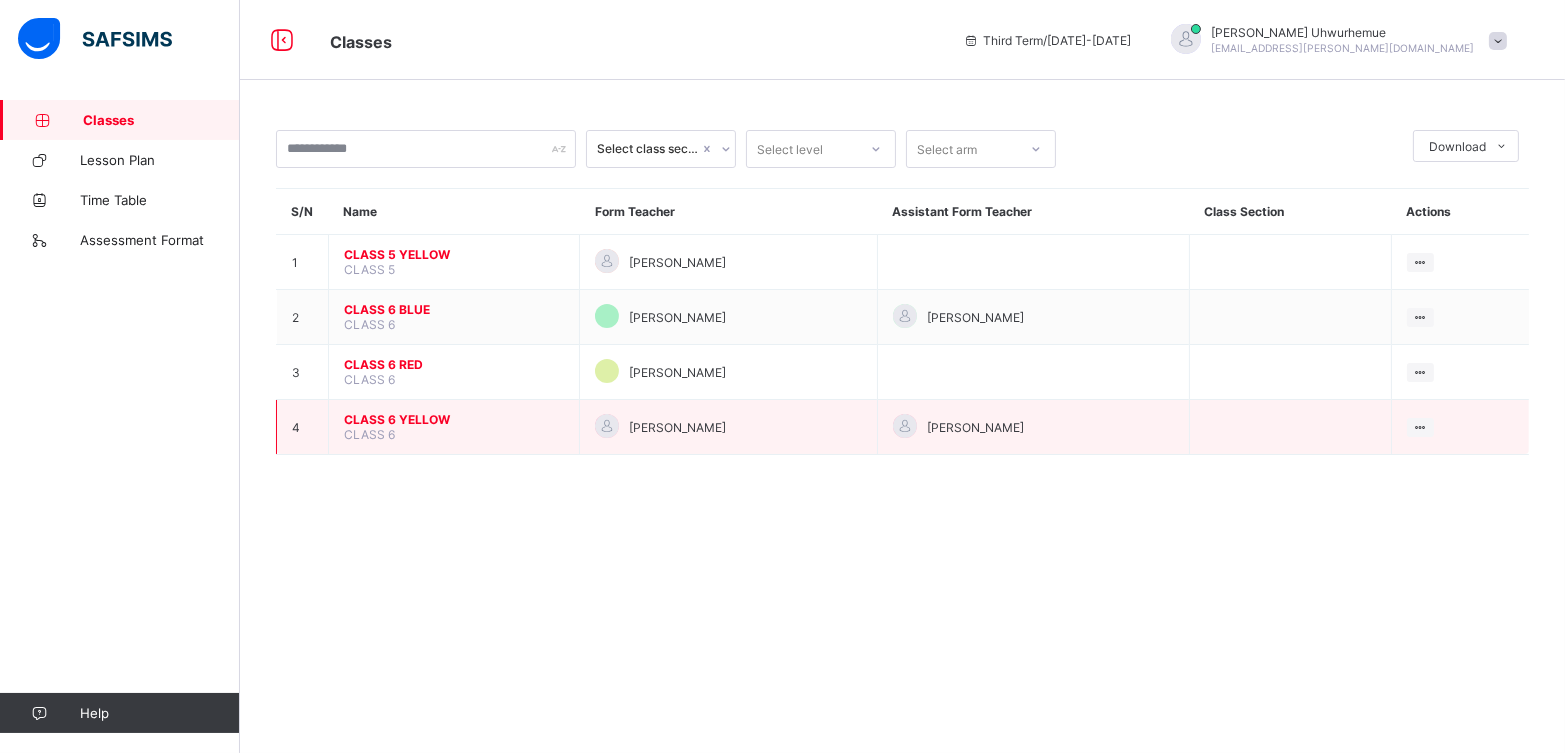 click on "CLASS 6   YELLOW" at bounding box center (454, 419) 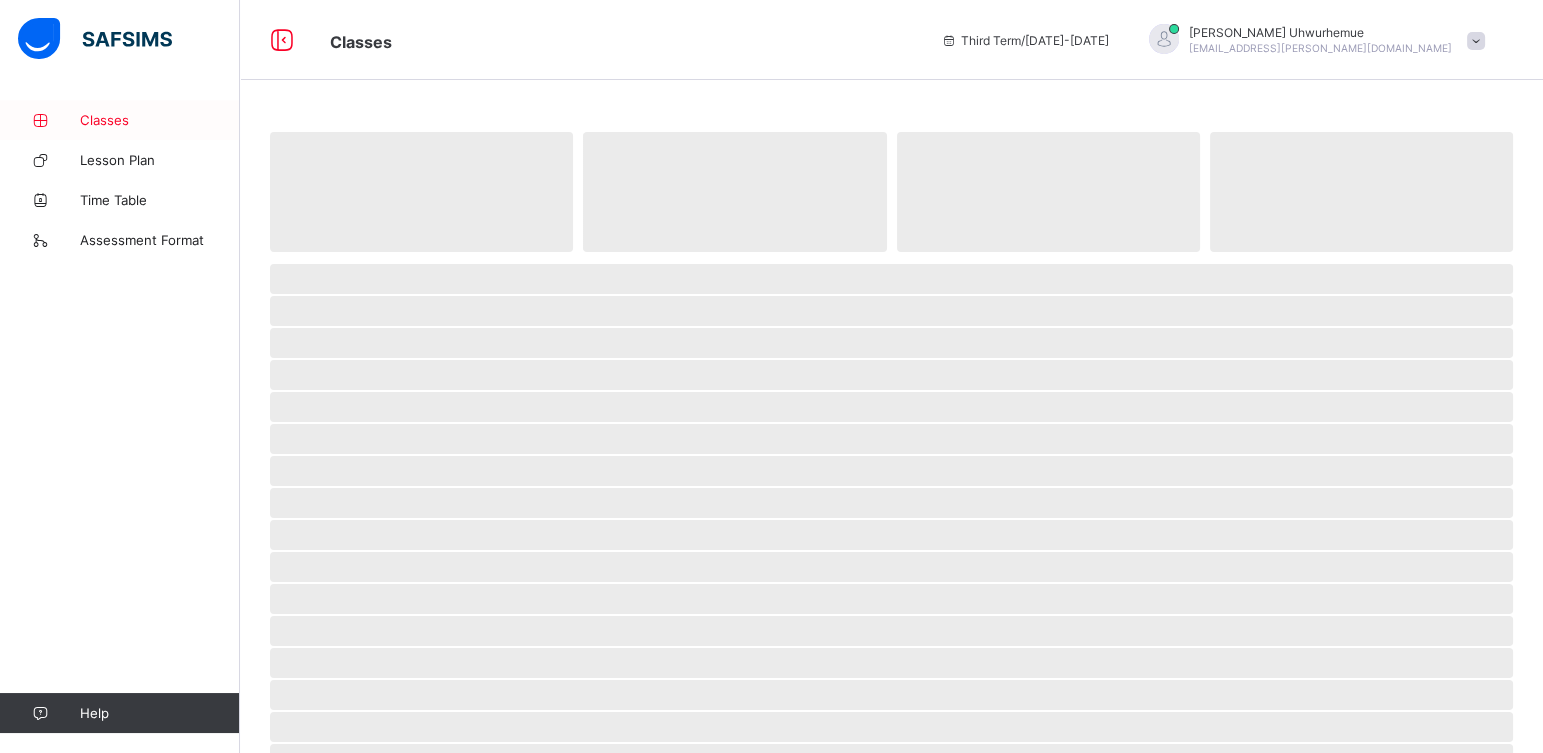 click on "Classes" at bounding box center [160, 120] 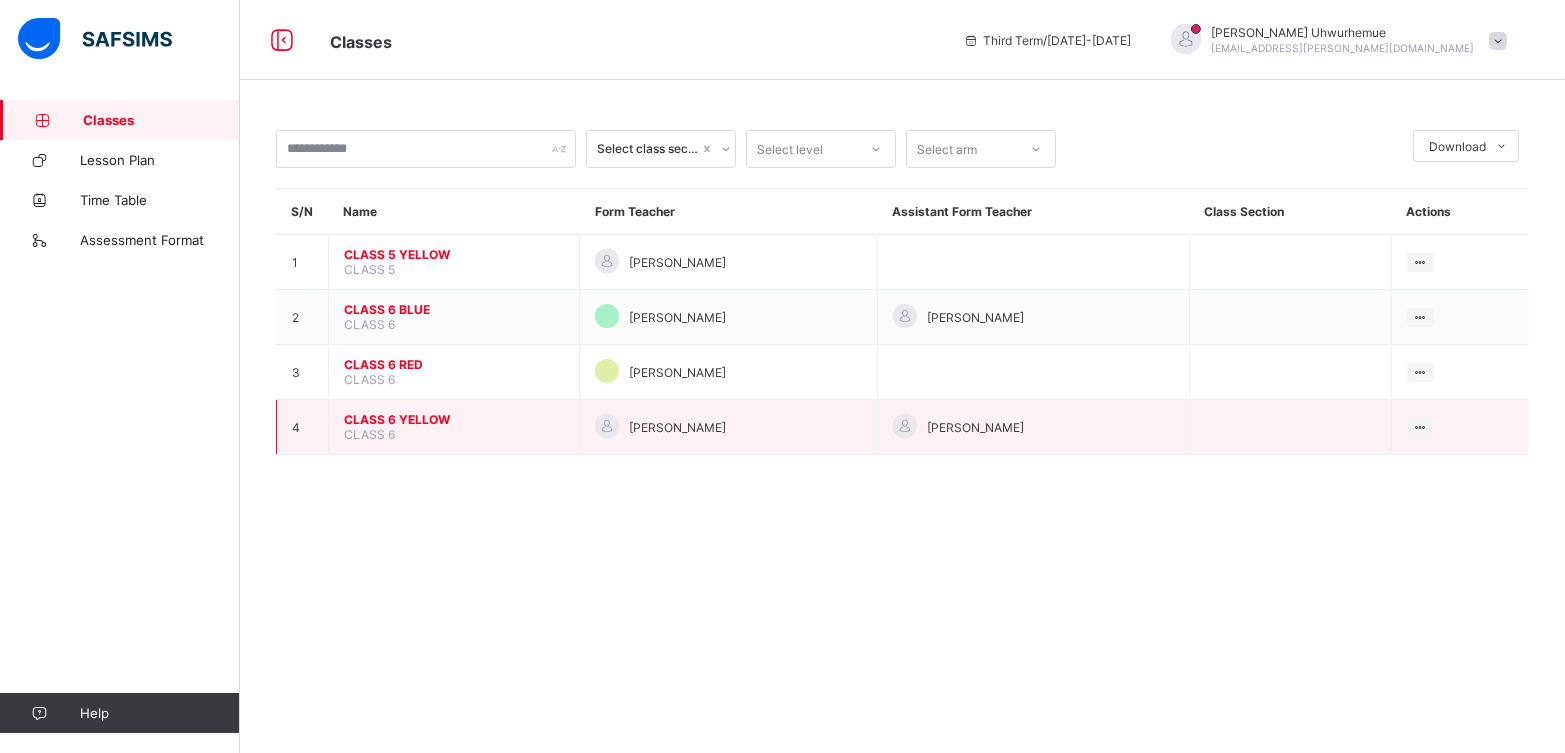 click on "CLASS 6   YELLOW" at bounding box center (454, 419) 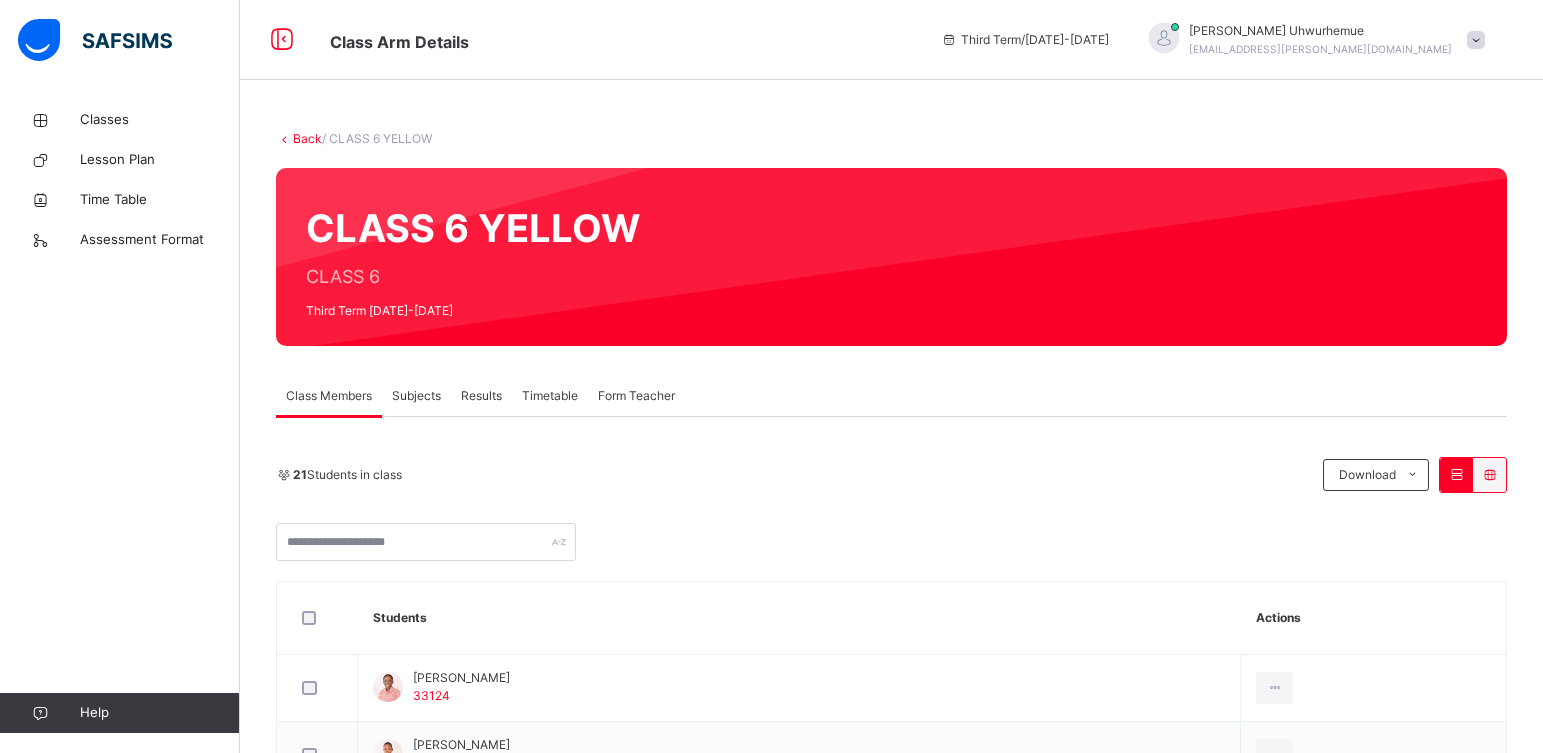 scroll, scrollTop: 0, scrollLeft: 0, axis: both 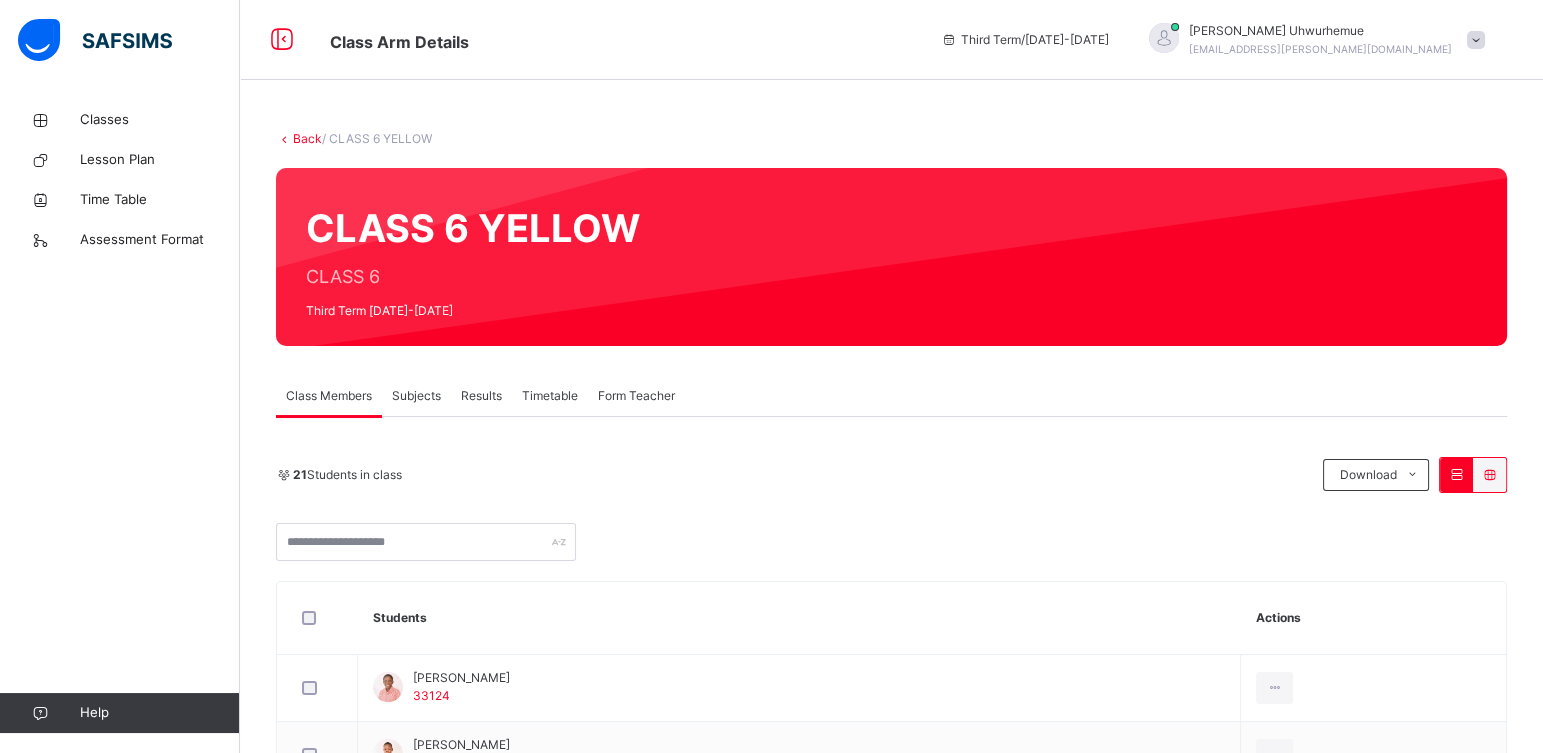 click on "Subjects" at bounding box center (416, 396) 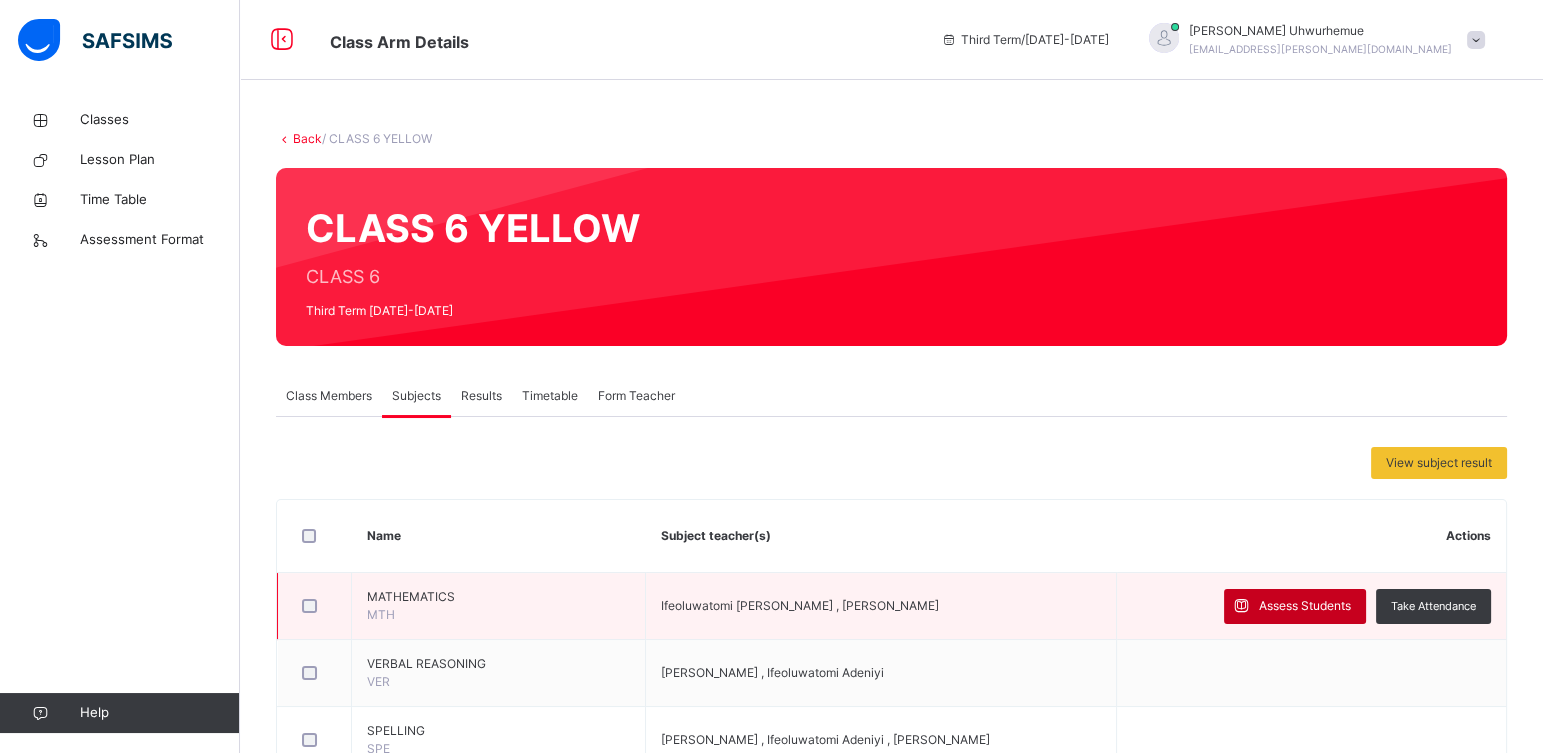 click on "Assess Students" at bounding box center [1305, 606] 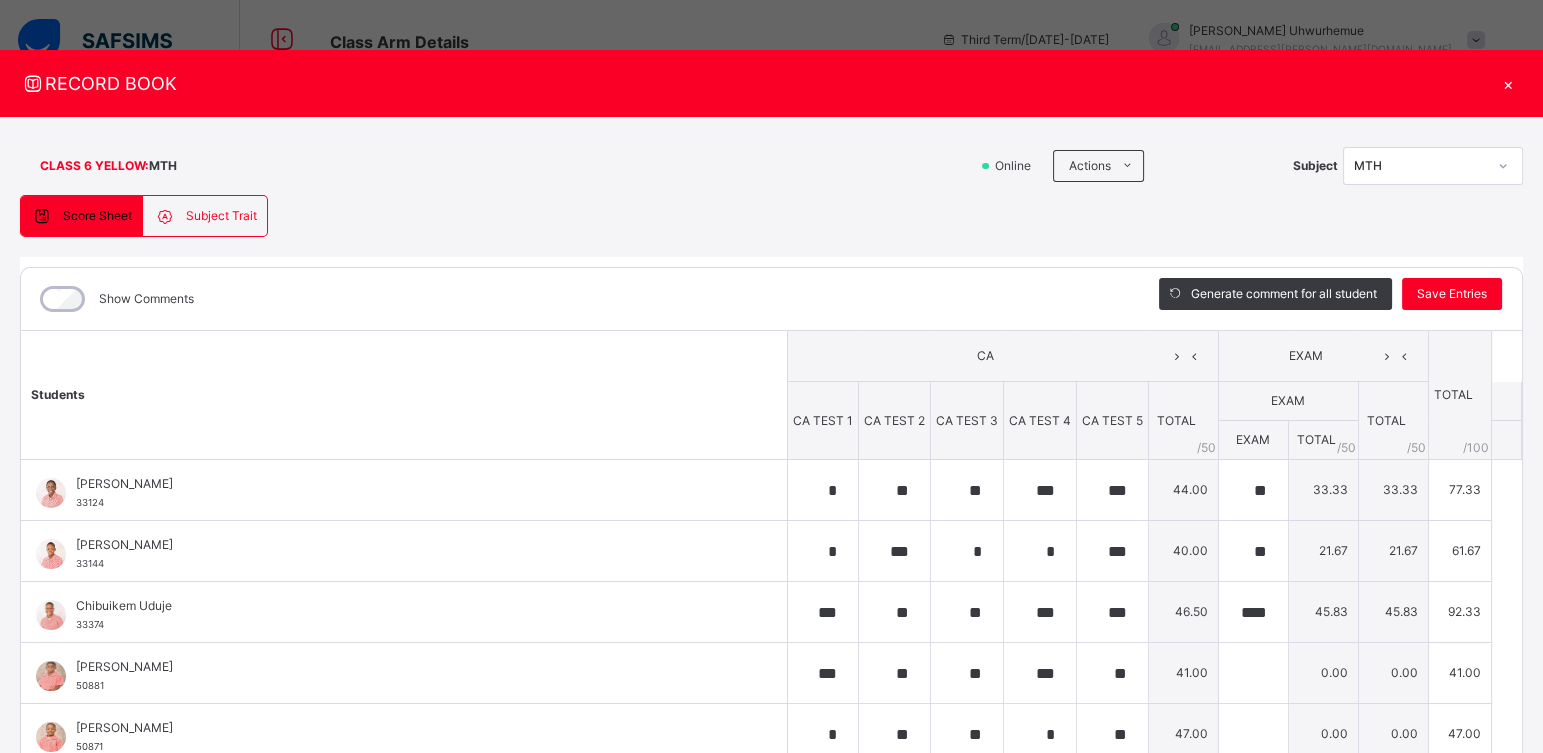 type on "*" 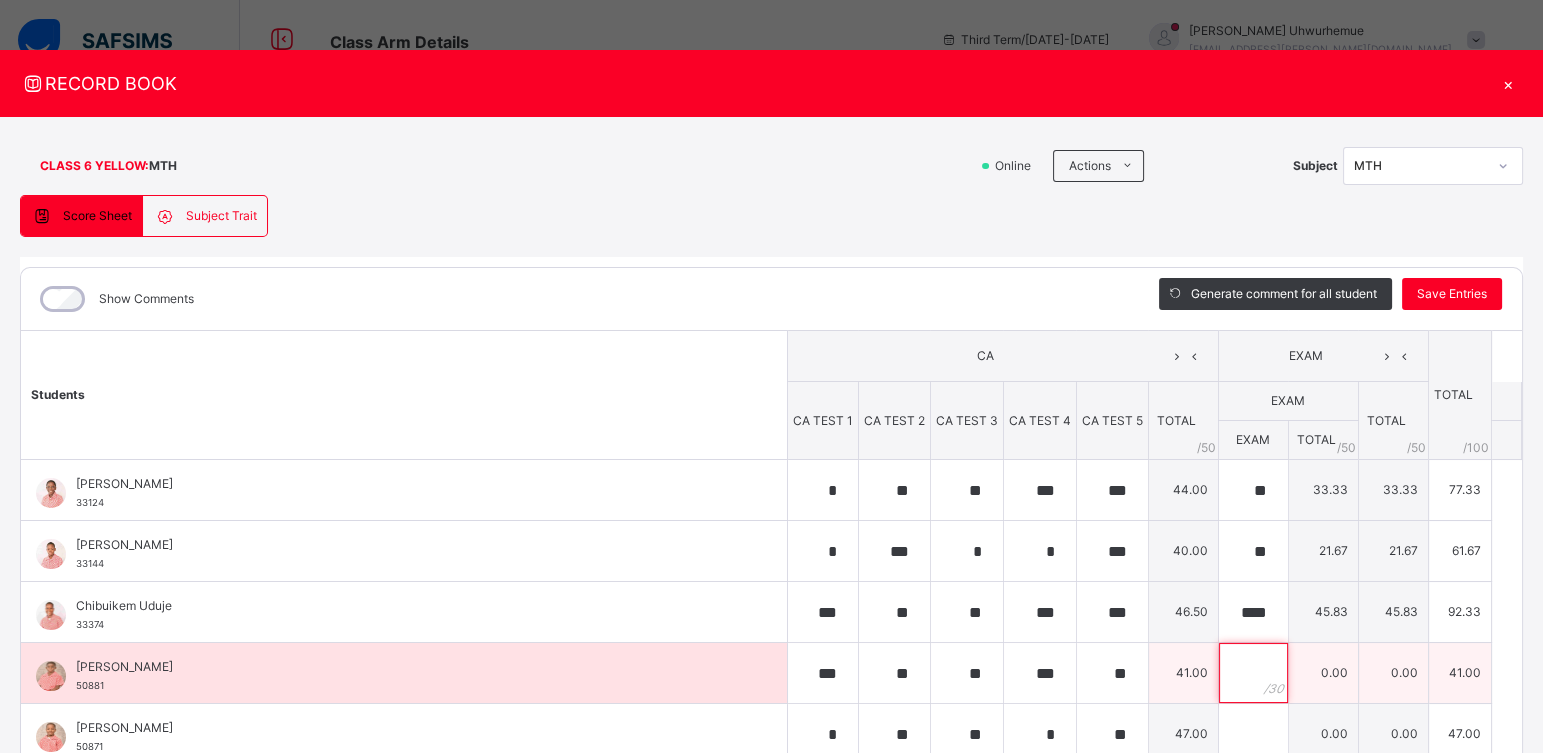 click at bounding box center [1253, 673] 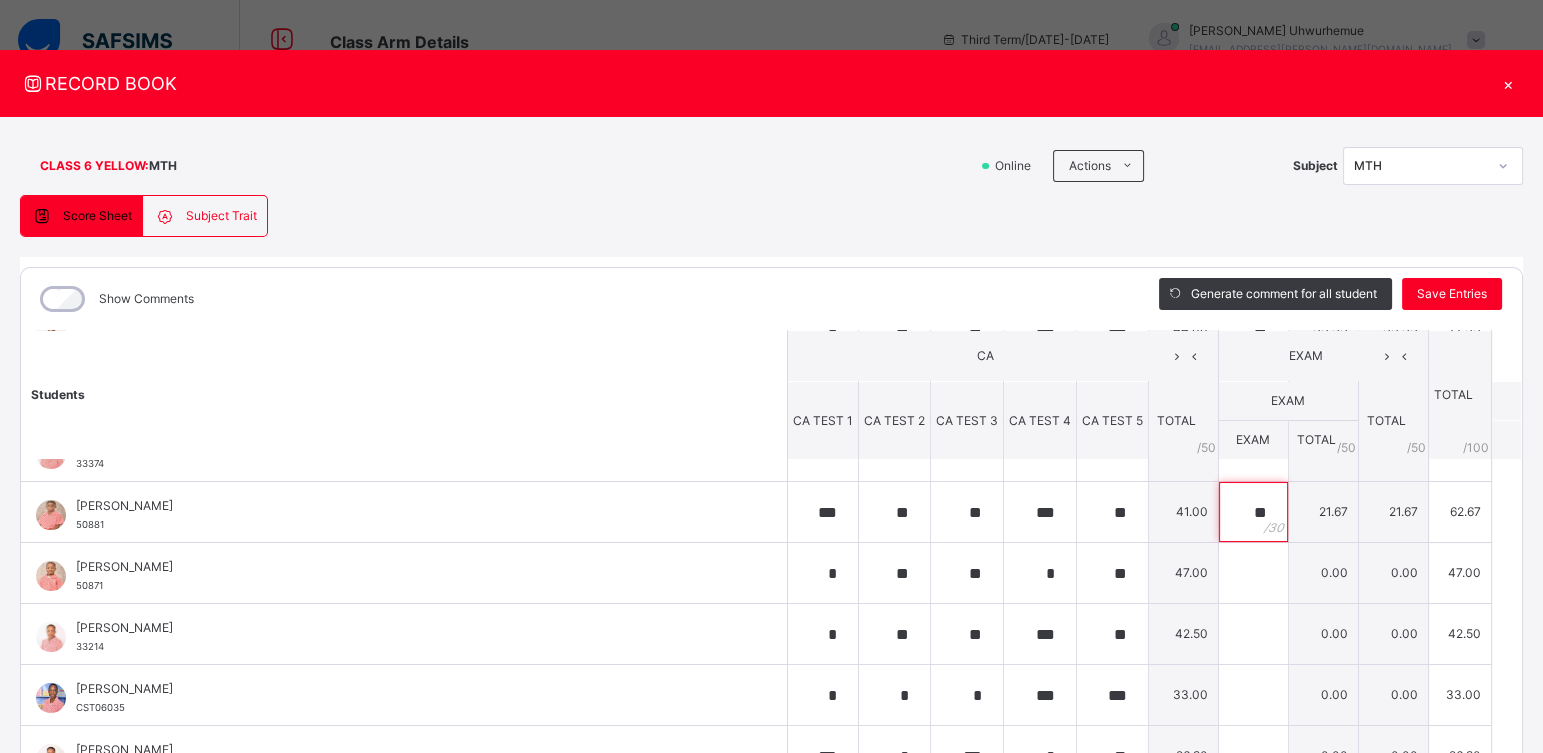 scroll, scrollTop: 173, scrollLeft: 0, axis: vertical 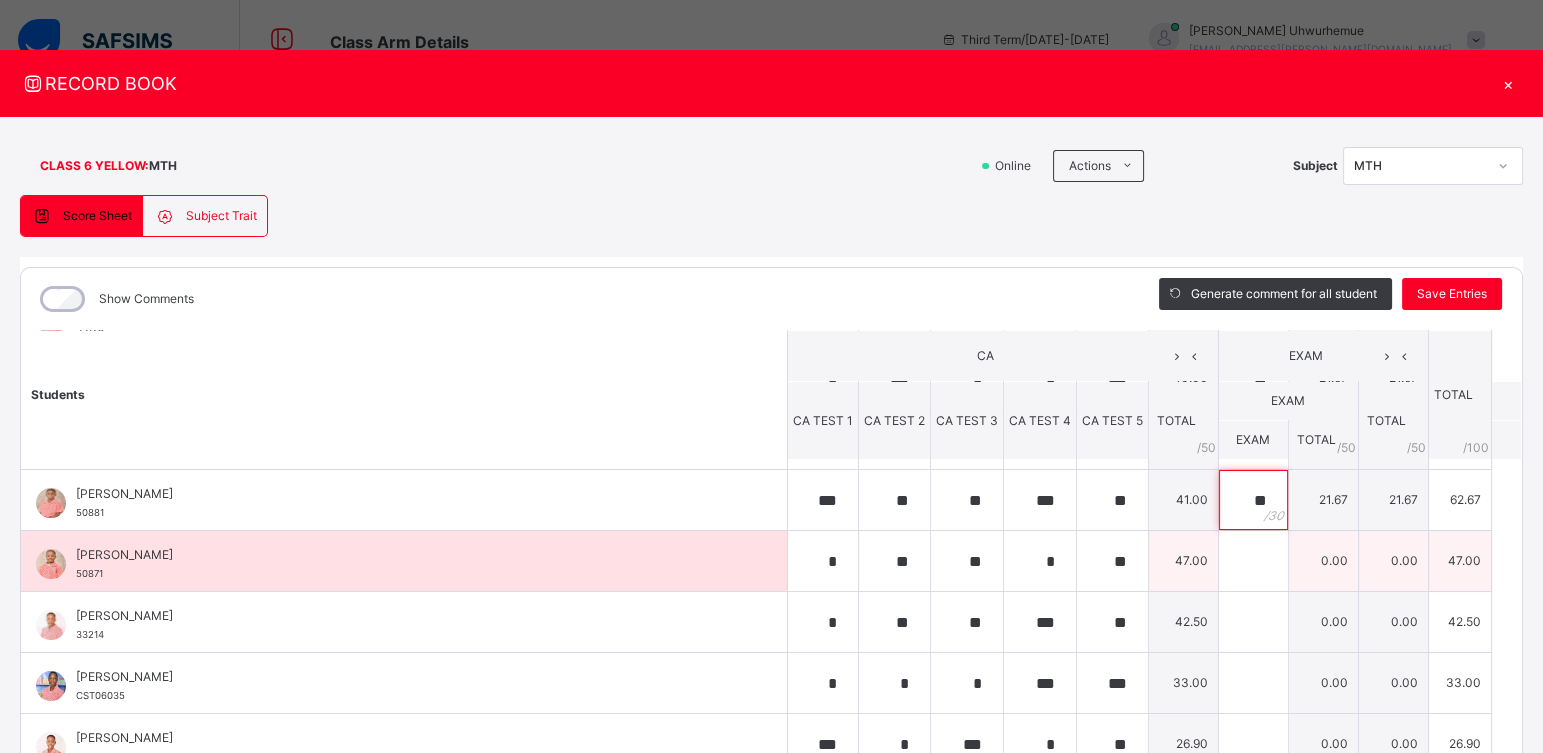 type on "**" 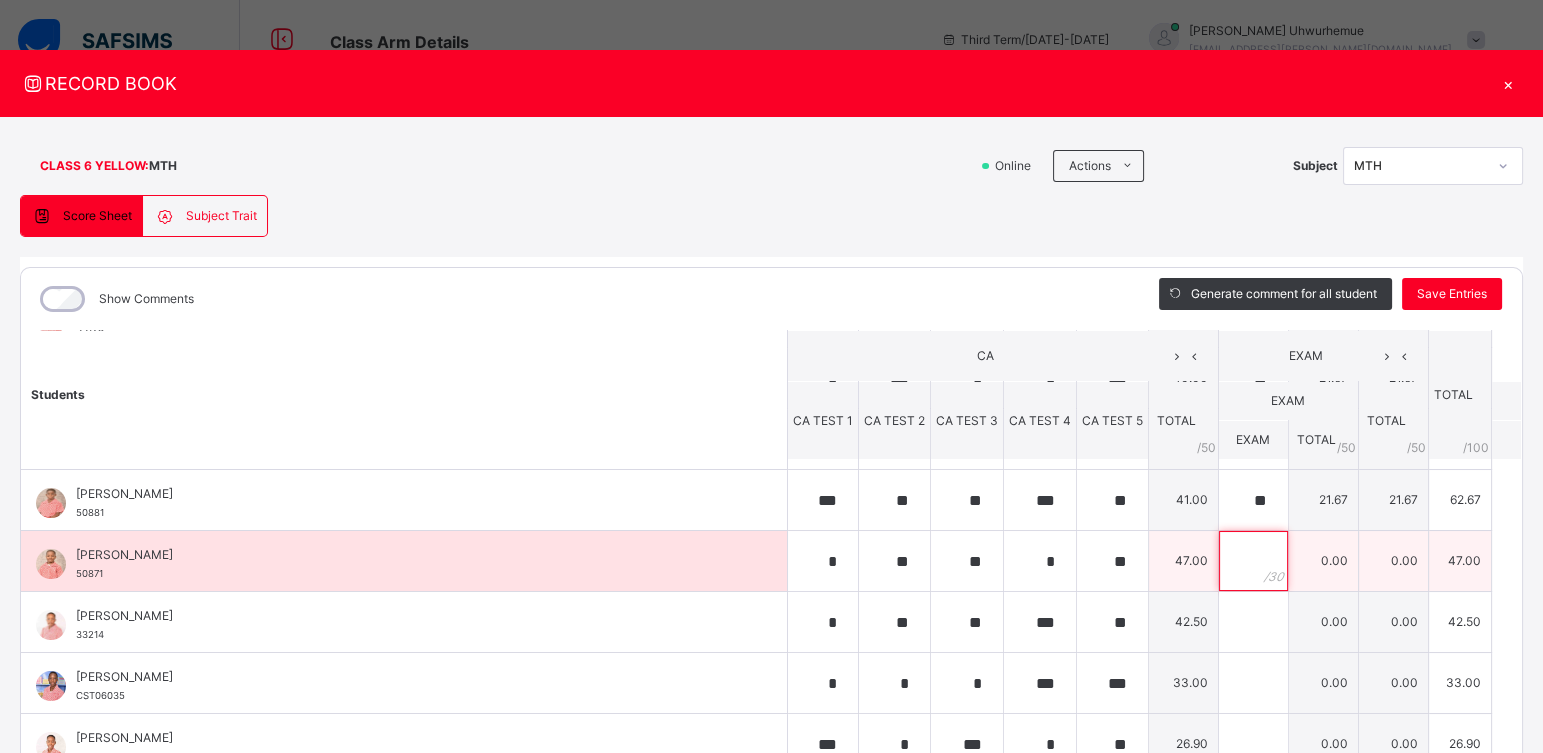 click at bounding box center [1253, 561] 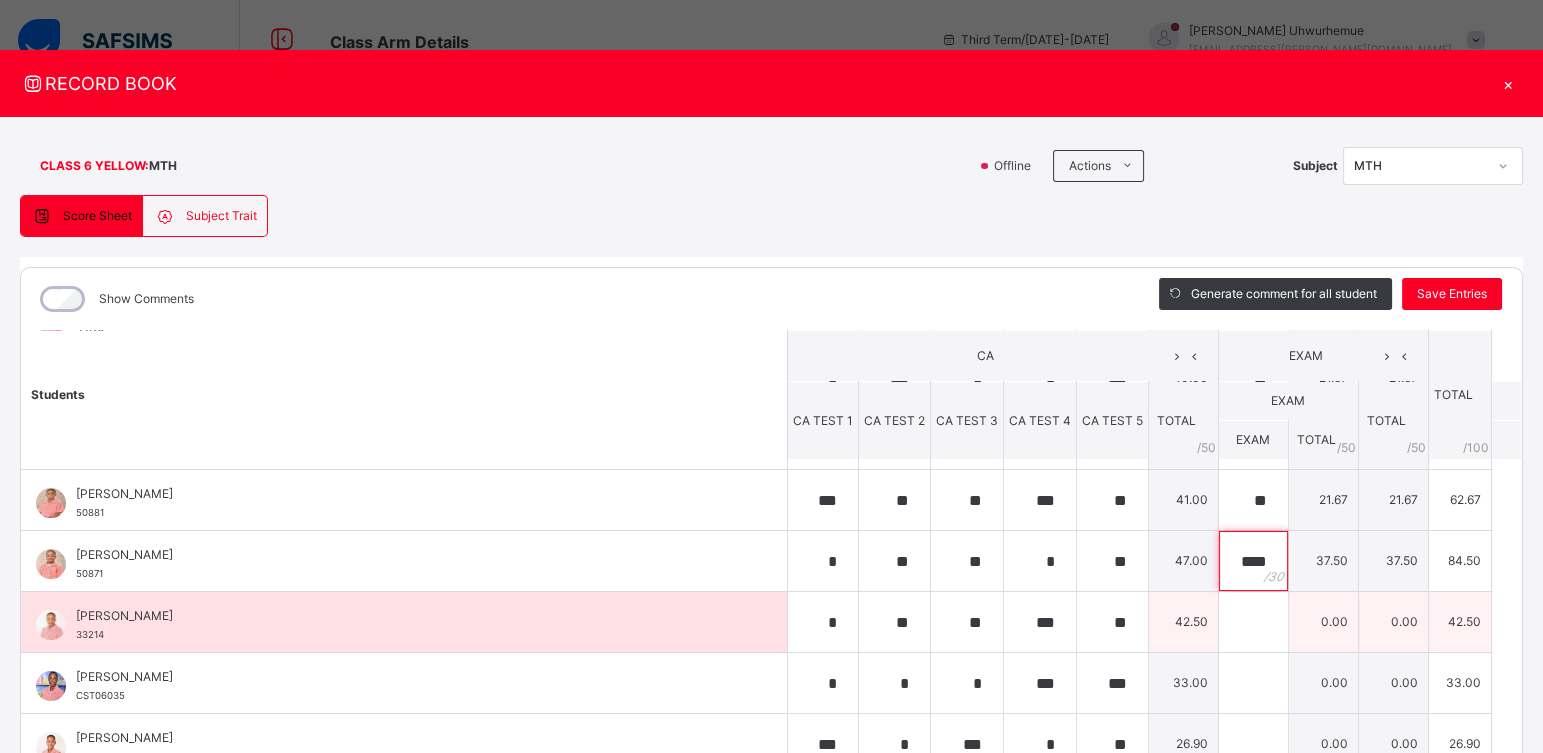 type on "****" 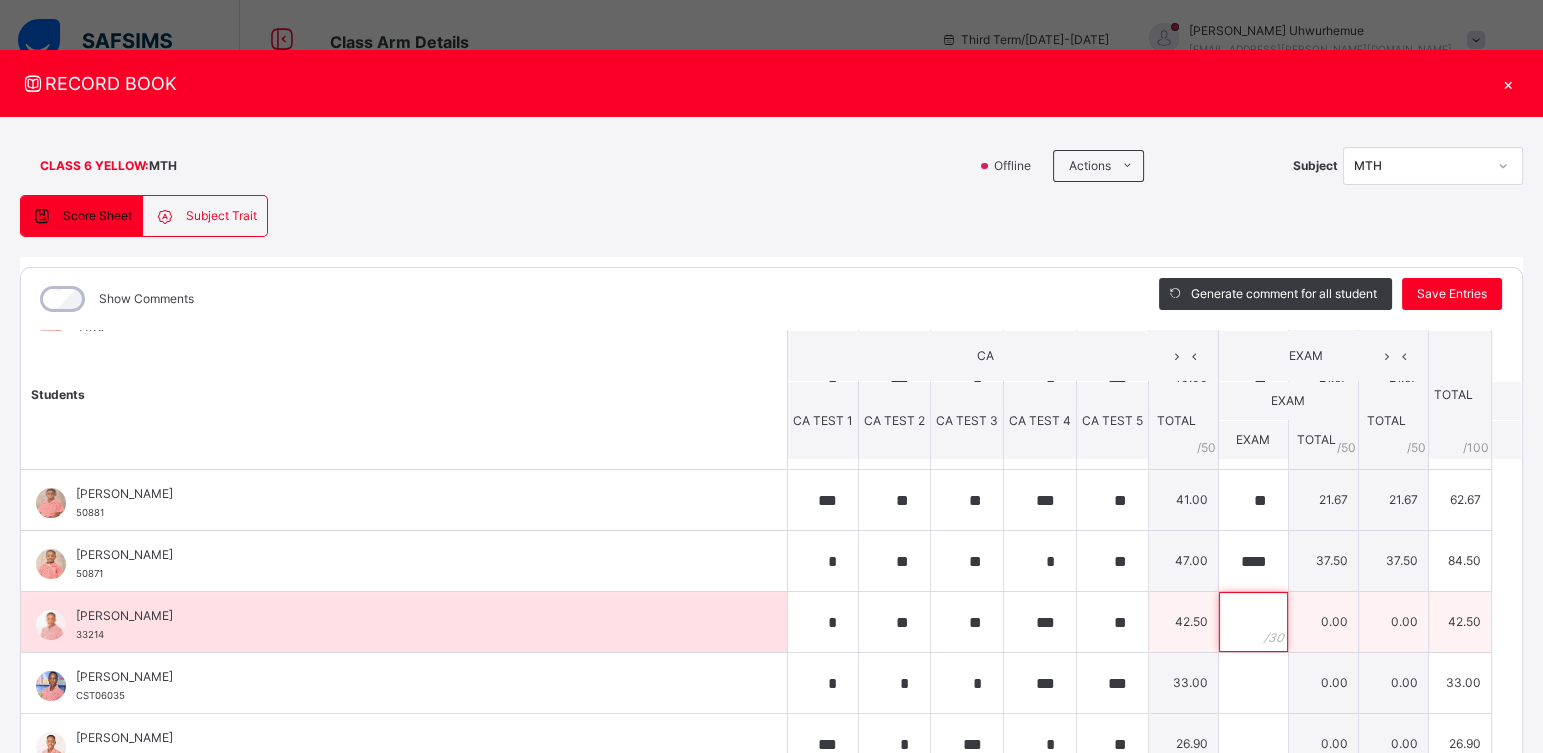 click at bounding box center [1253, 622] 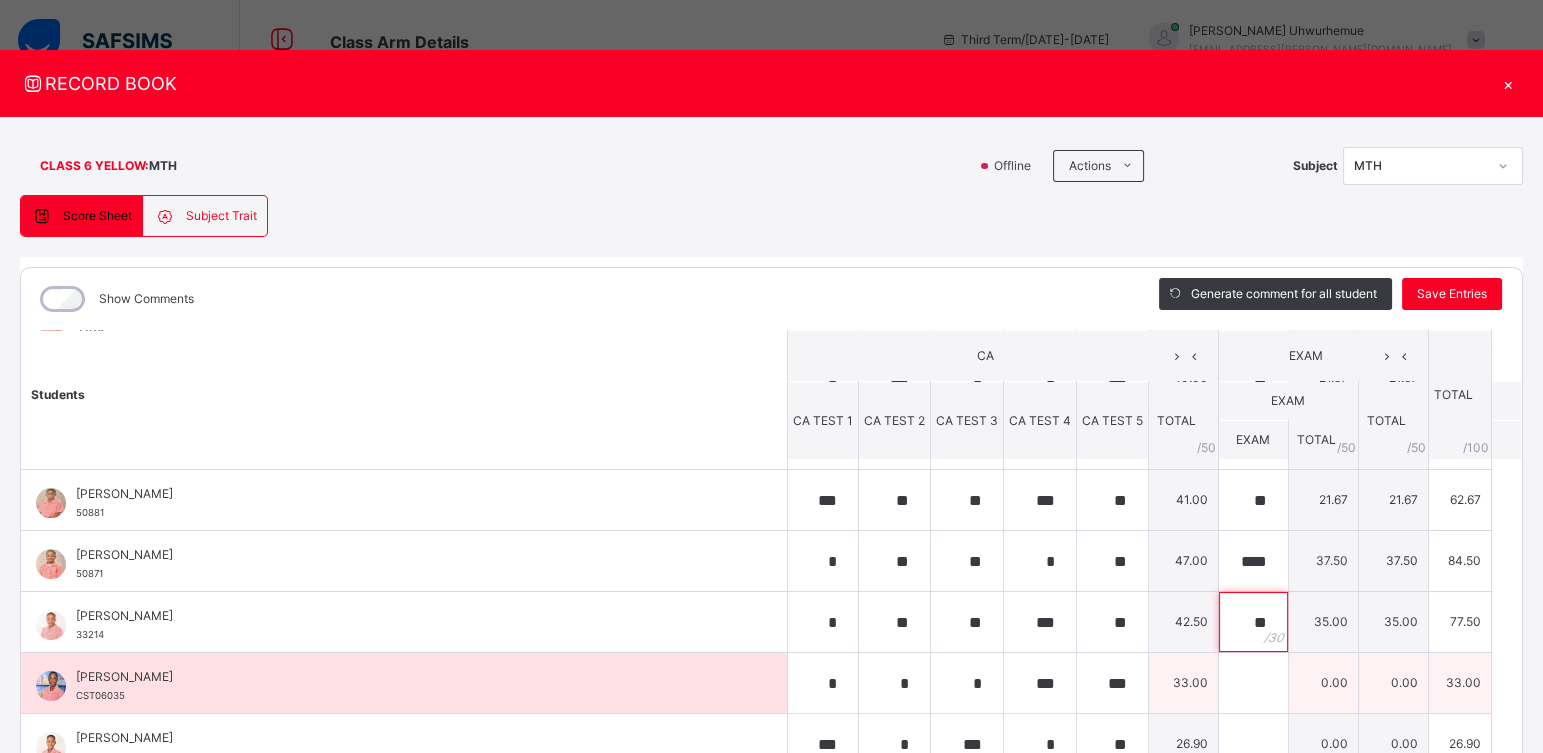 type on "**" 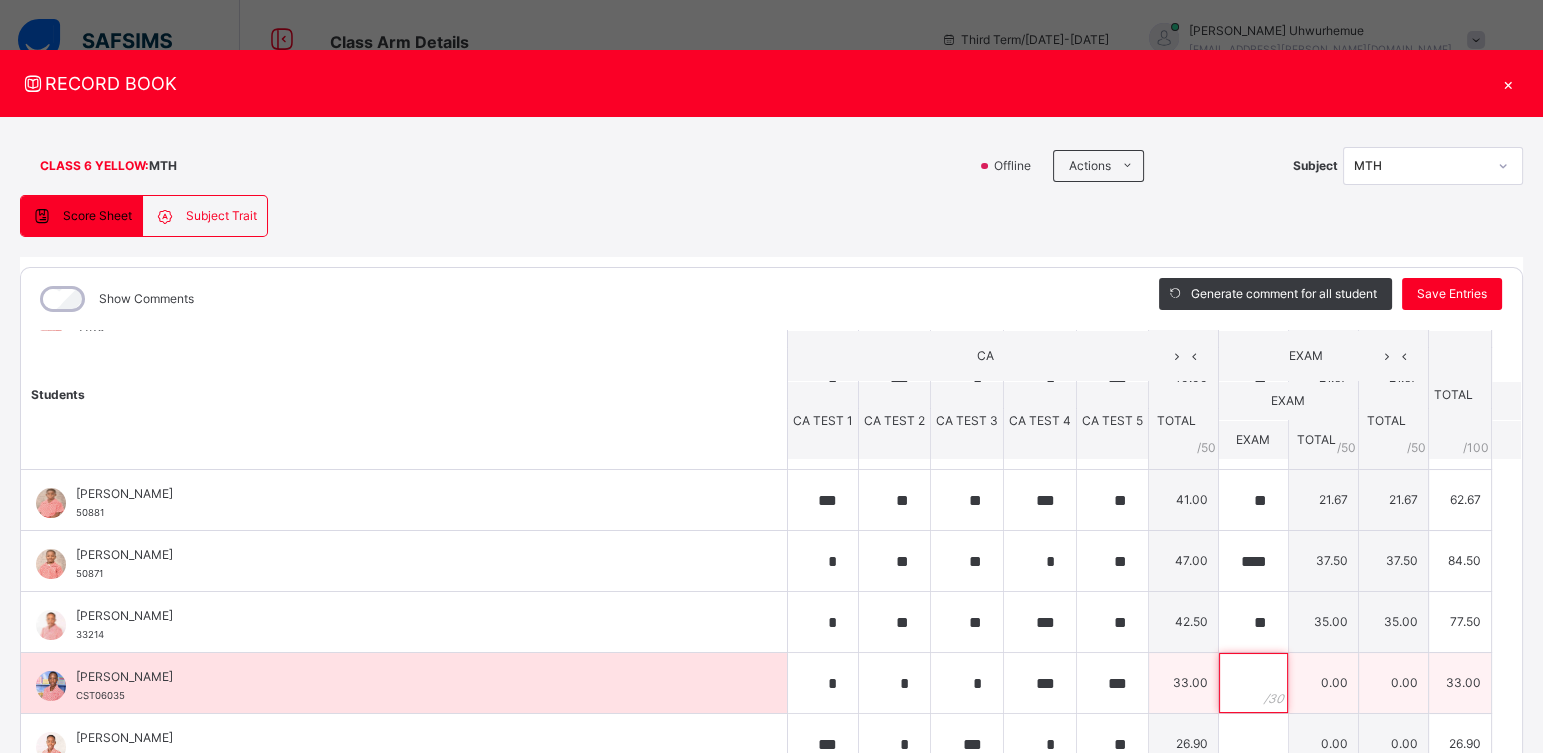 click at bounding box center (1253, 683) 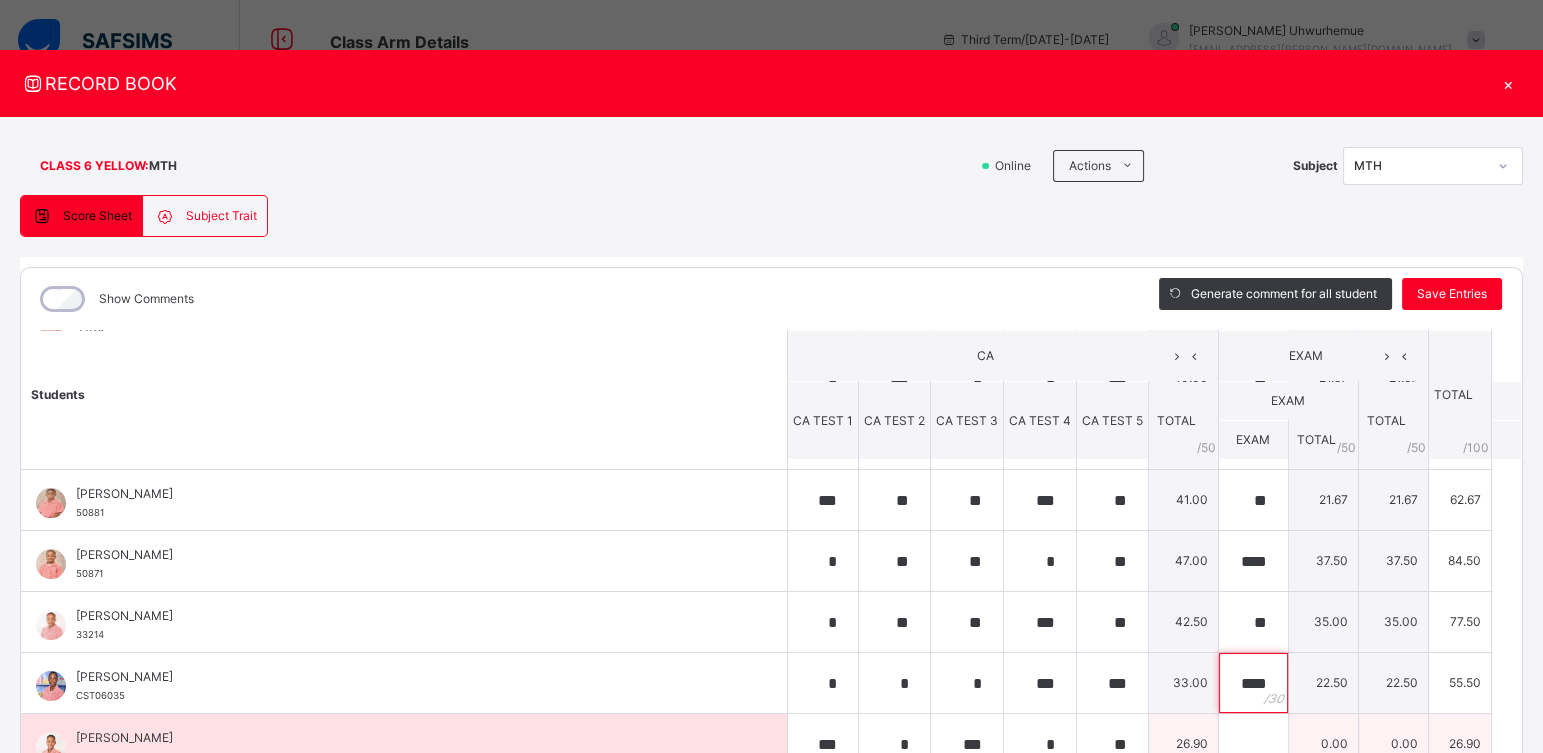 type on "****" 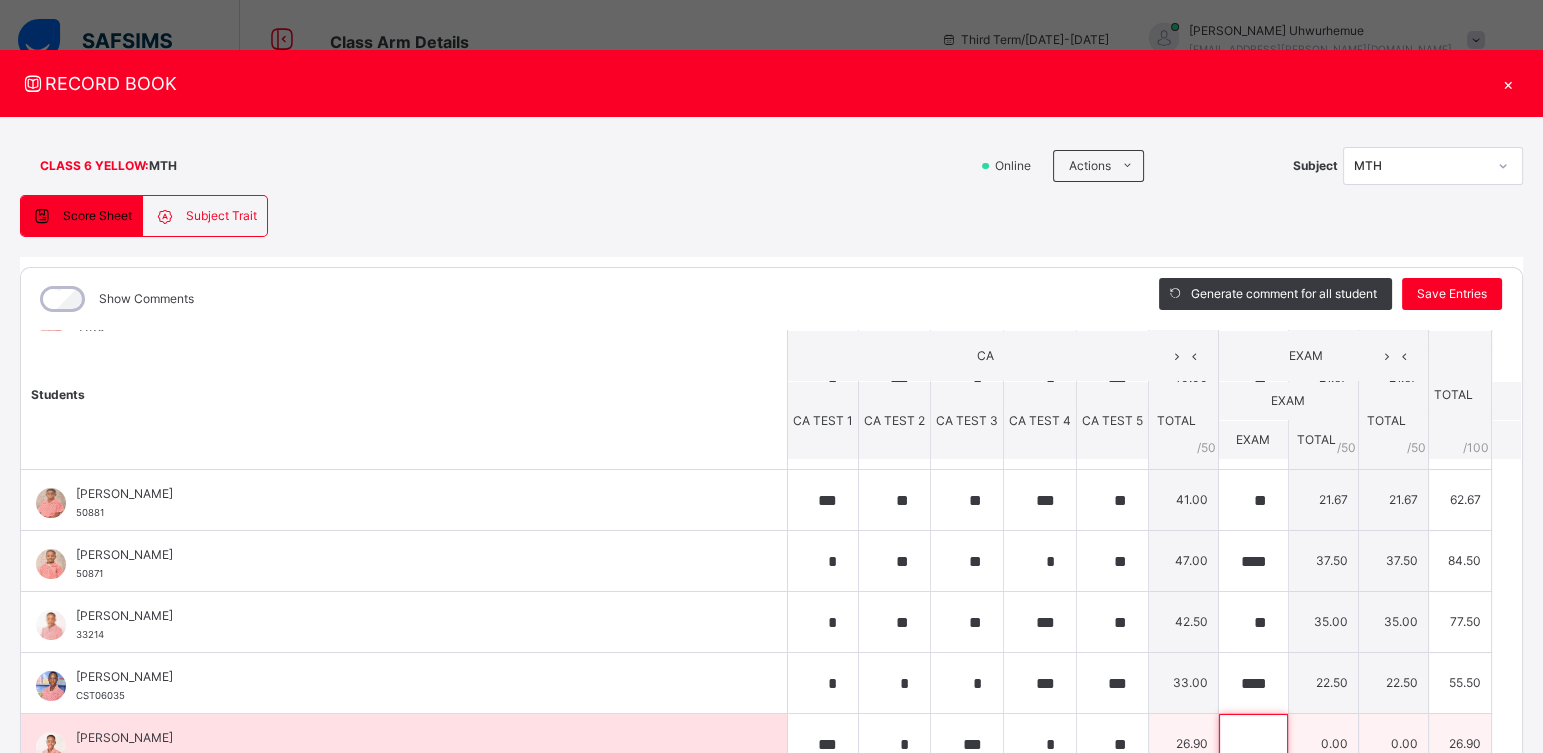 click at bounding box center (1253, 744) 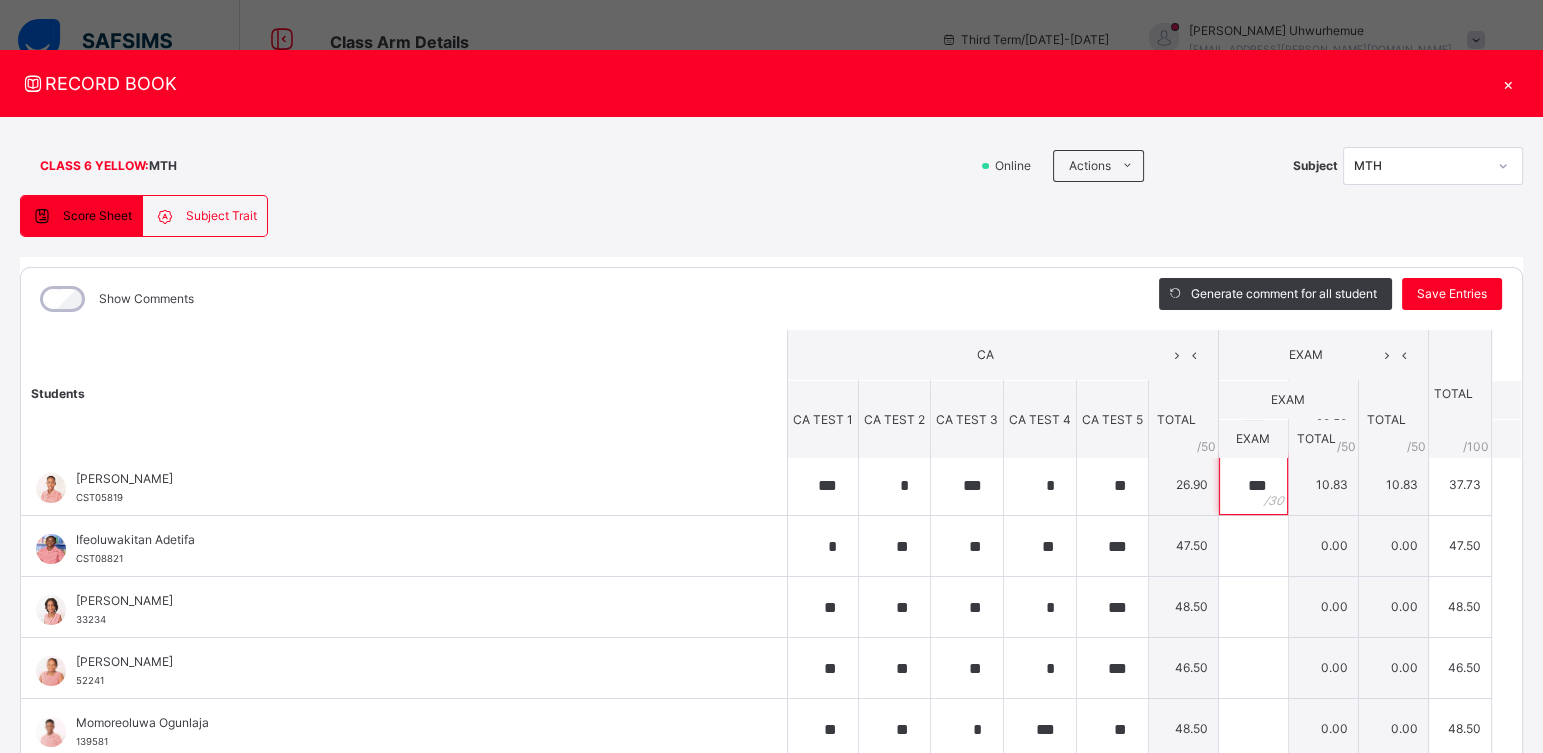 scroll, scrollTop: 429, scrollLeft: 0, axis: vertical 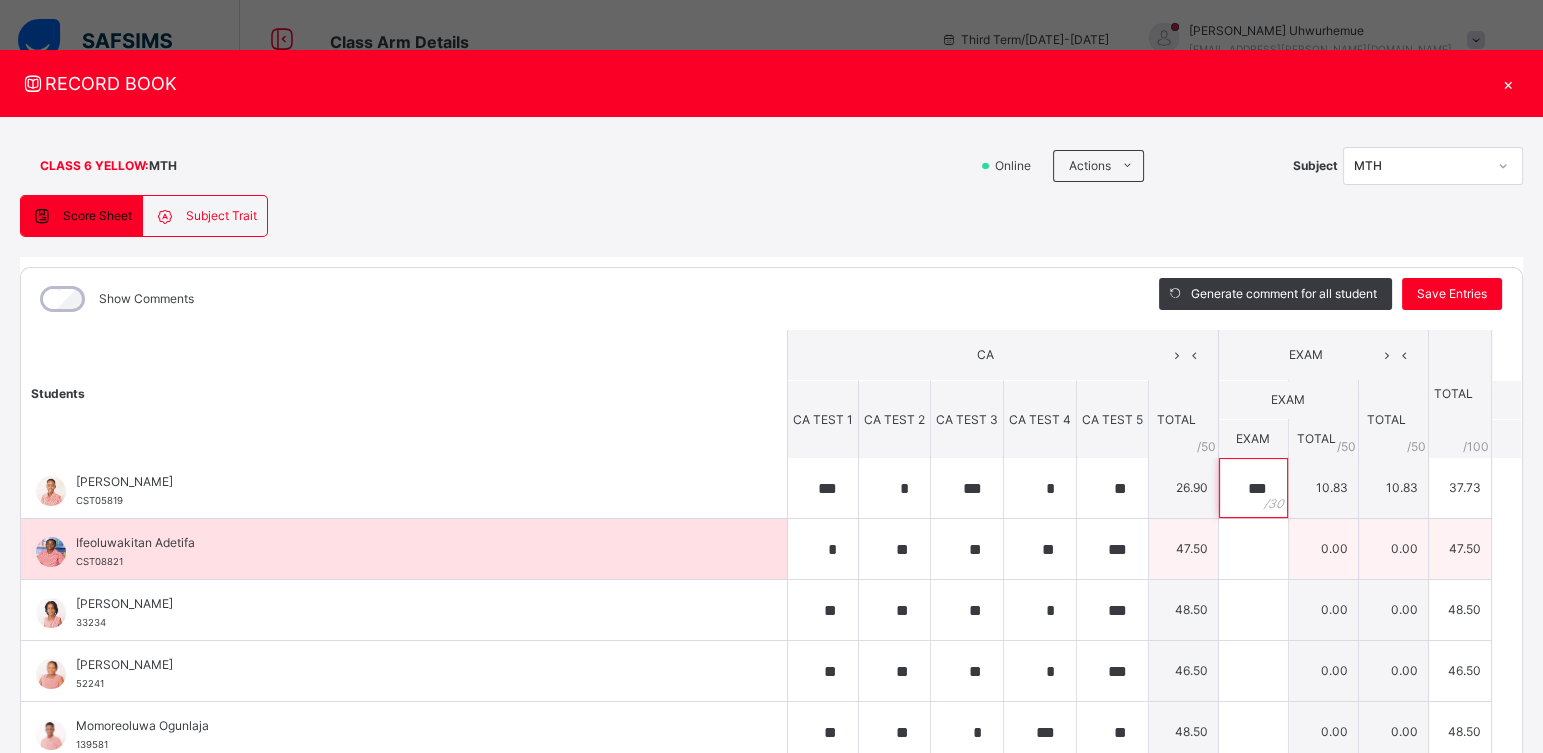 type on "***" 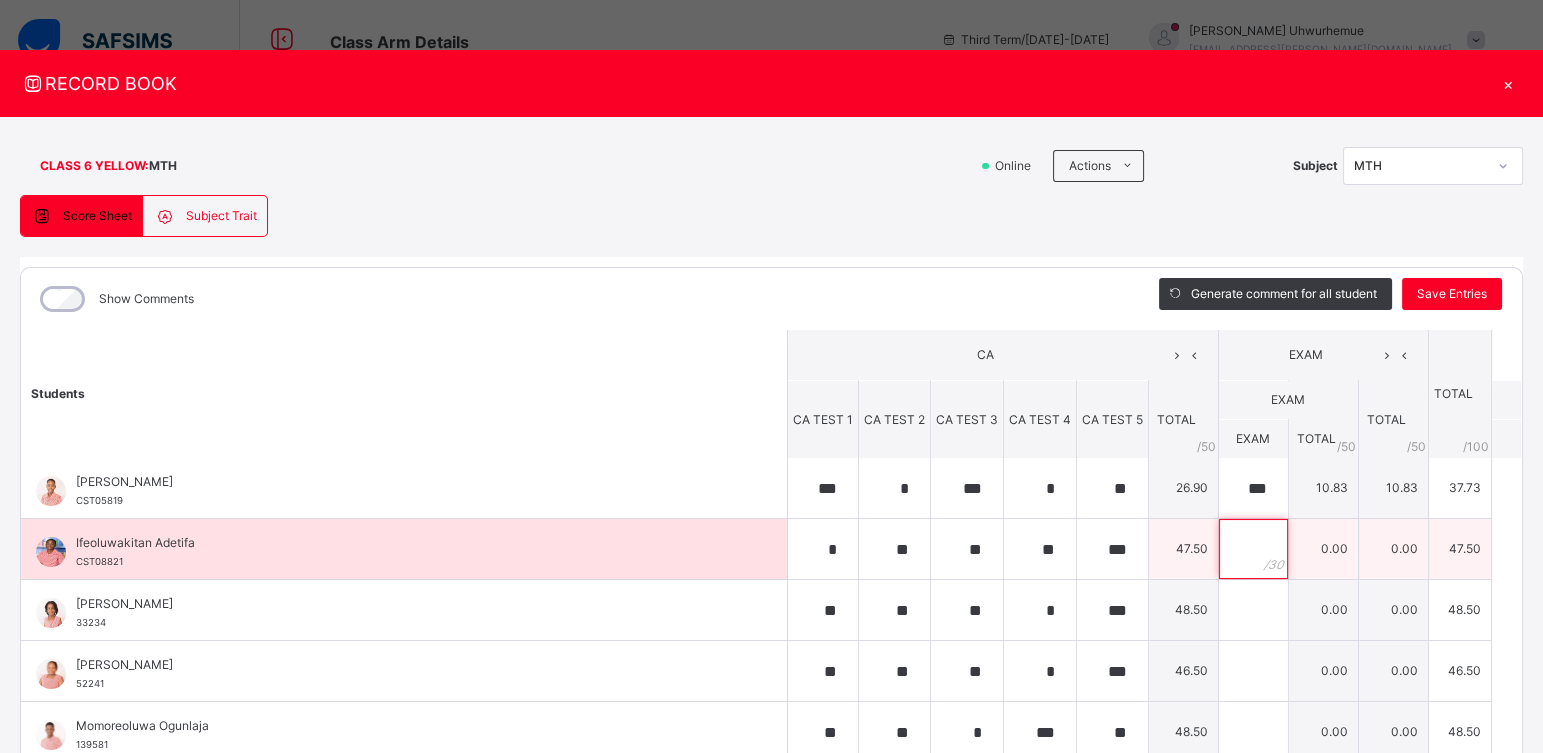click at bounding box center (1253, 549) 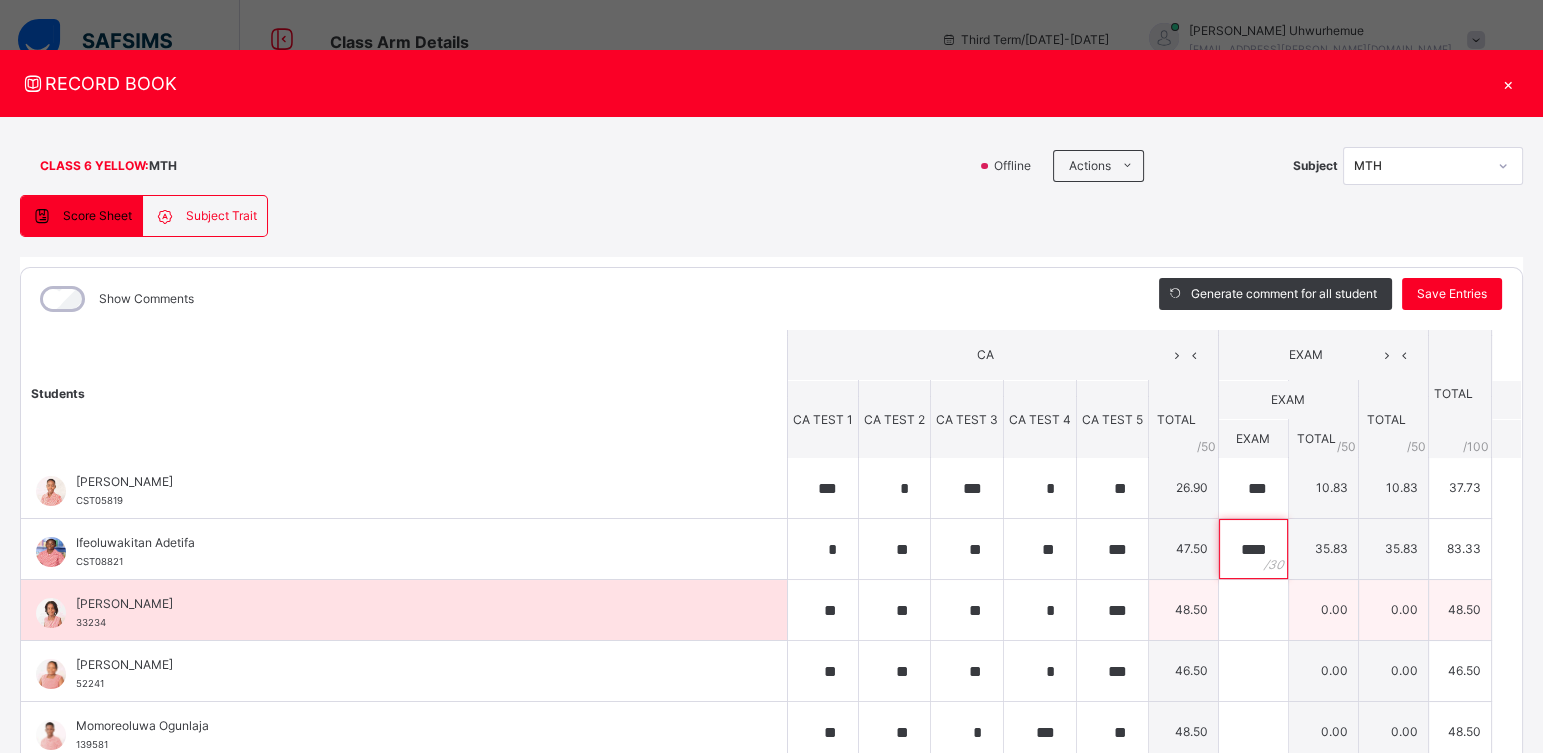 type on "****" 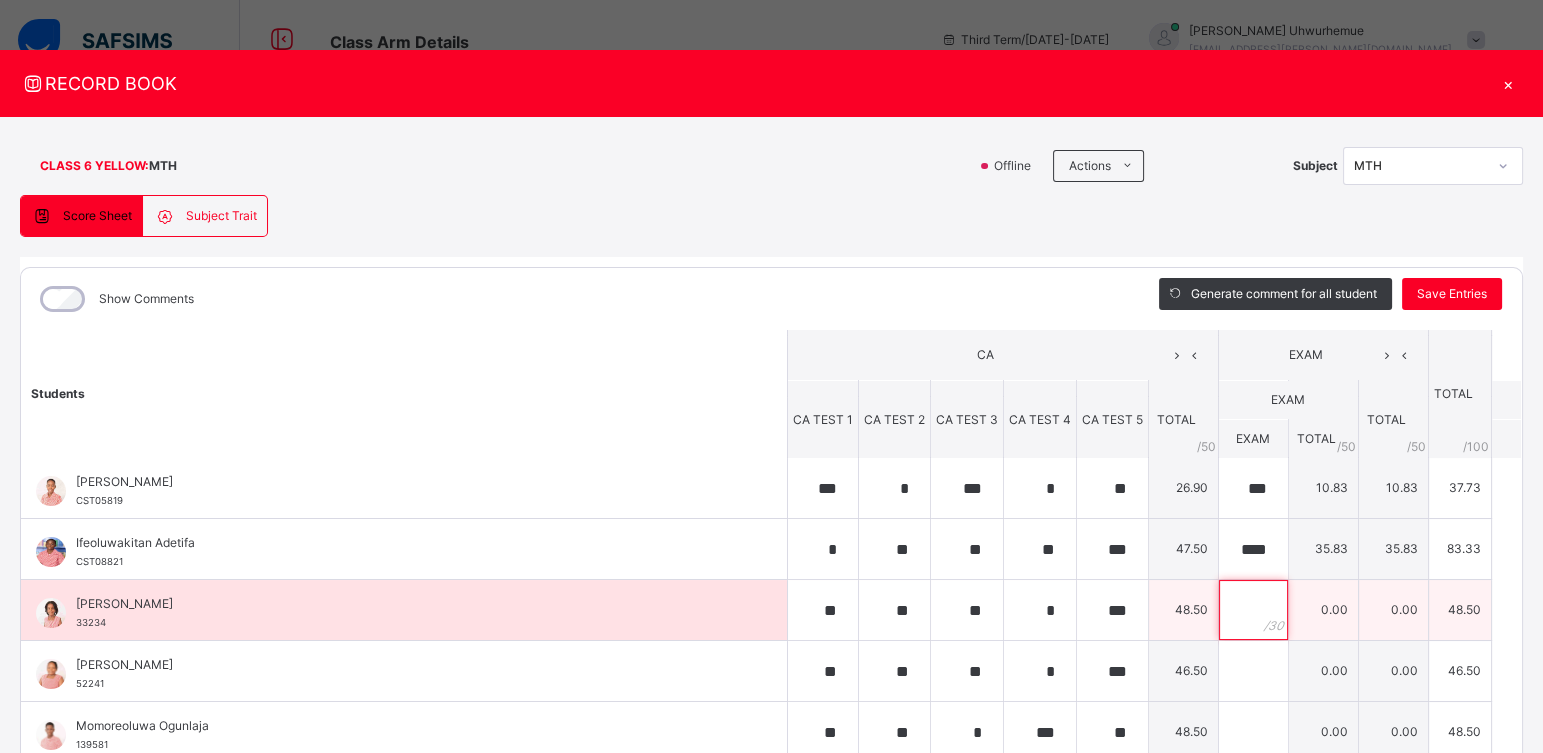 click at bounding box center [1253, 610] 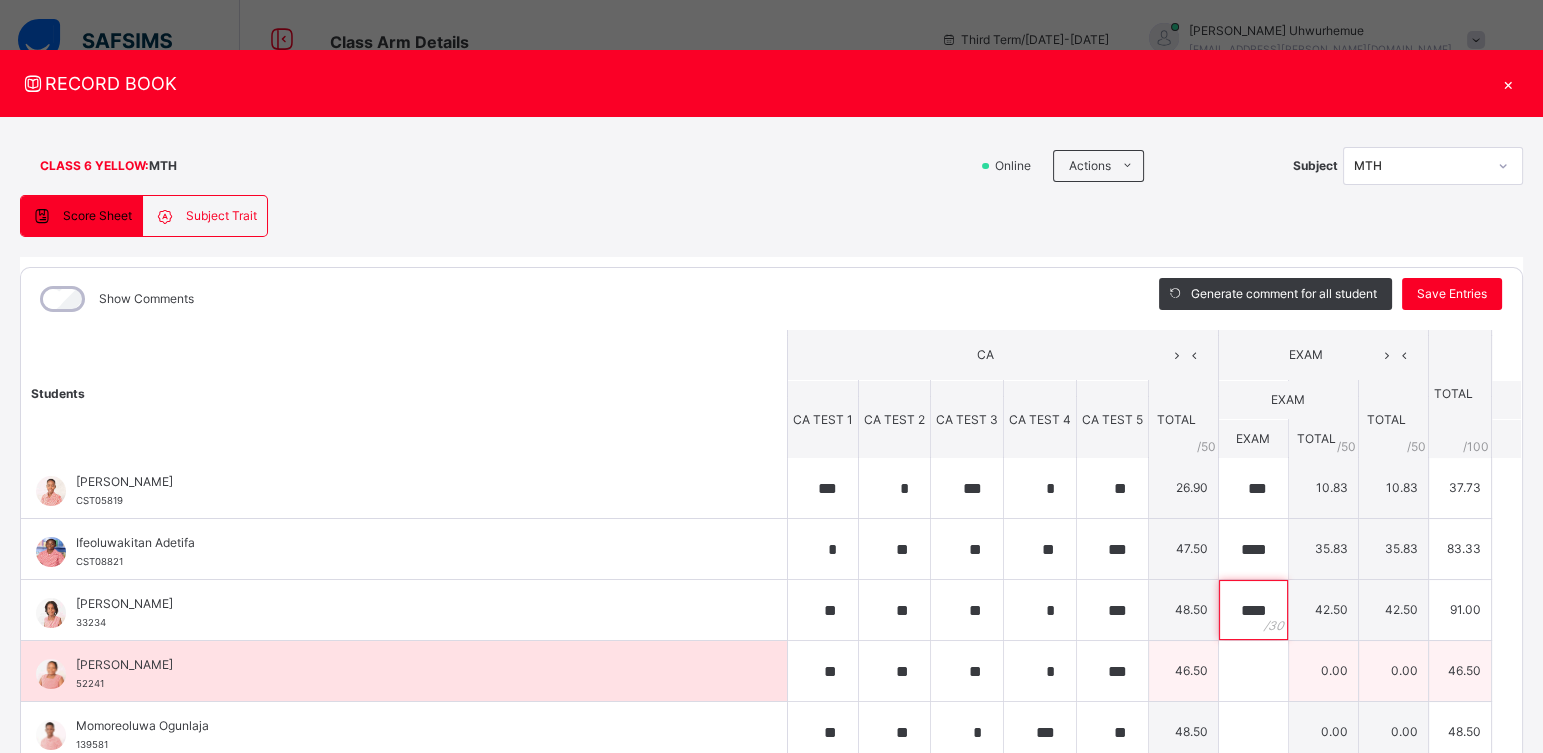 type on "****" 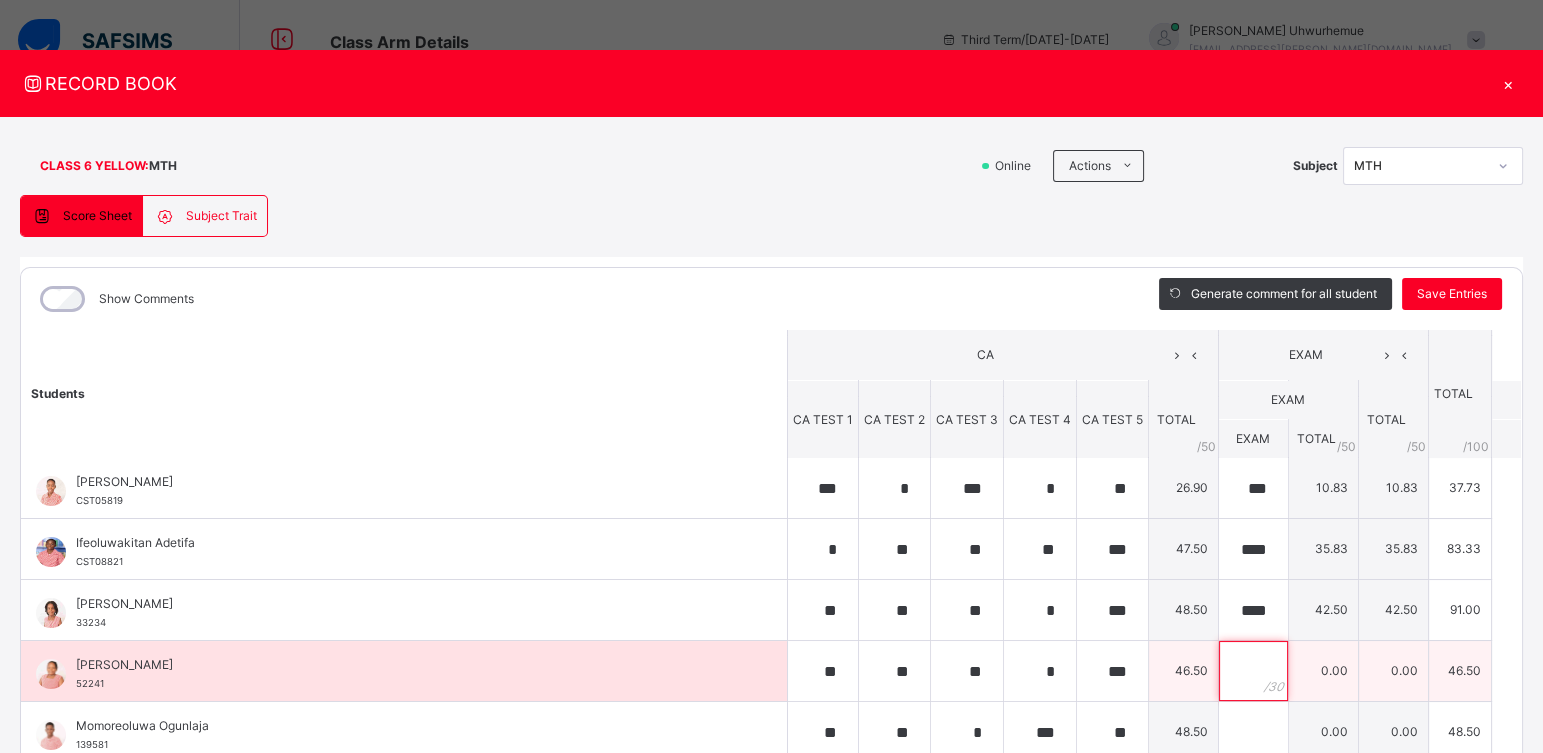 click at bounding box center (1253, 671) 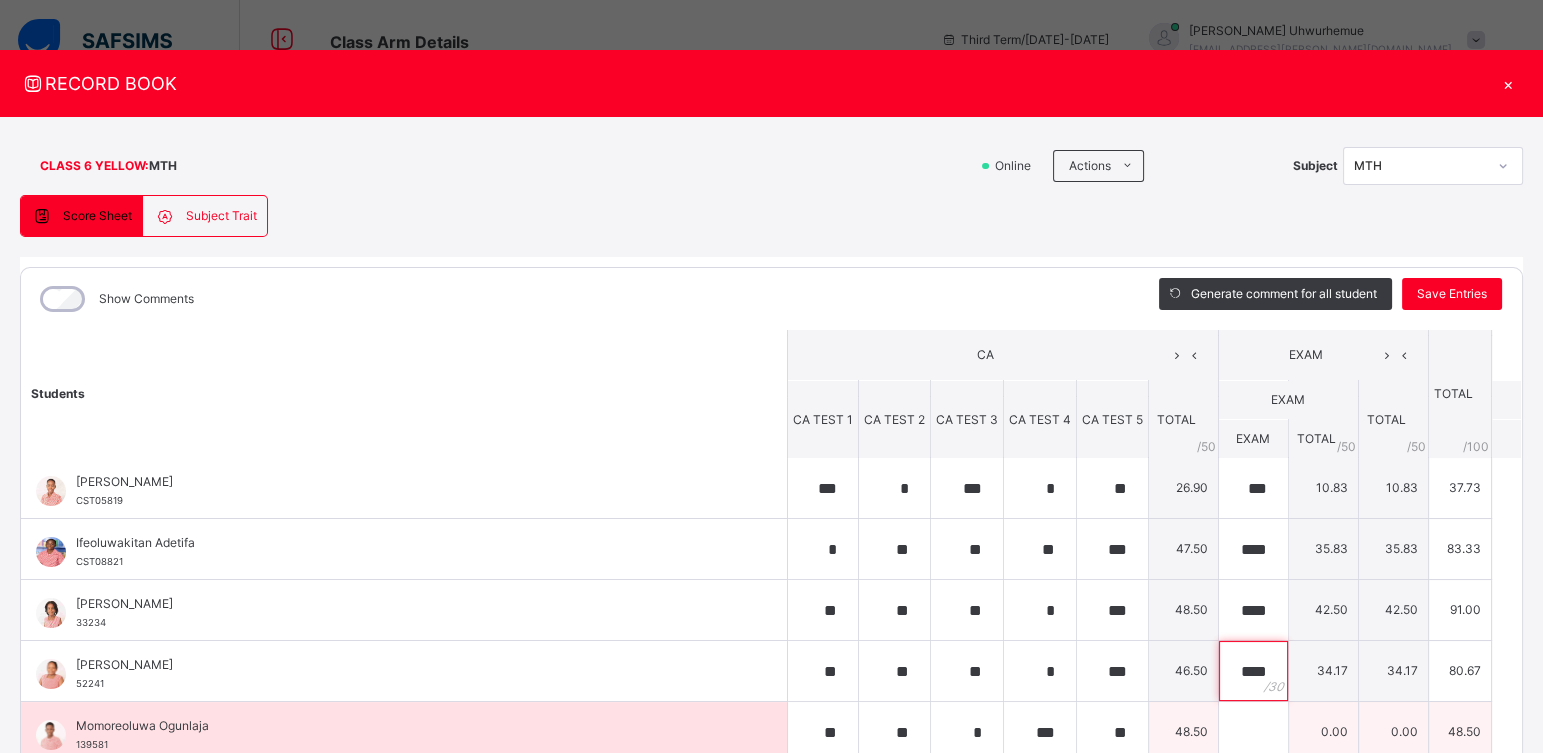 type on "****" 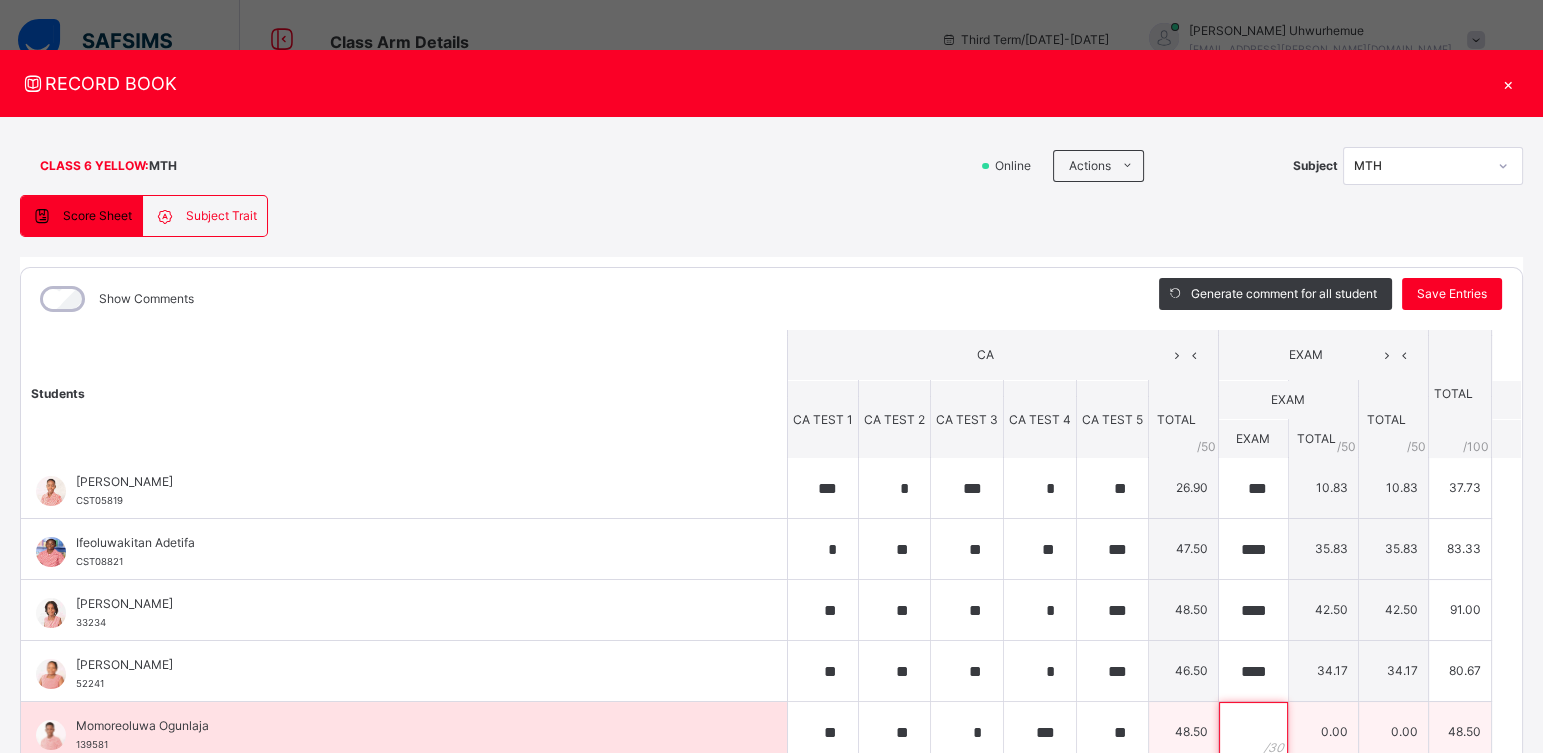 click at bounding box center [1253, 732] 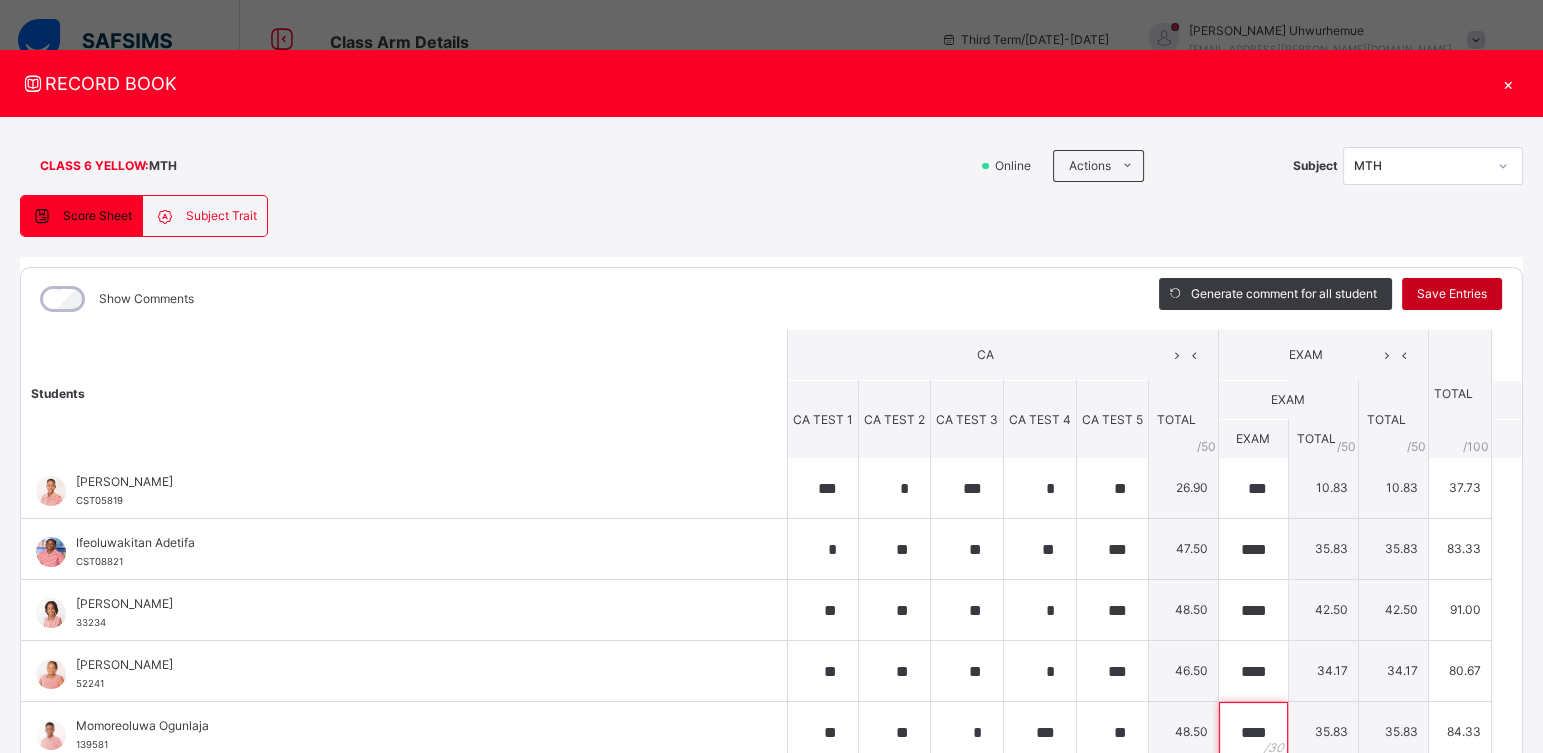 type on "****" 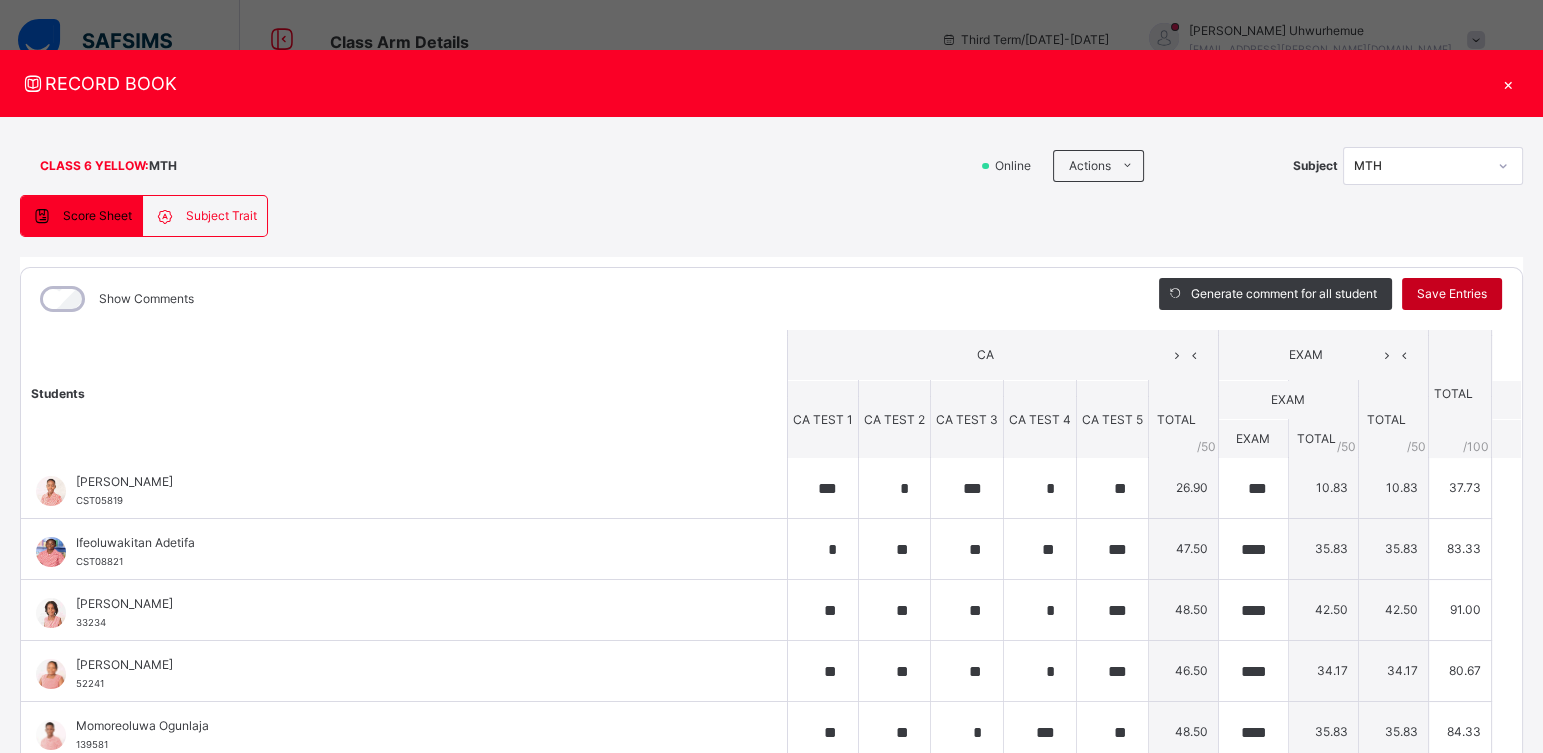 click on "Save Entries" at bounding box center (1452, 294) 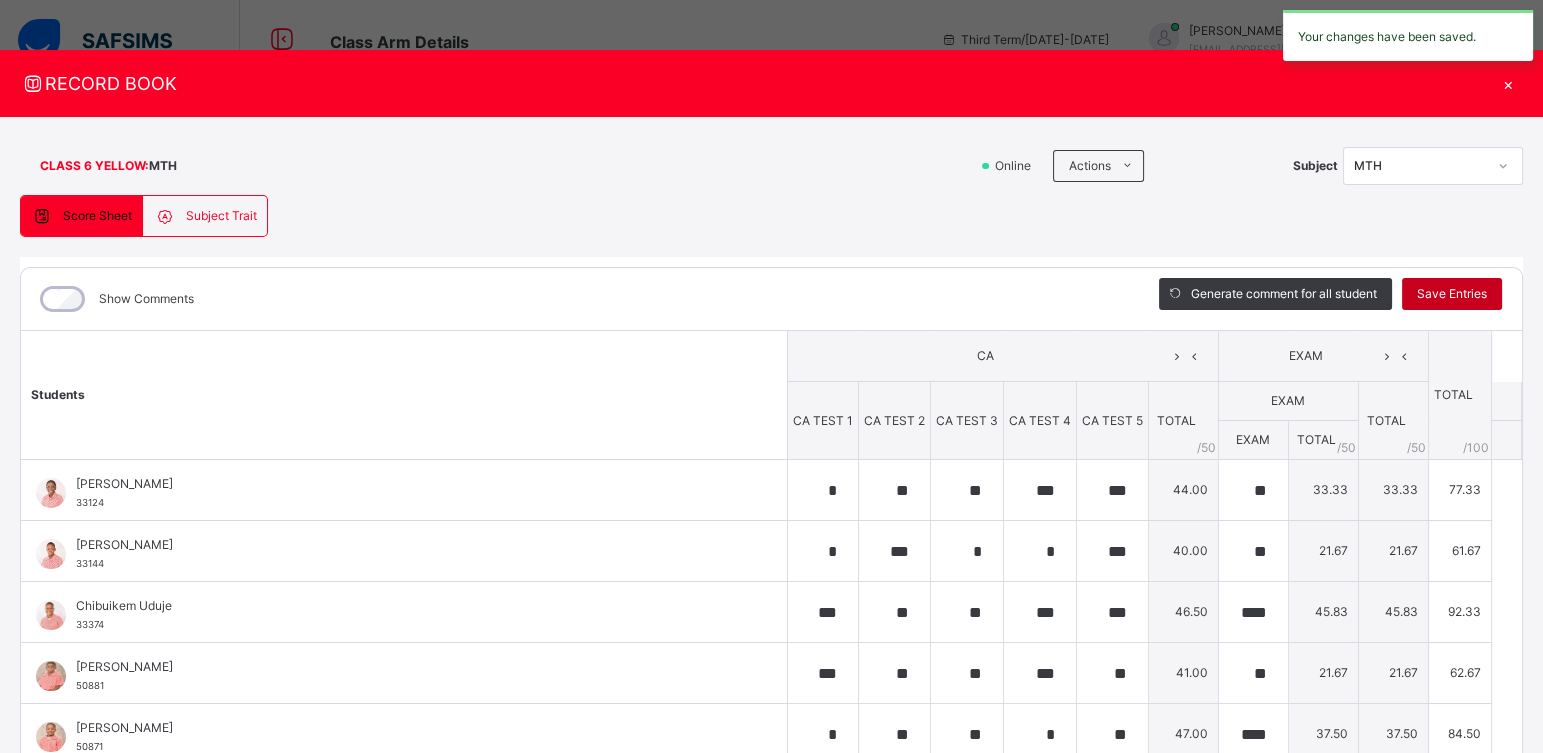 type on "*" 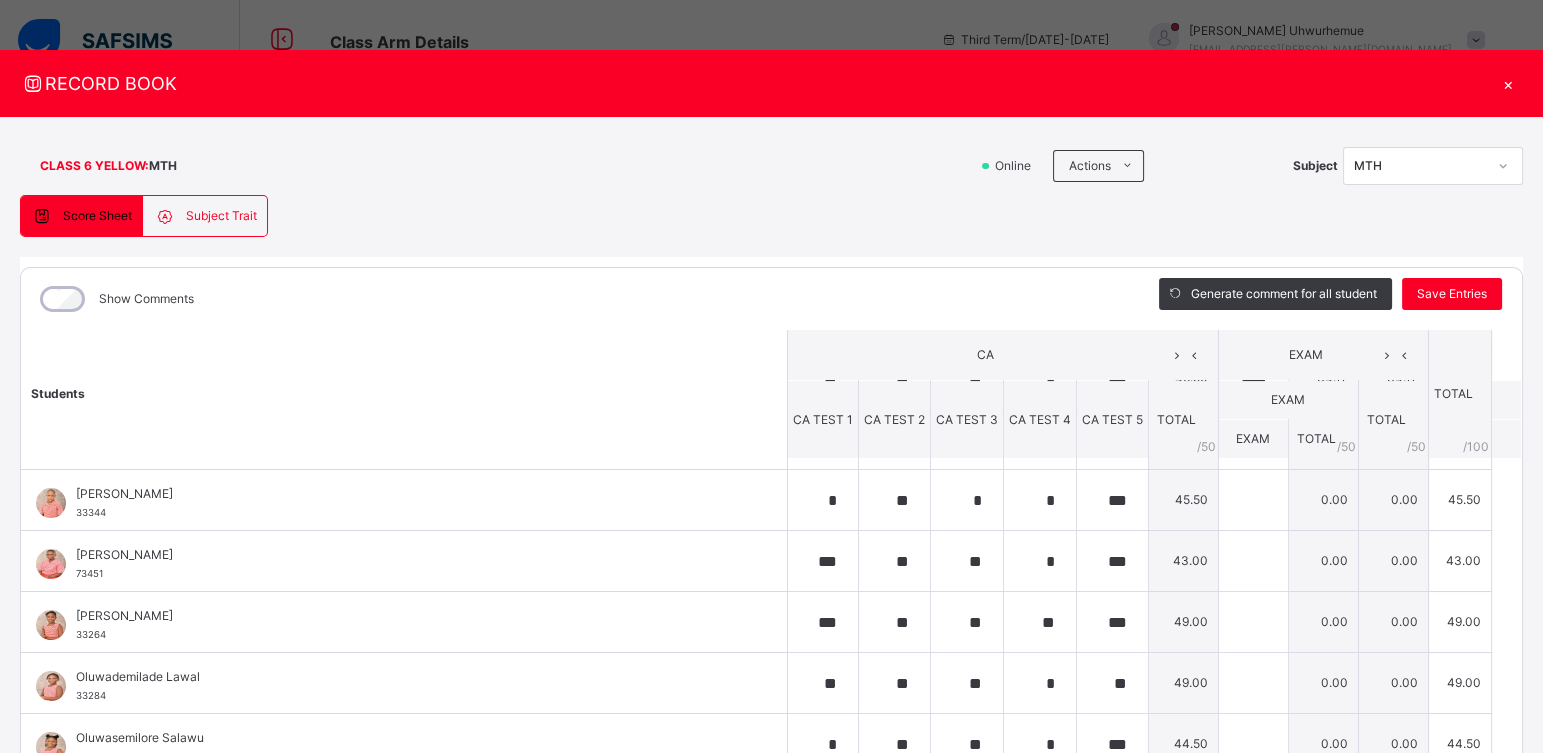 scroll, scrollTop: 647, scrollLeft: 0, axis: vertical 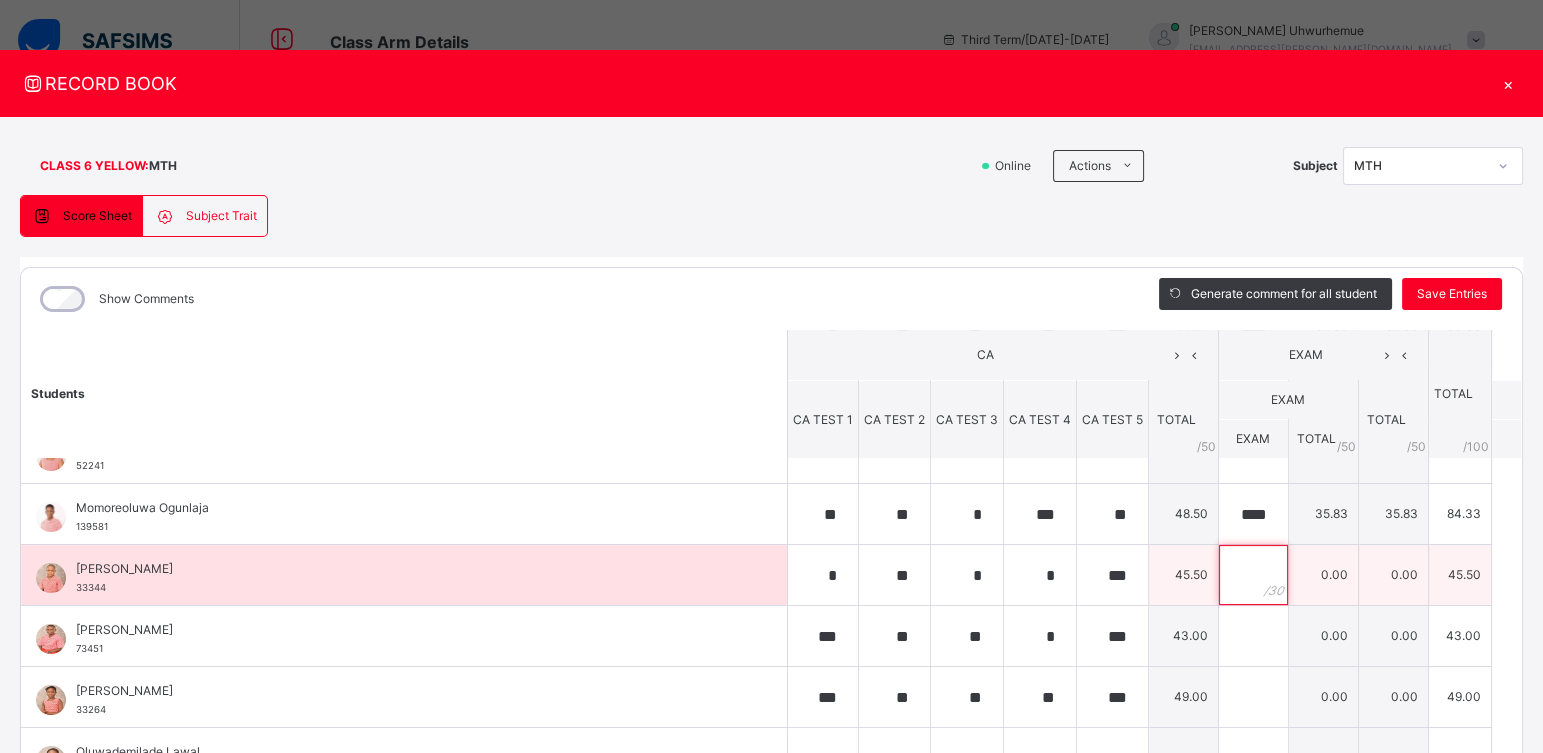 click at bounding box center [1253, 575] 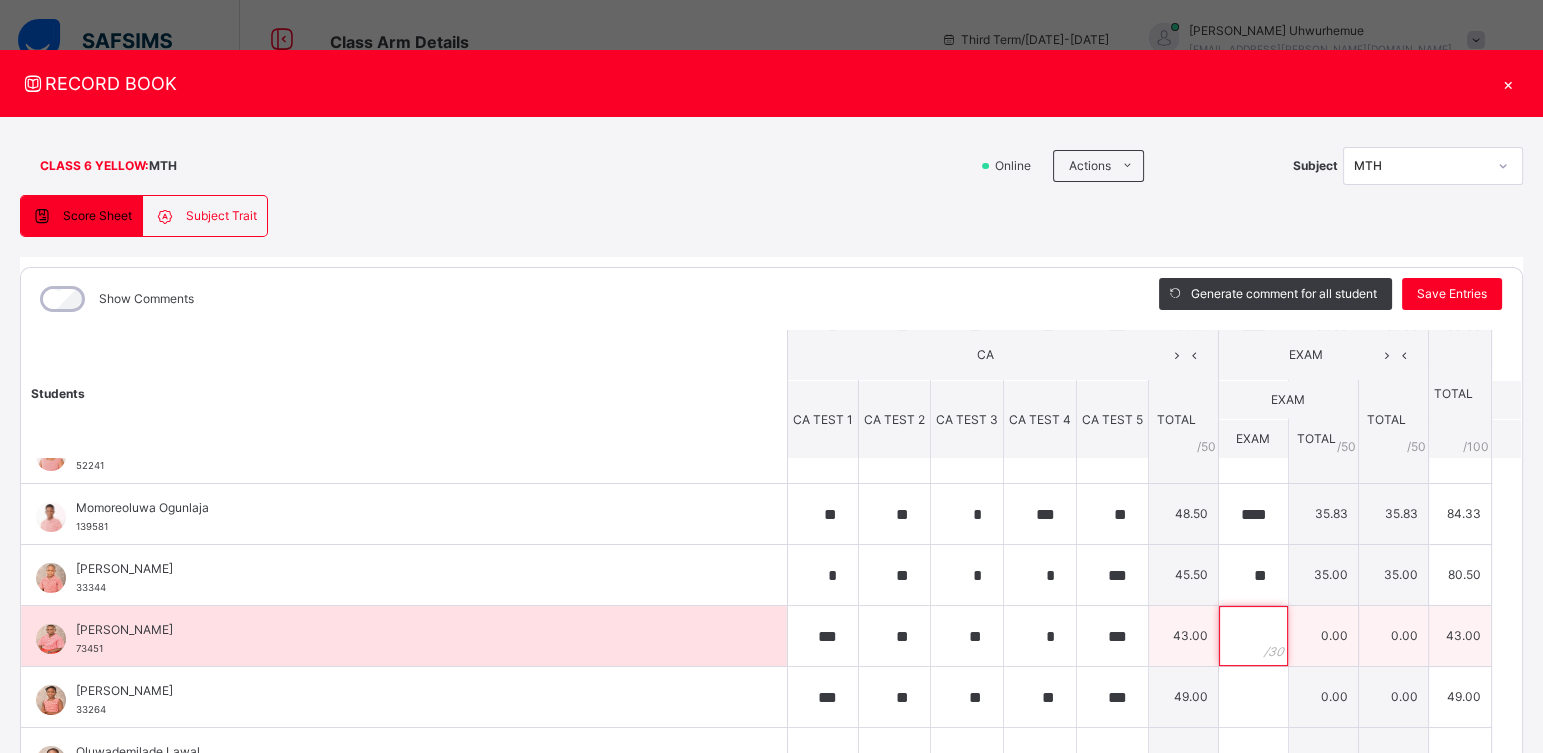 click at bounding box center [1253, 636] 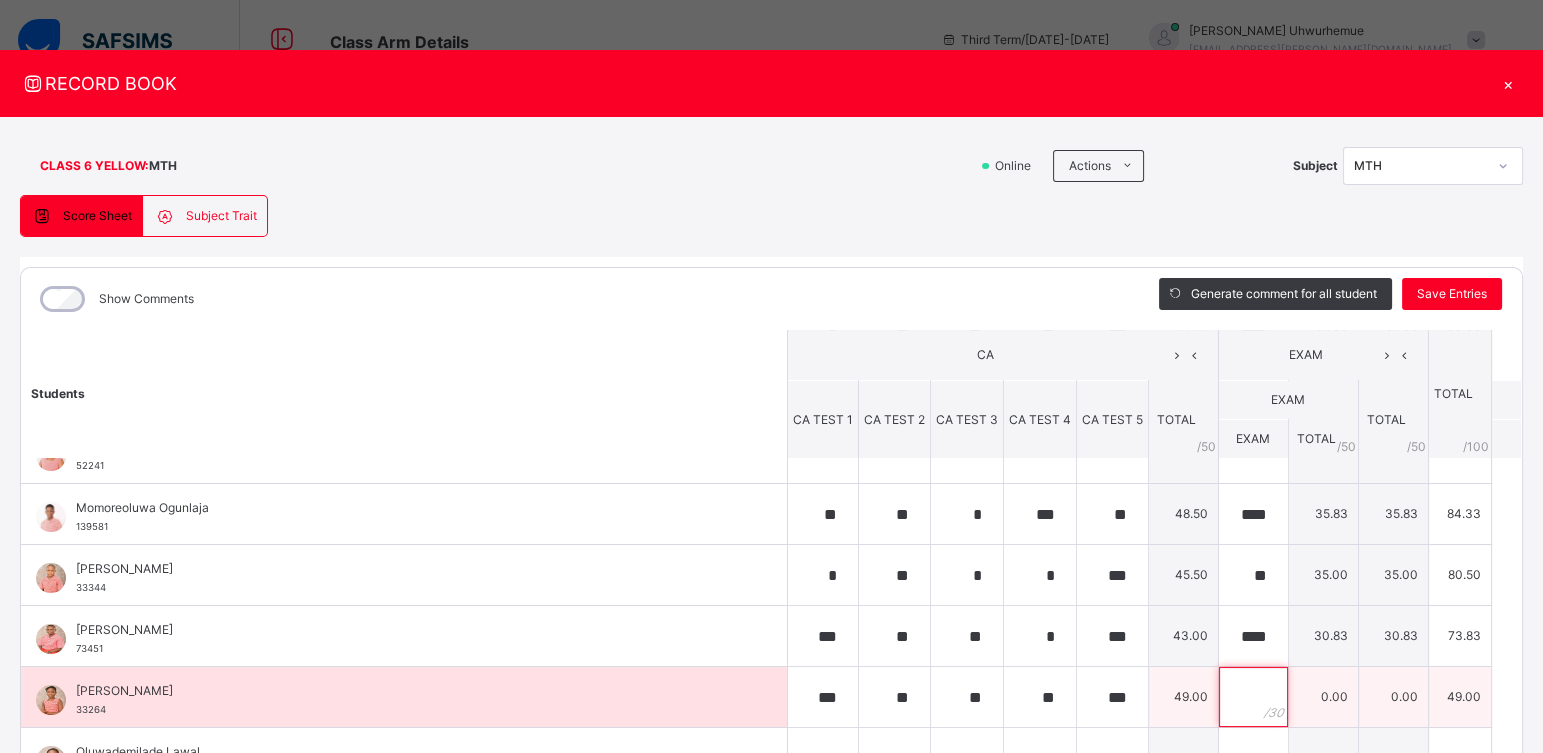 click at bounding box center [1253, 697] 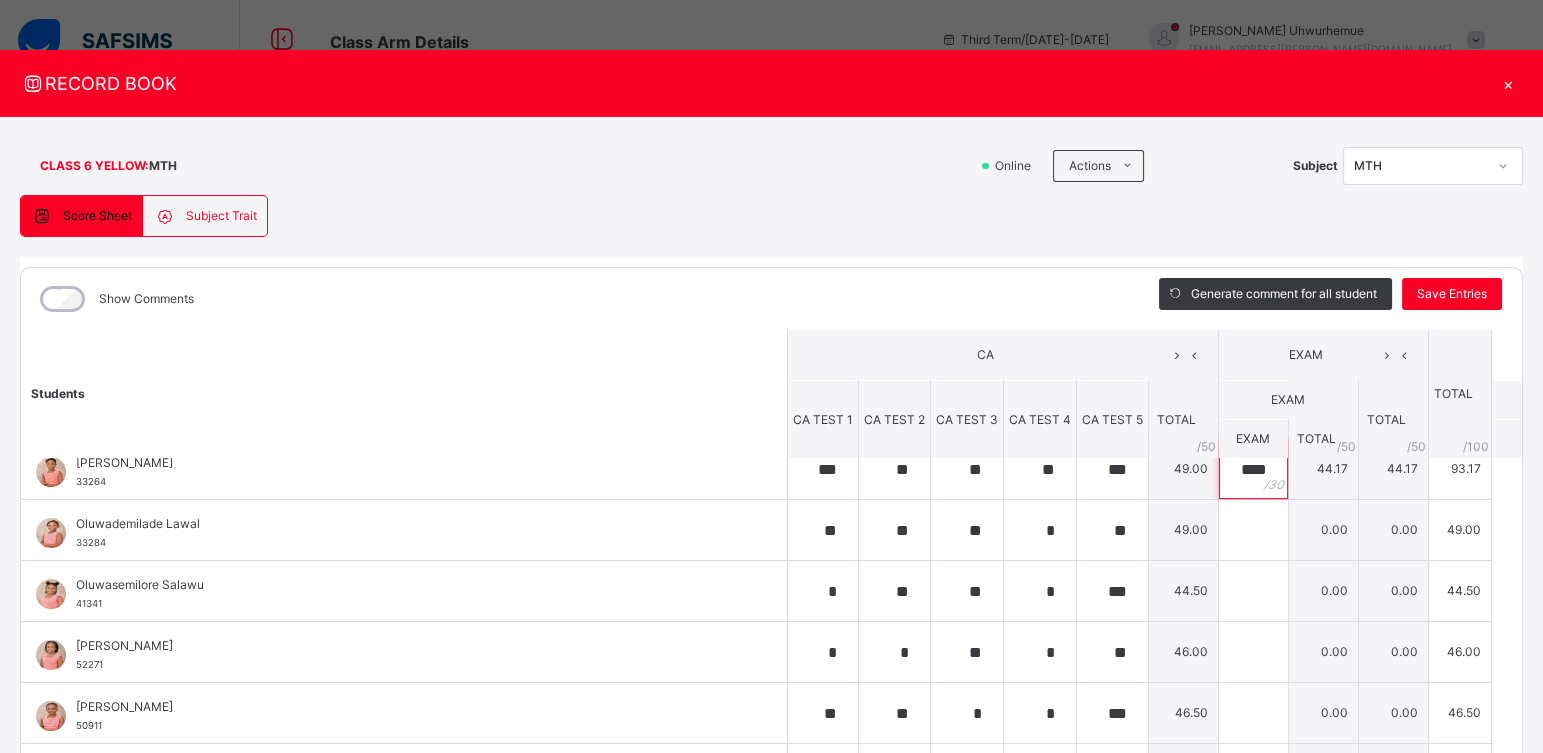 scroll, scrollTop: 878, scrollLeft: 0, axis: vertical 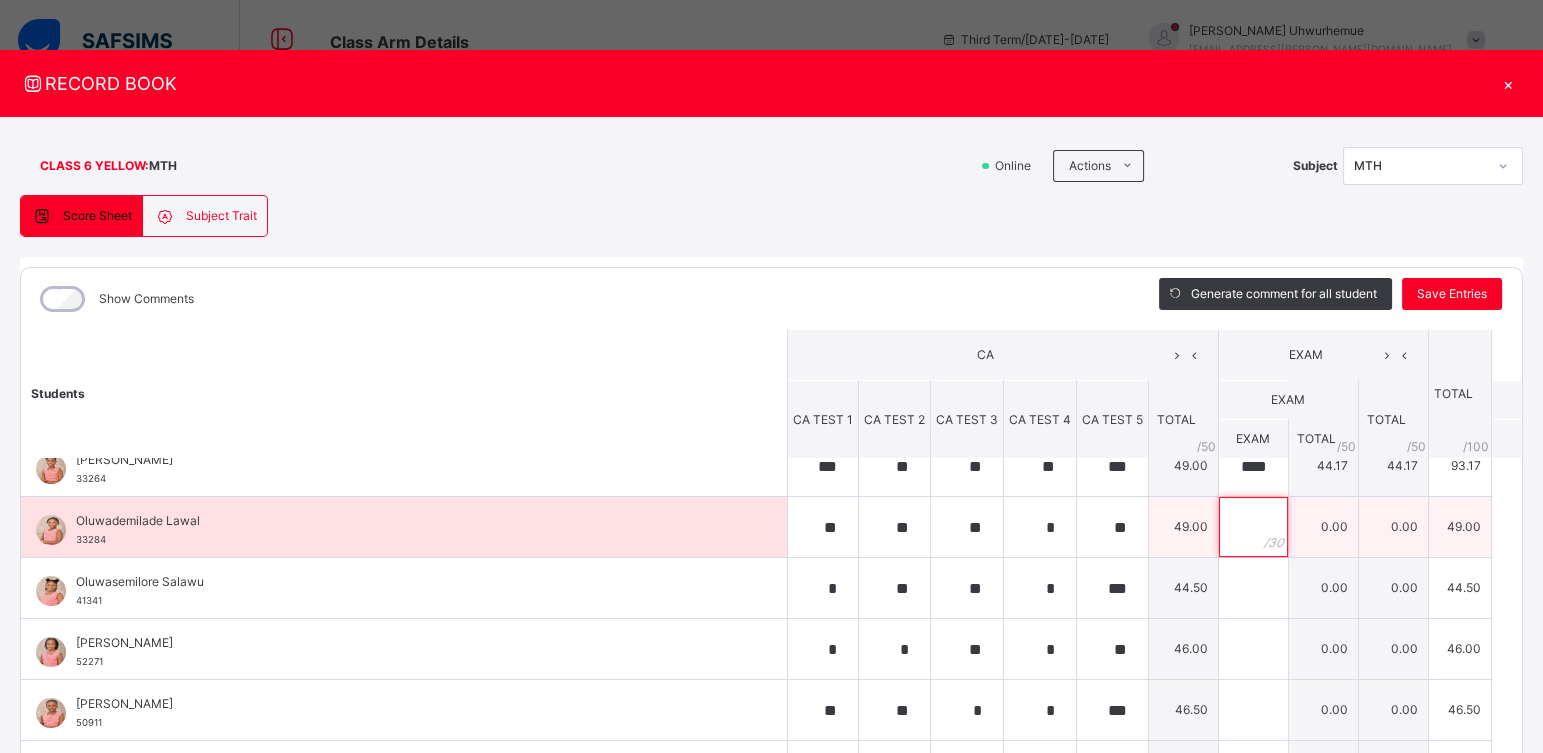 click at bounding box center [1253, 527] 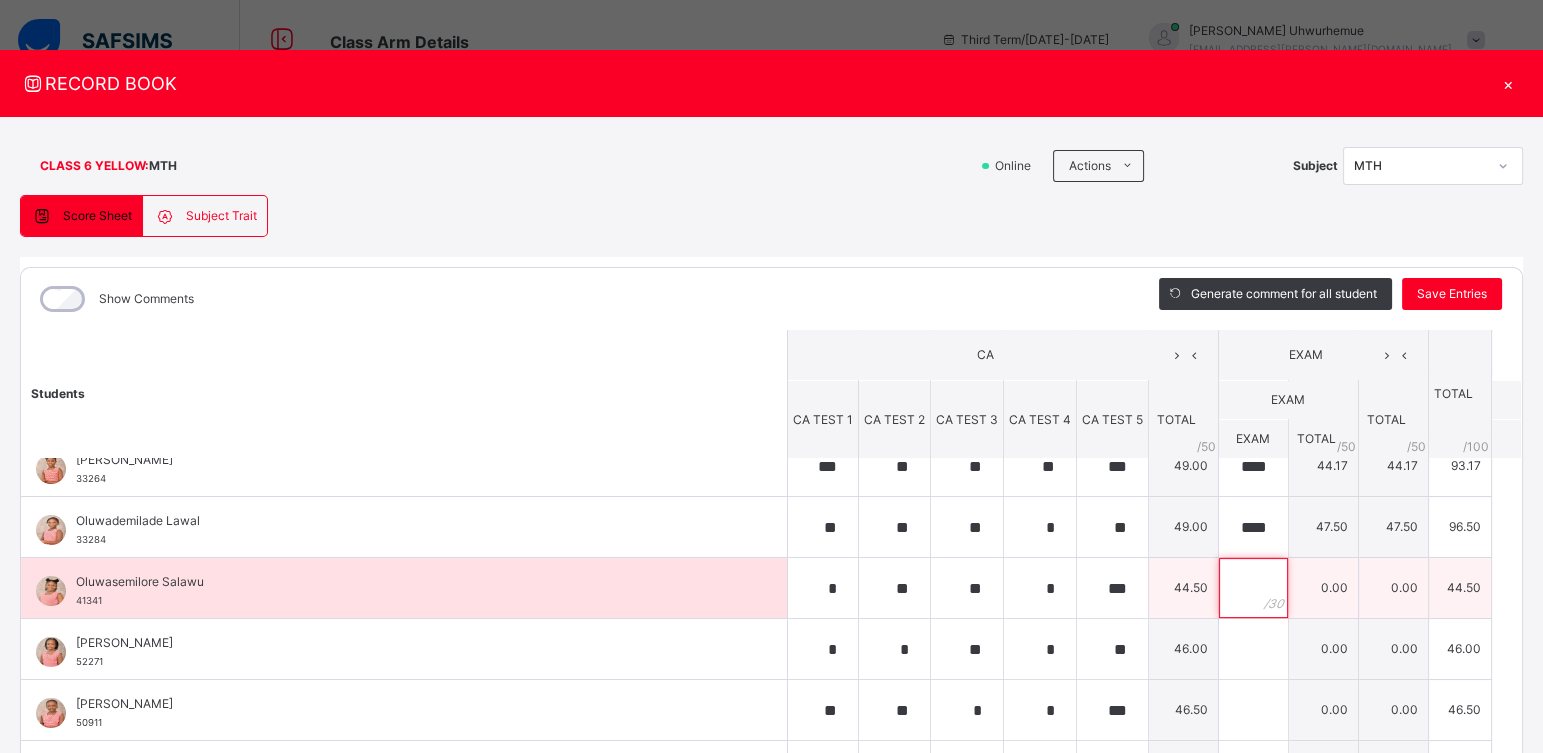 click at bounding box center [1253, 588] 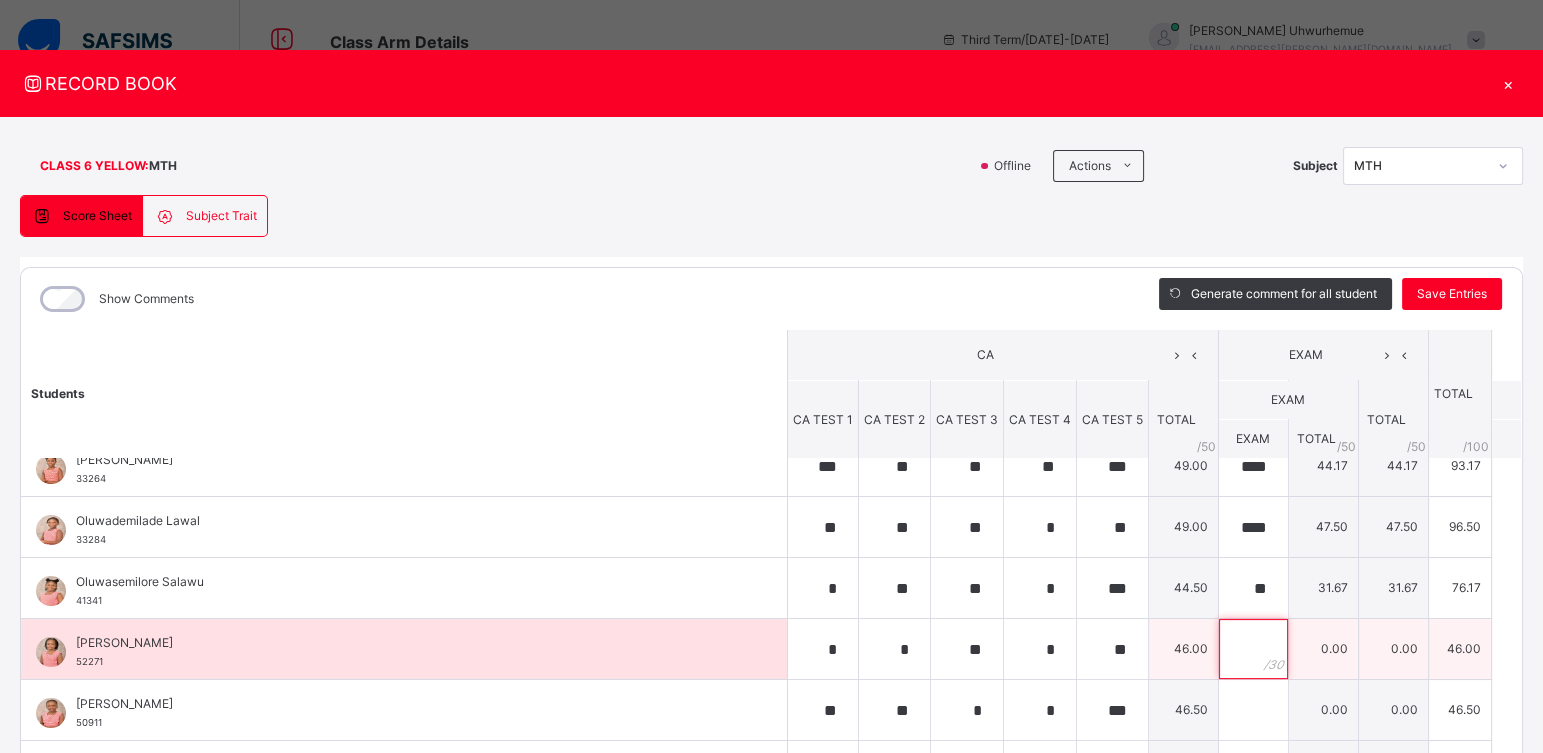 click at bounding box center [1253, 649] 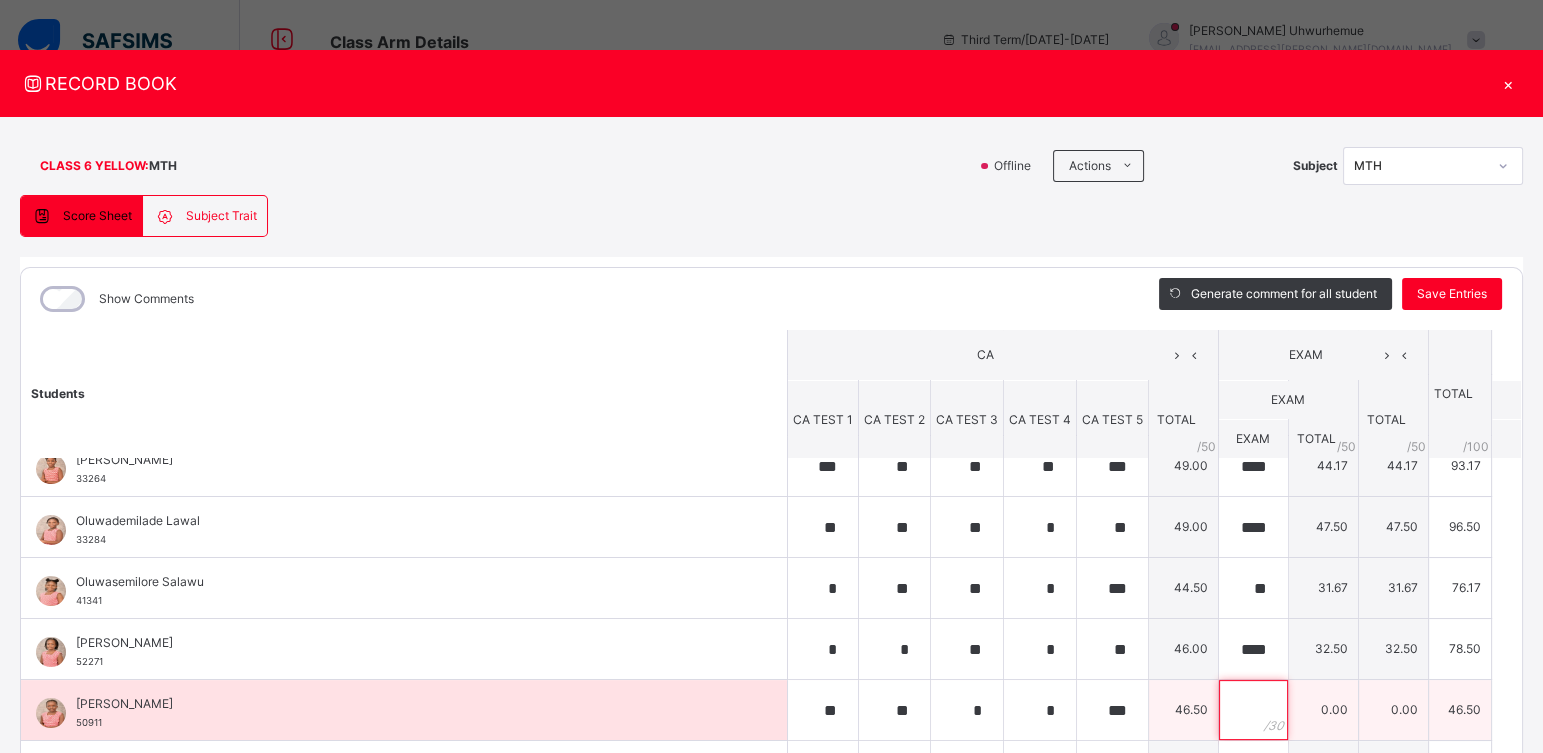 click at bounding box center (1253, 710) 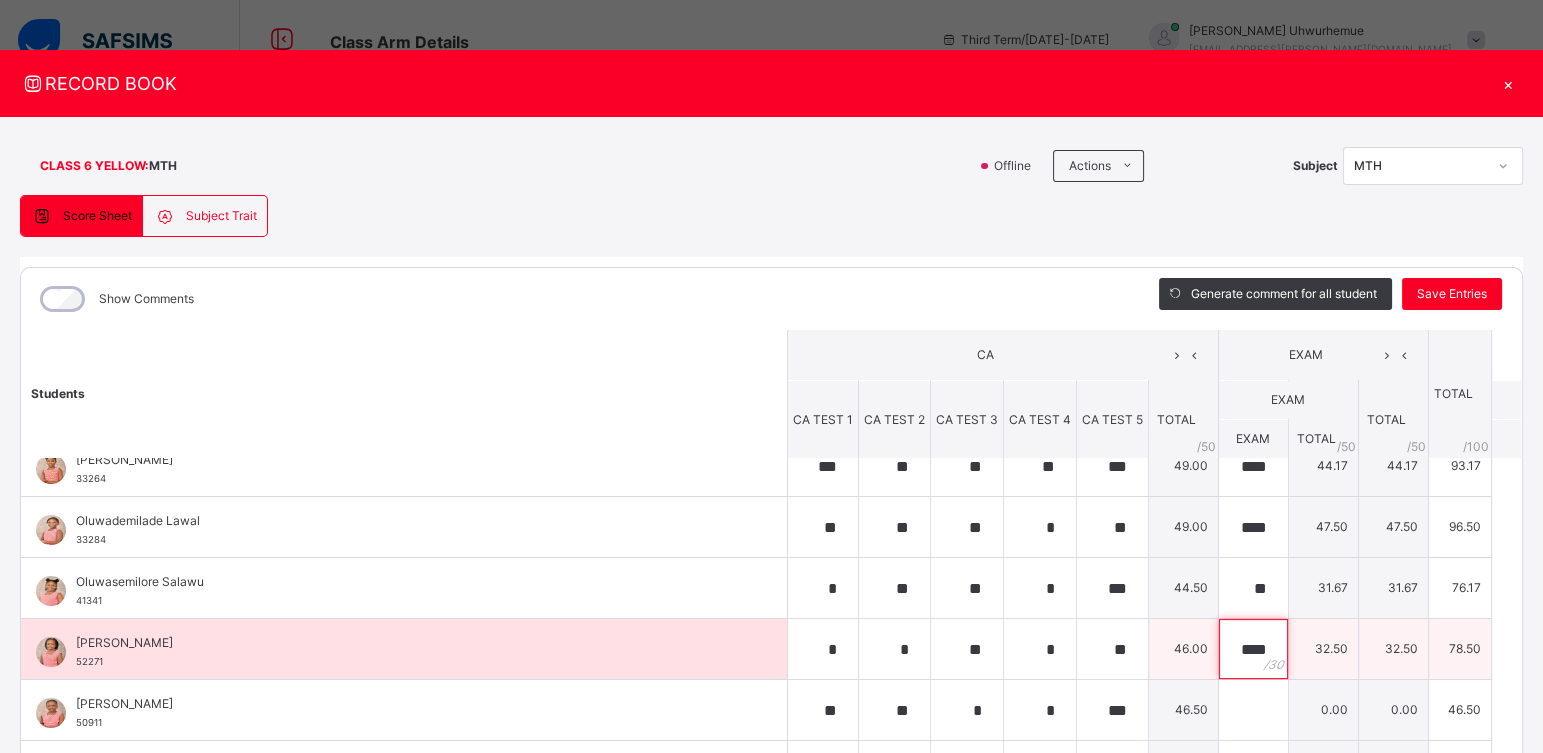 click on "****" at bounding box center (1253, 649) 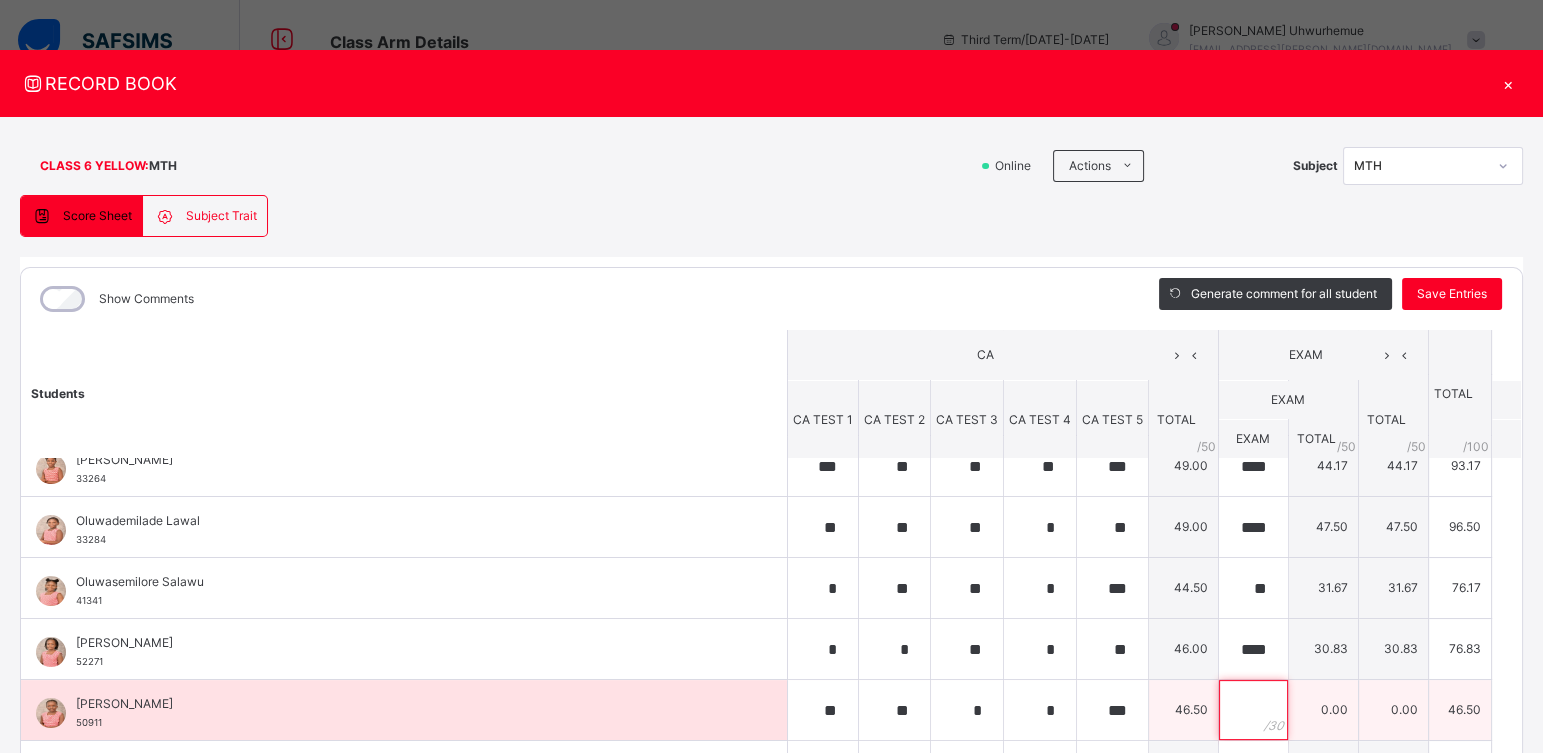 click at bounding box center (1253, 710) 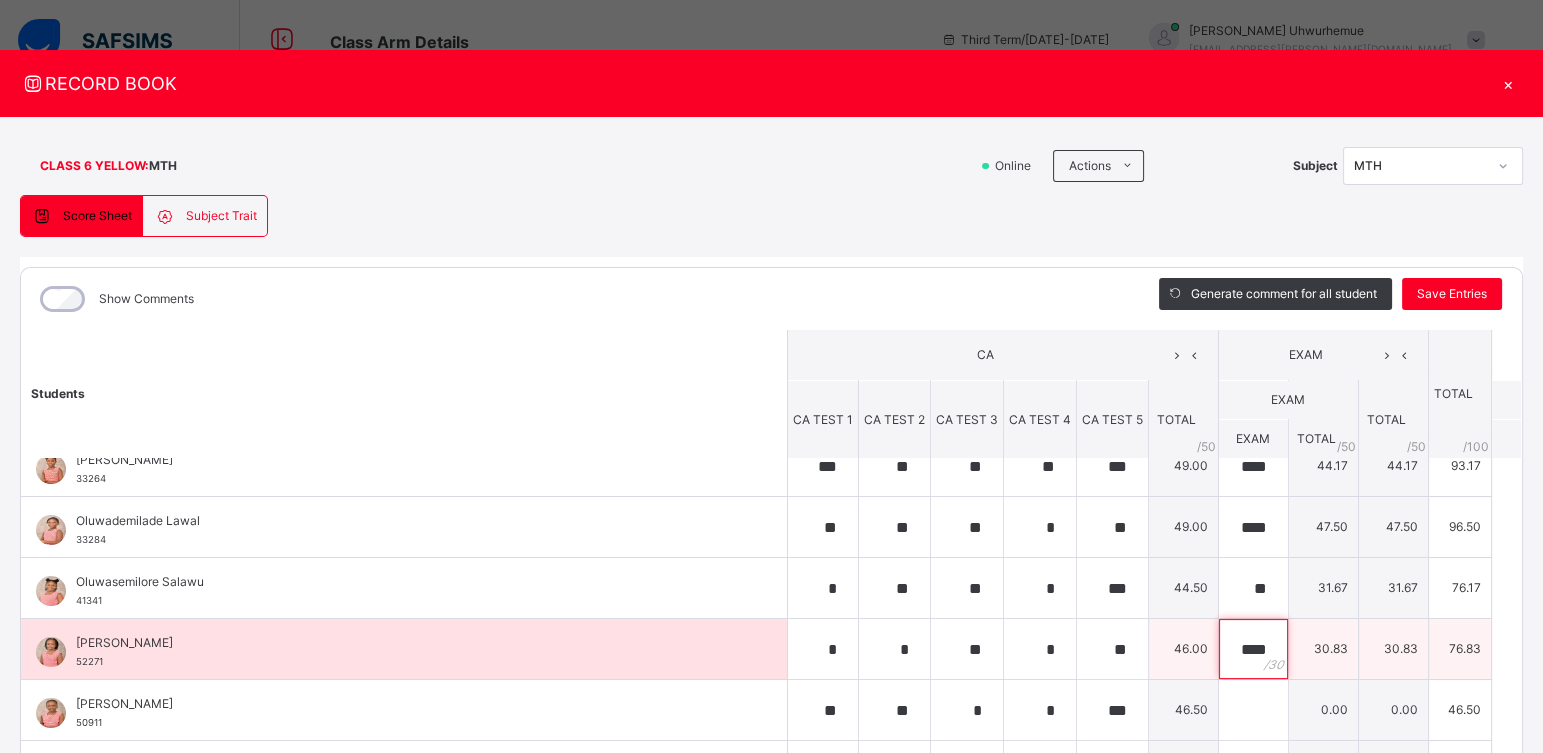 click on "****" at bounding box center [1253, 649] 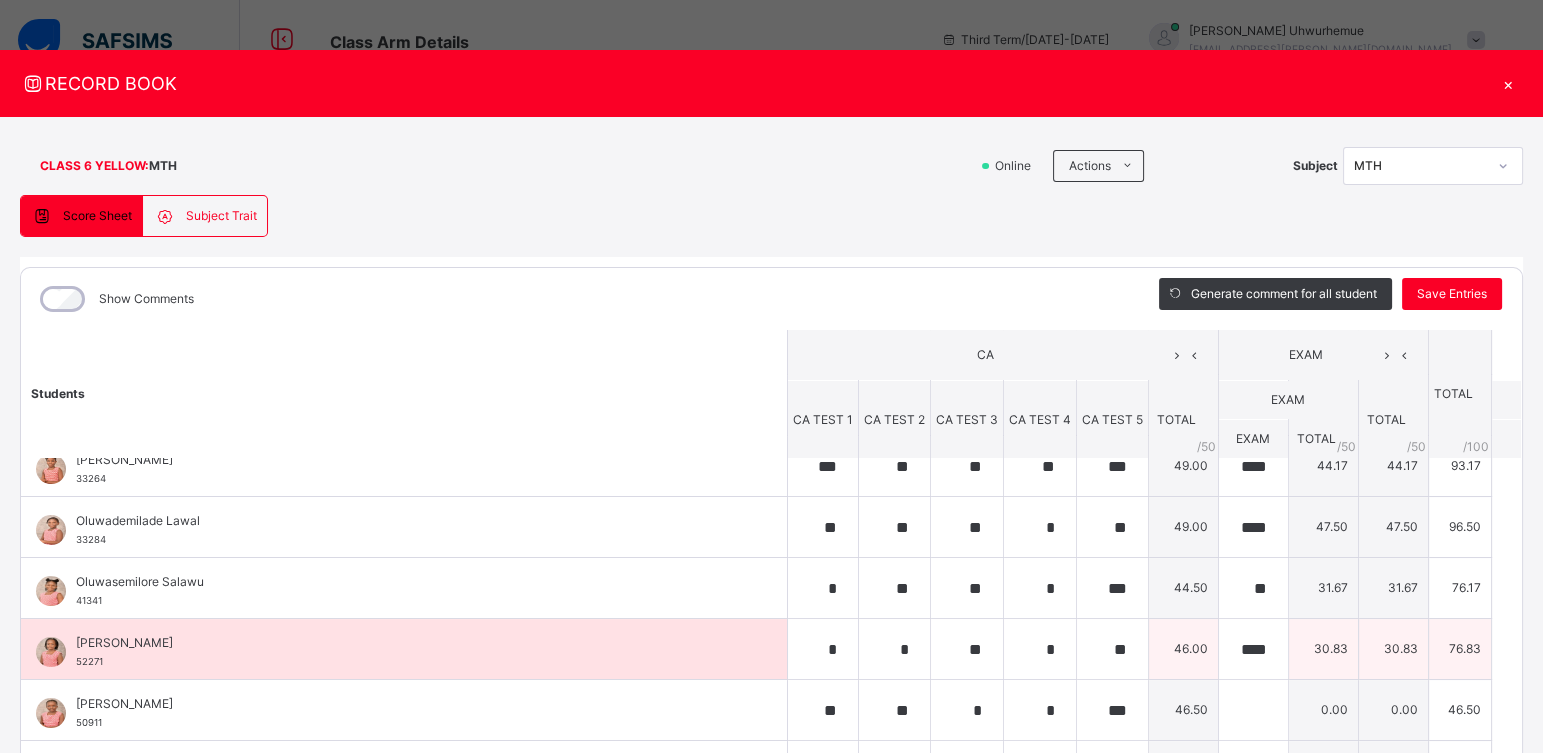 click on "****" at bounding box center (1253, 649) 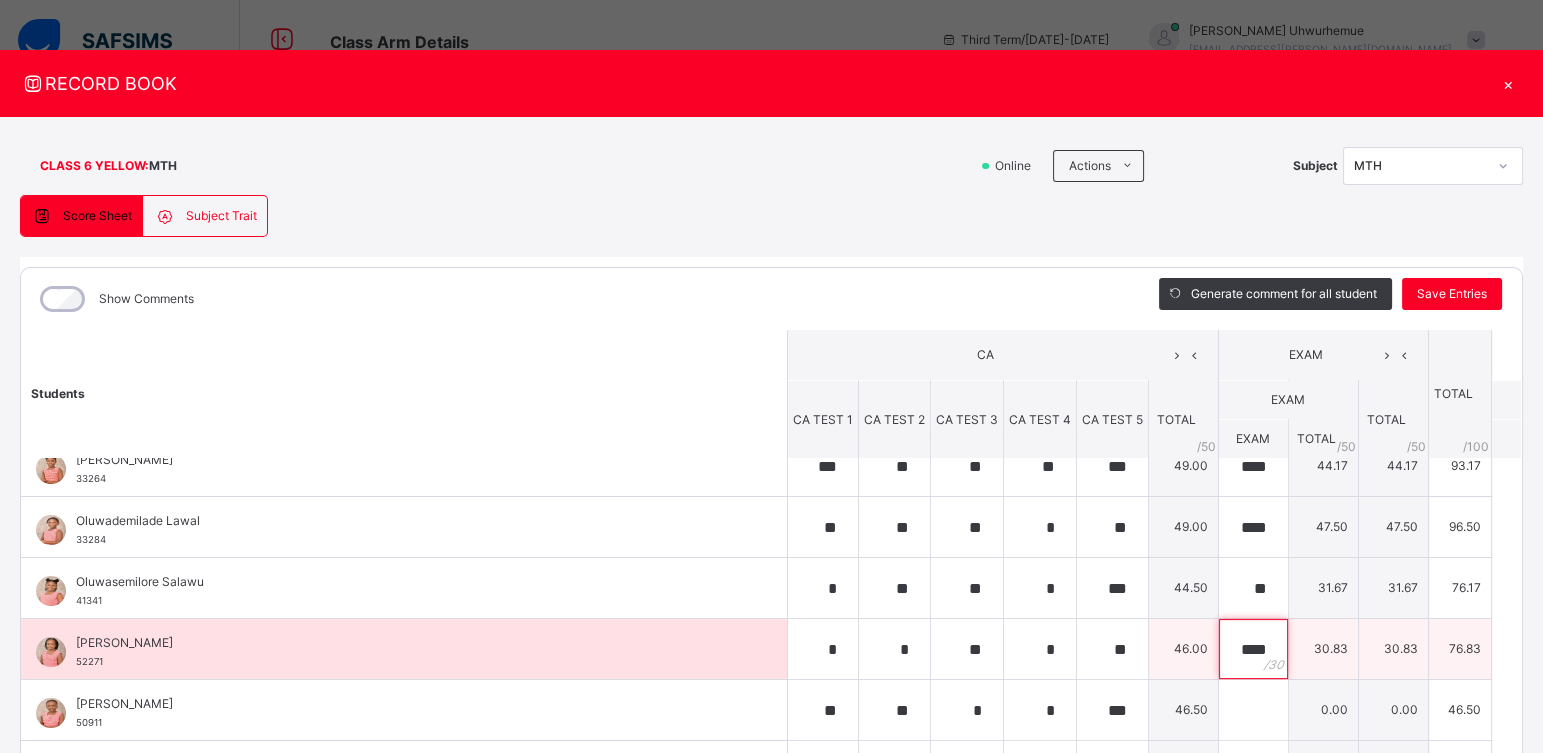 click on "****" at bounding box center [1253, 649] 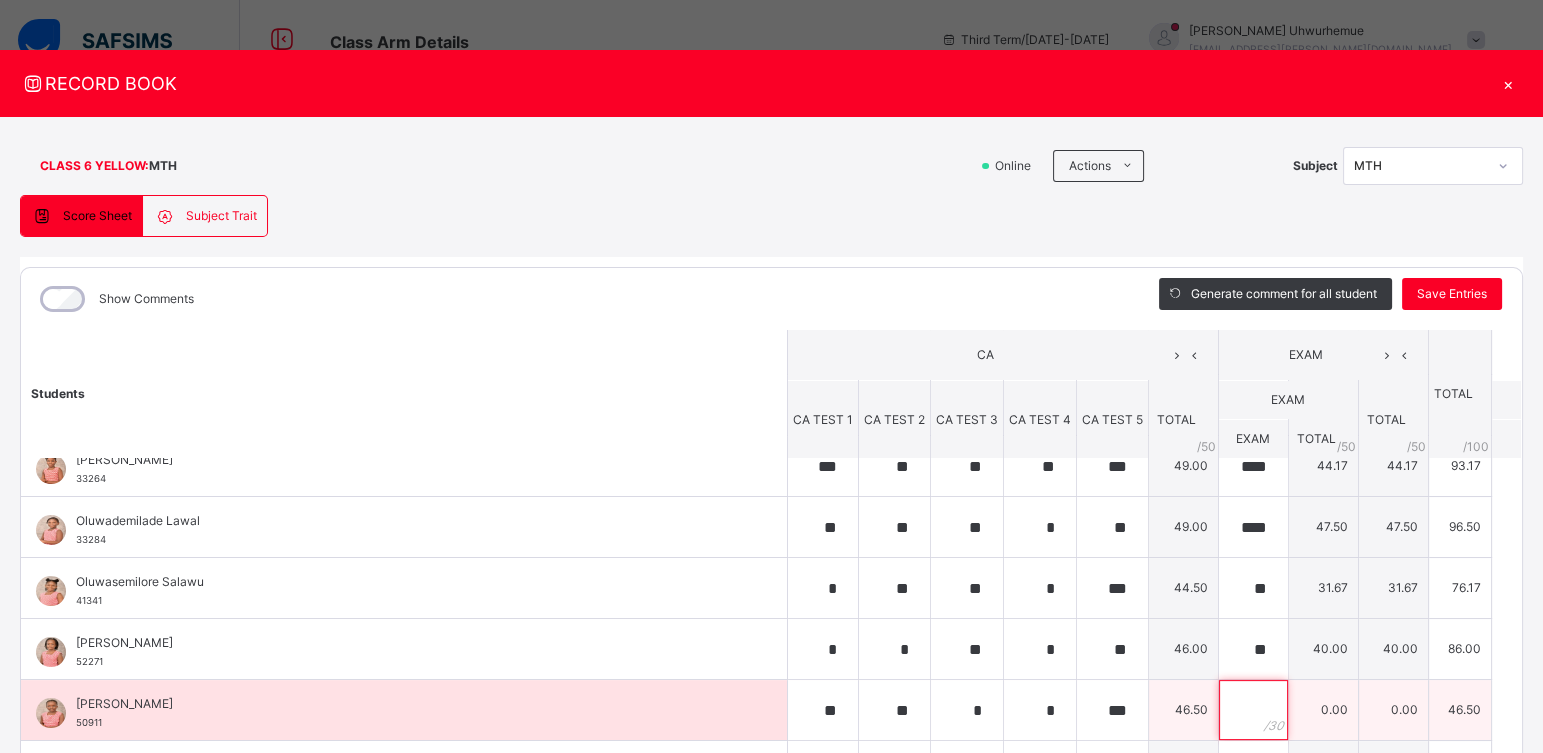 click at bounding box center [1253, 710] 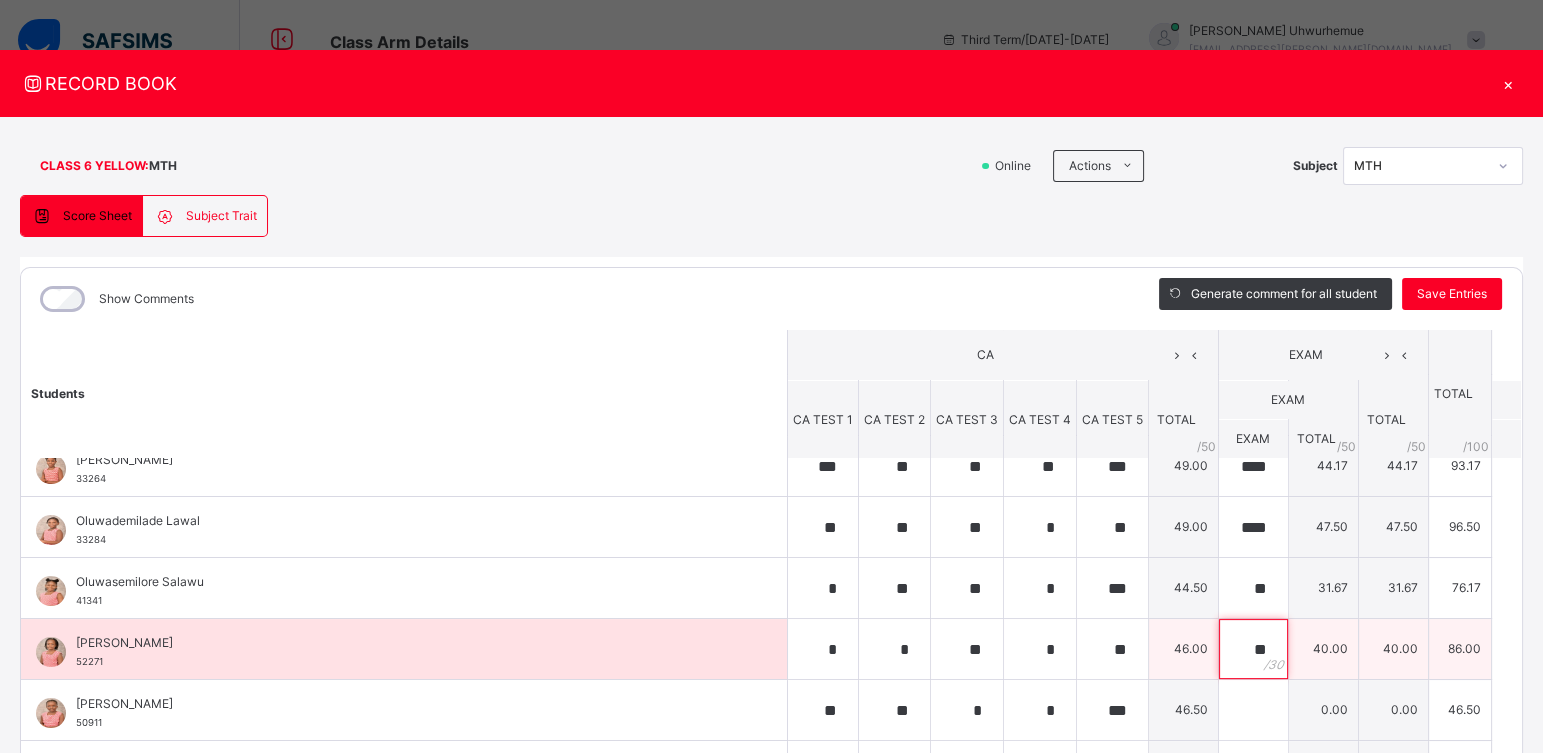 click on "**" at bounding box center (1253, 649) 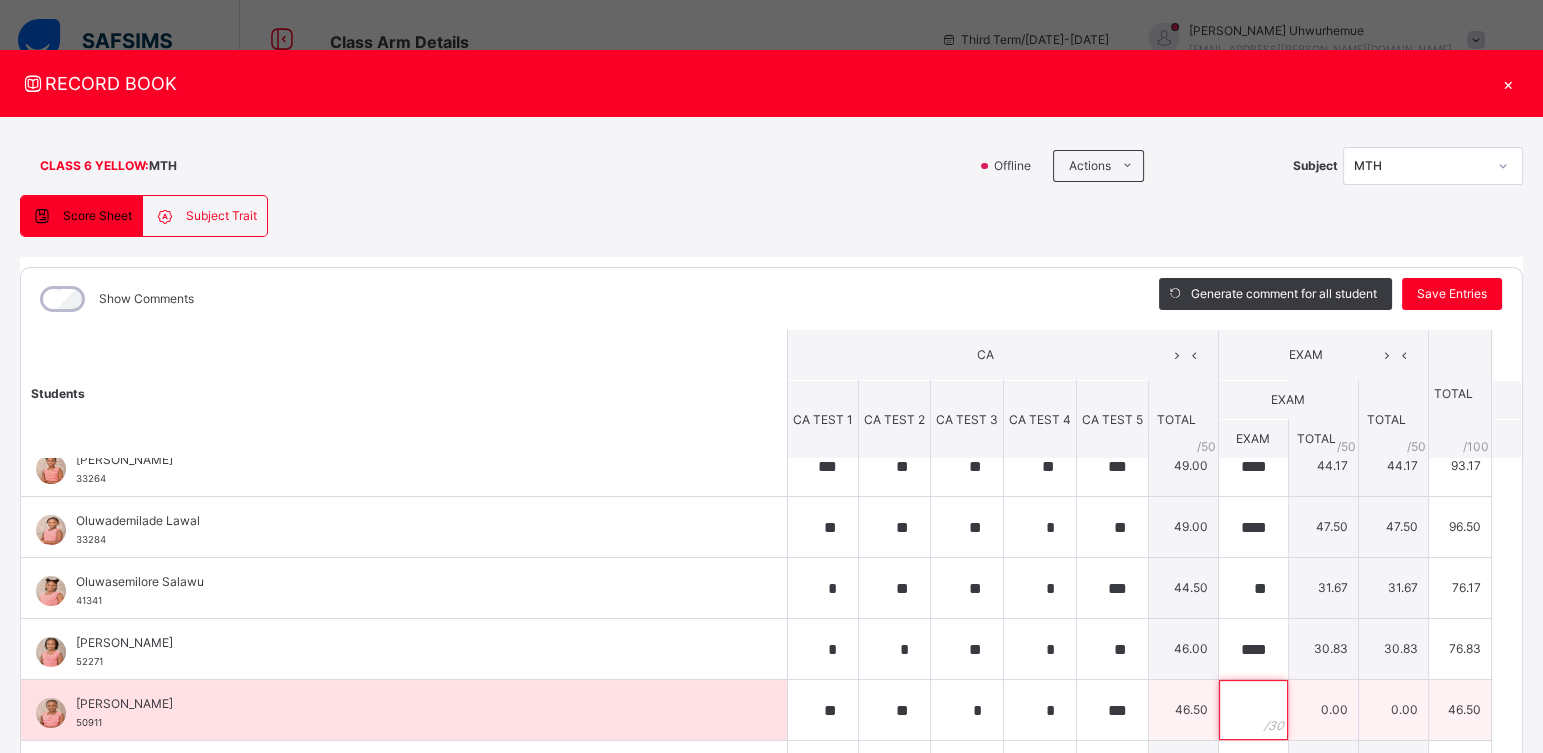 click at bounding box center [1253, 710] 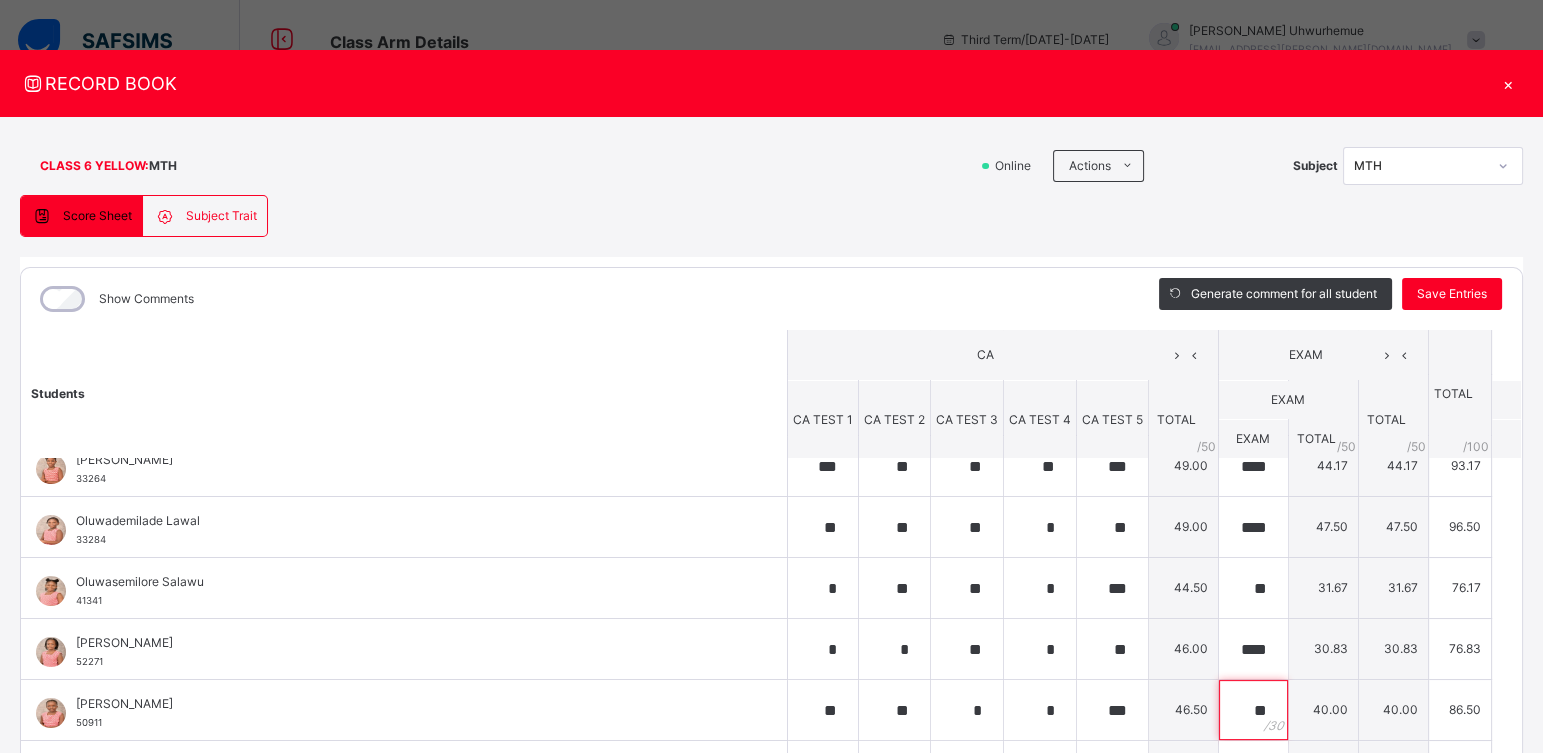 scroll, scrollTop: 906, scrollLeft: 0, axis: vertical 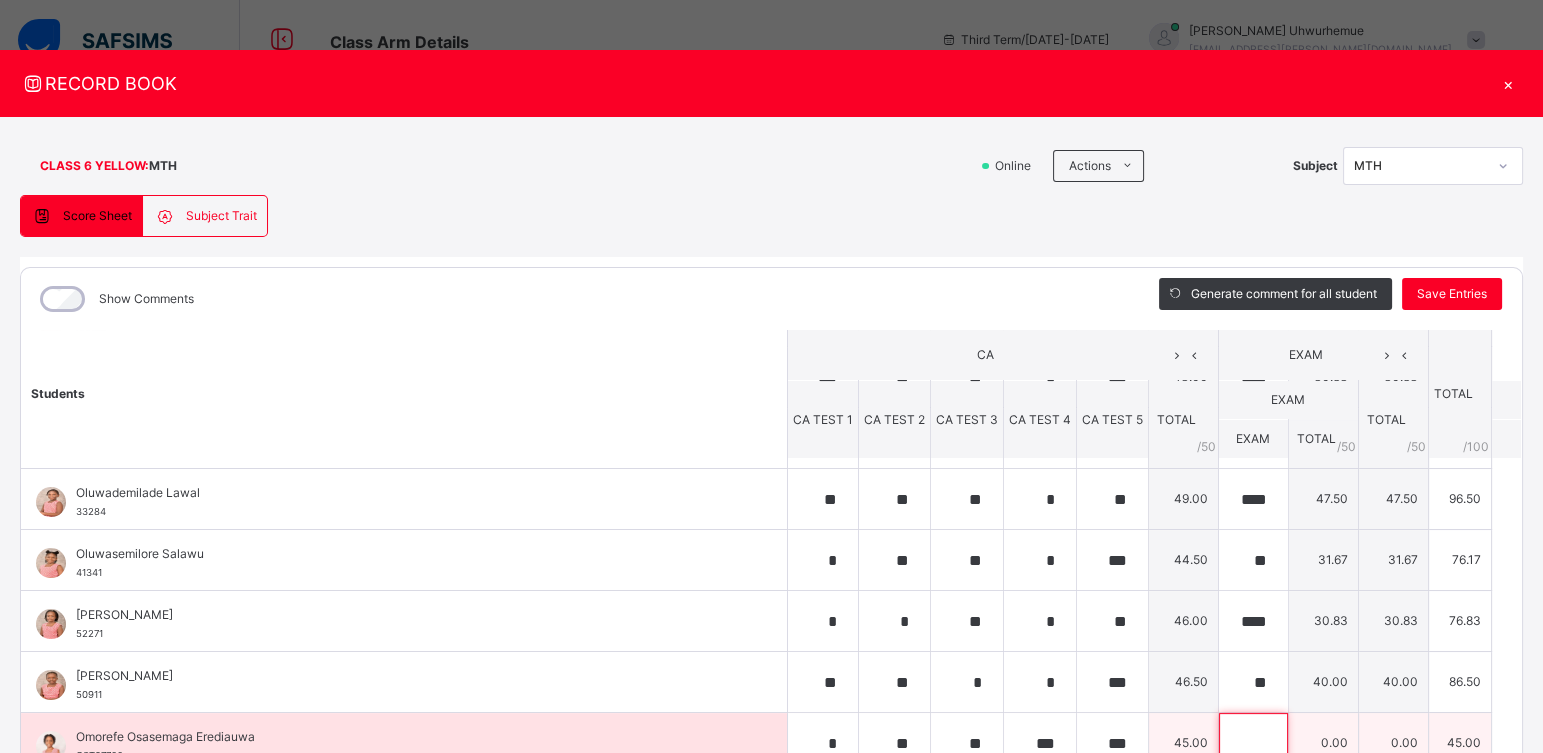 click at bounding box center (1253, 743) 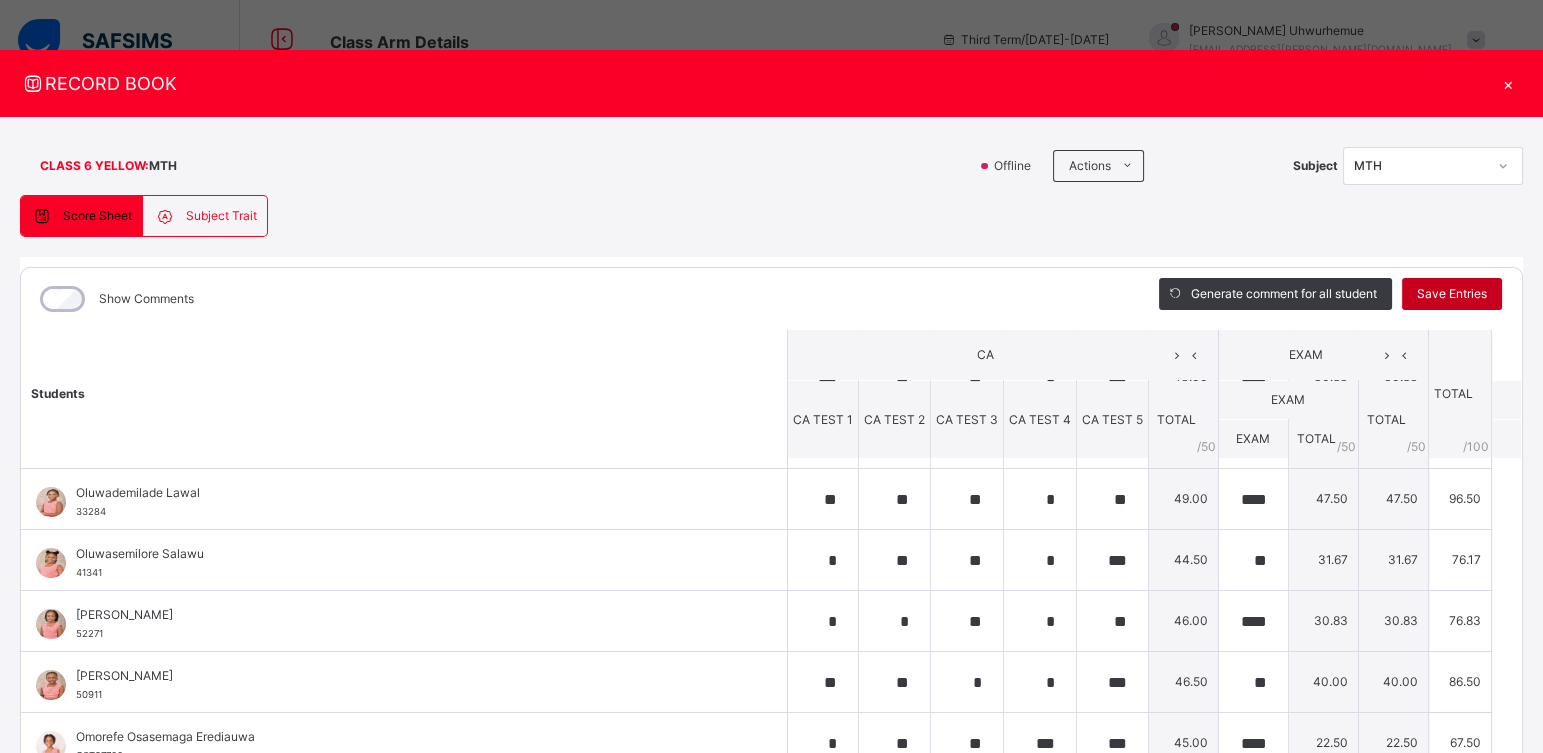 click on "Save Entries" at bounding box center [1452, 294] 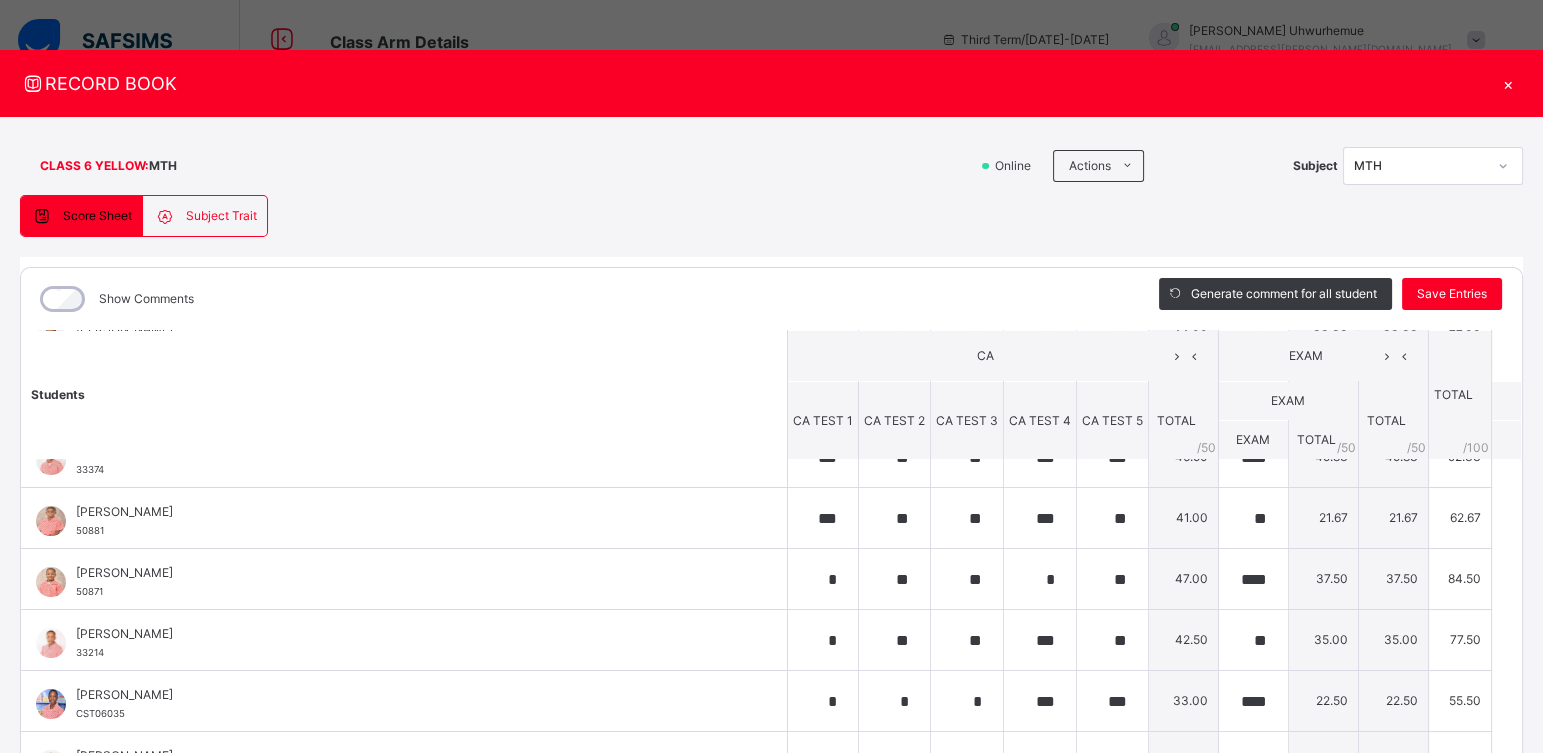 scroll, scrollTop: 0, scrollLeft: 0, axis: both 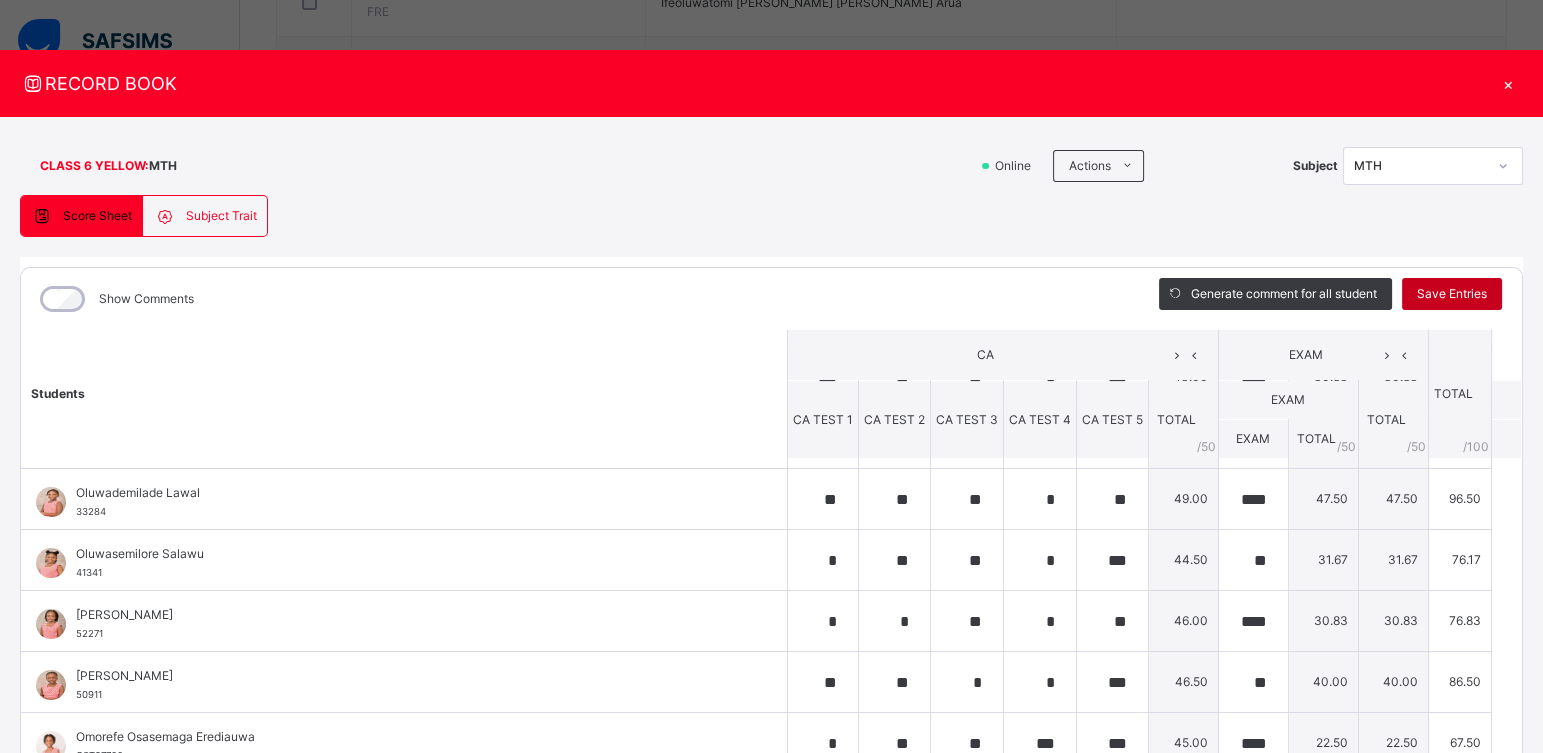 click on "Save Entries" at bounding box center (1452, 294) 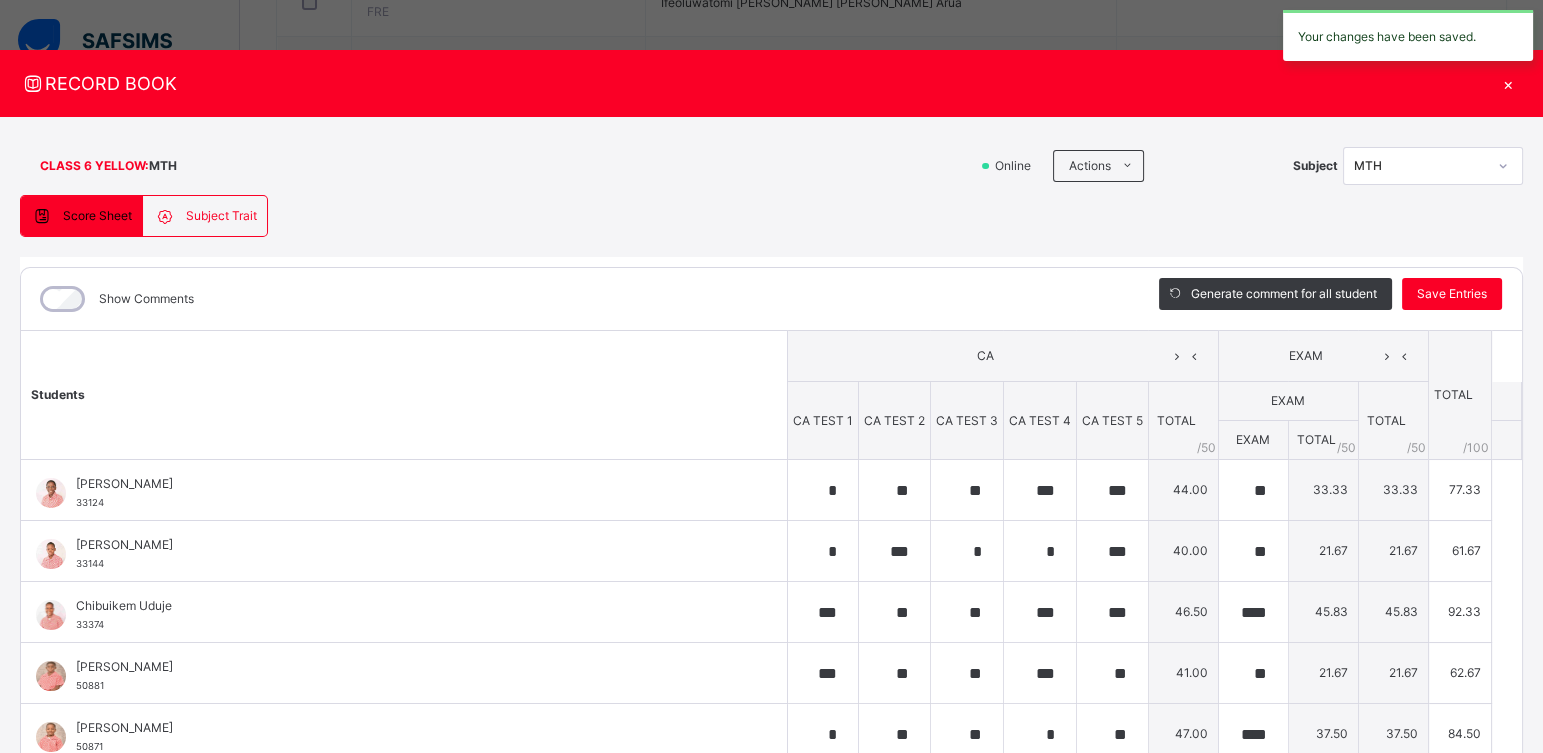 scroll, scrollTop: 906, scrollLeft: 0, axis: vertical 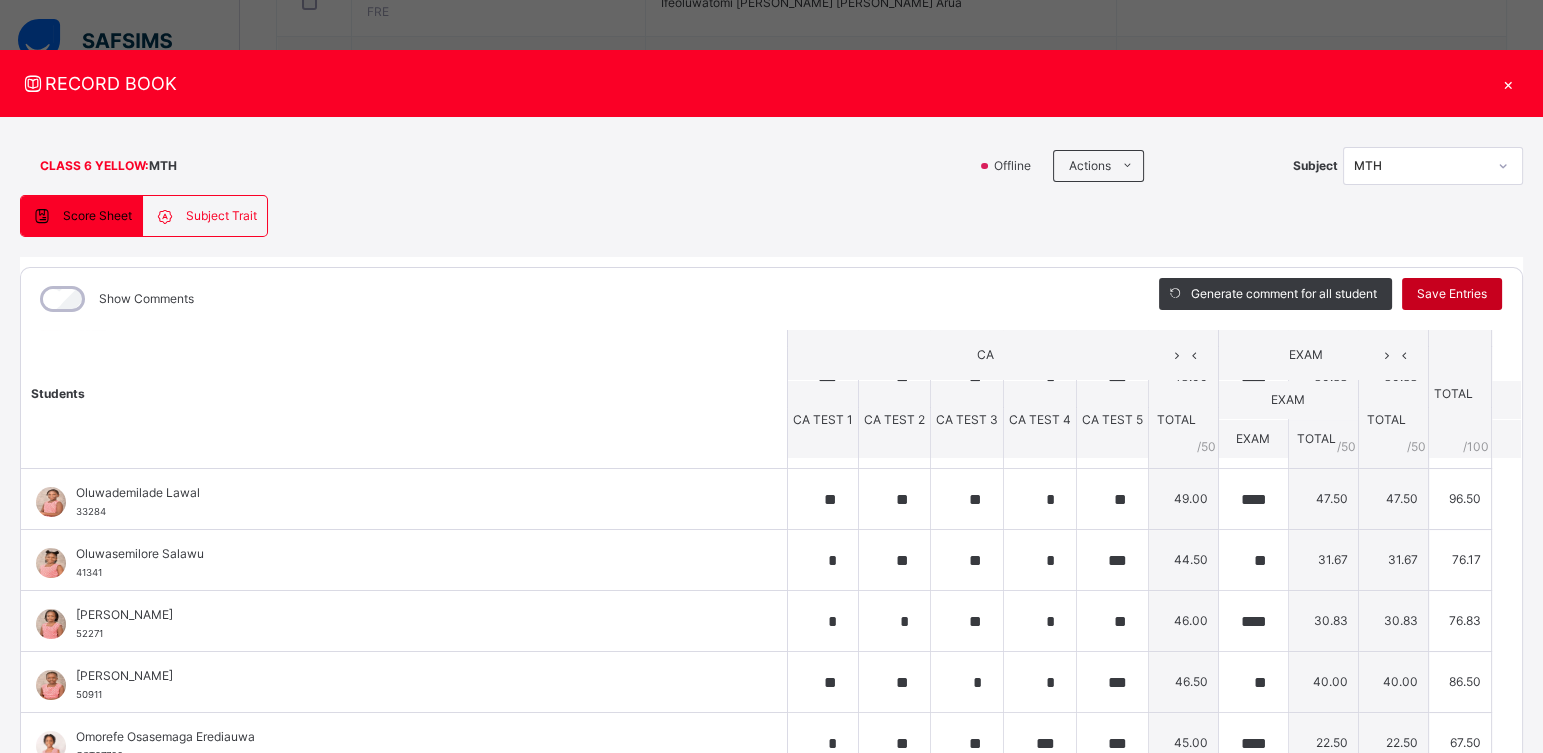 click on "Save Entries" at bounding box center [1452, 294] 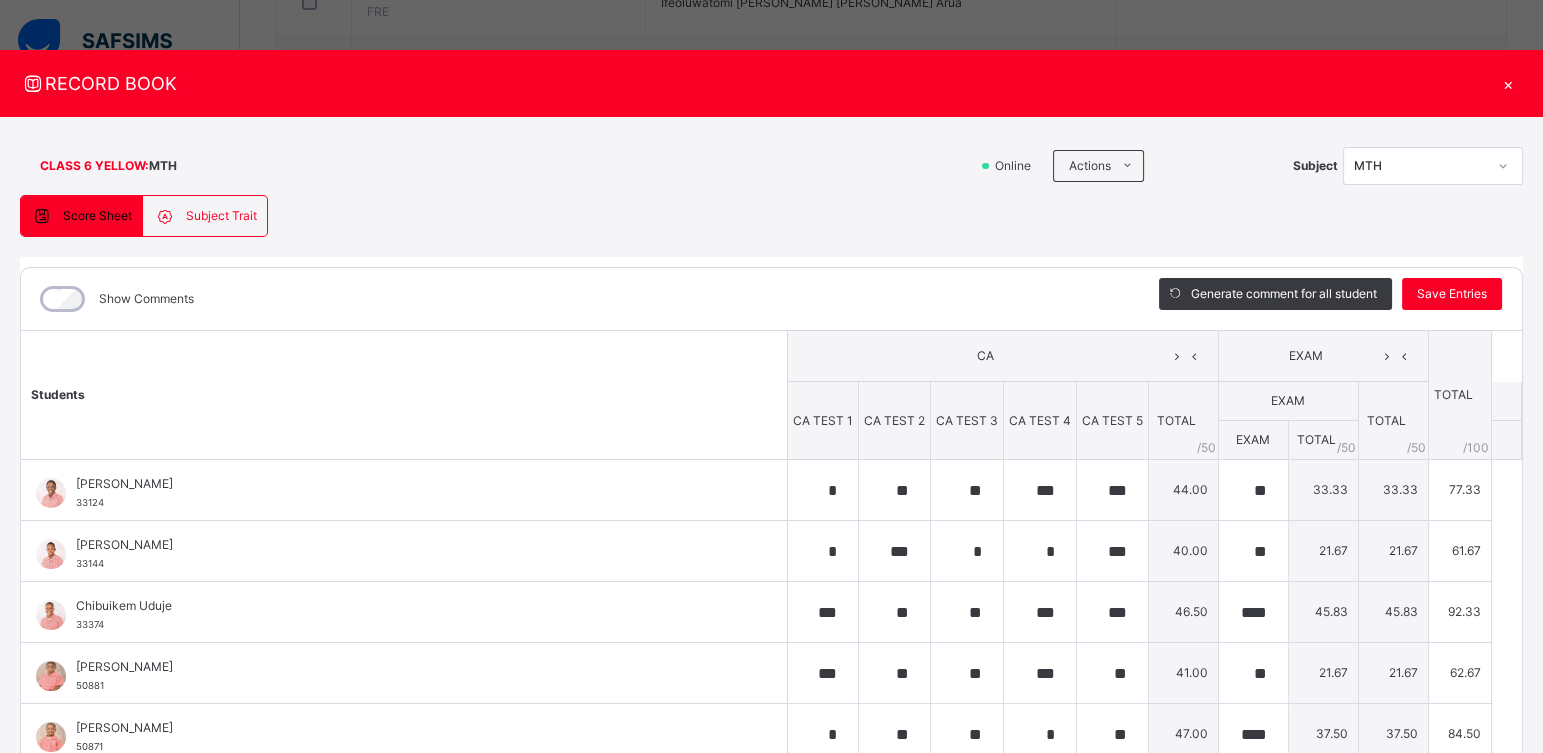 scroll, scrollTop: 906, scrollLeft: 0, axis: vertical 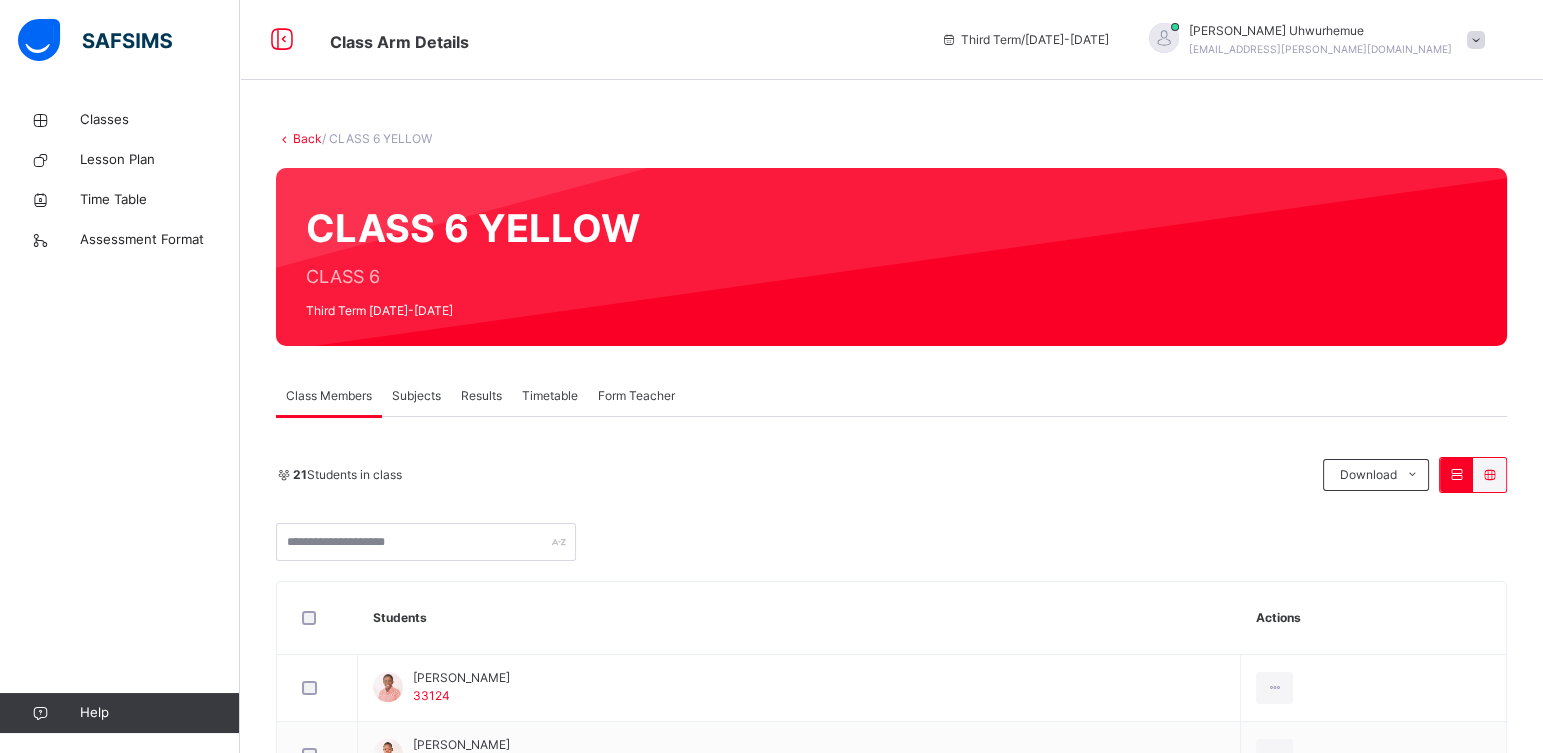 click on "Subjects" at bounding box center (416, 396) 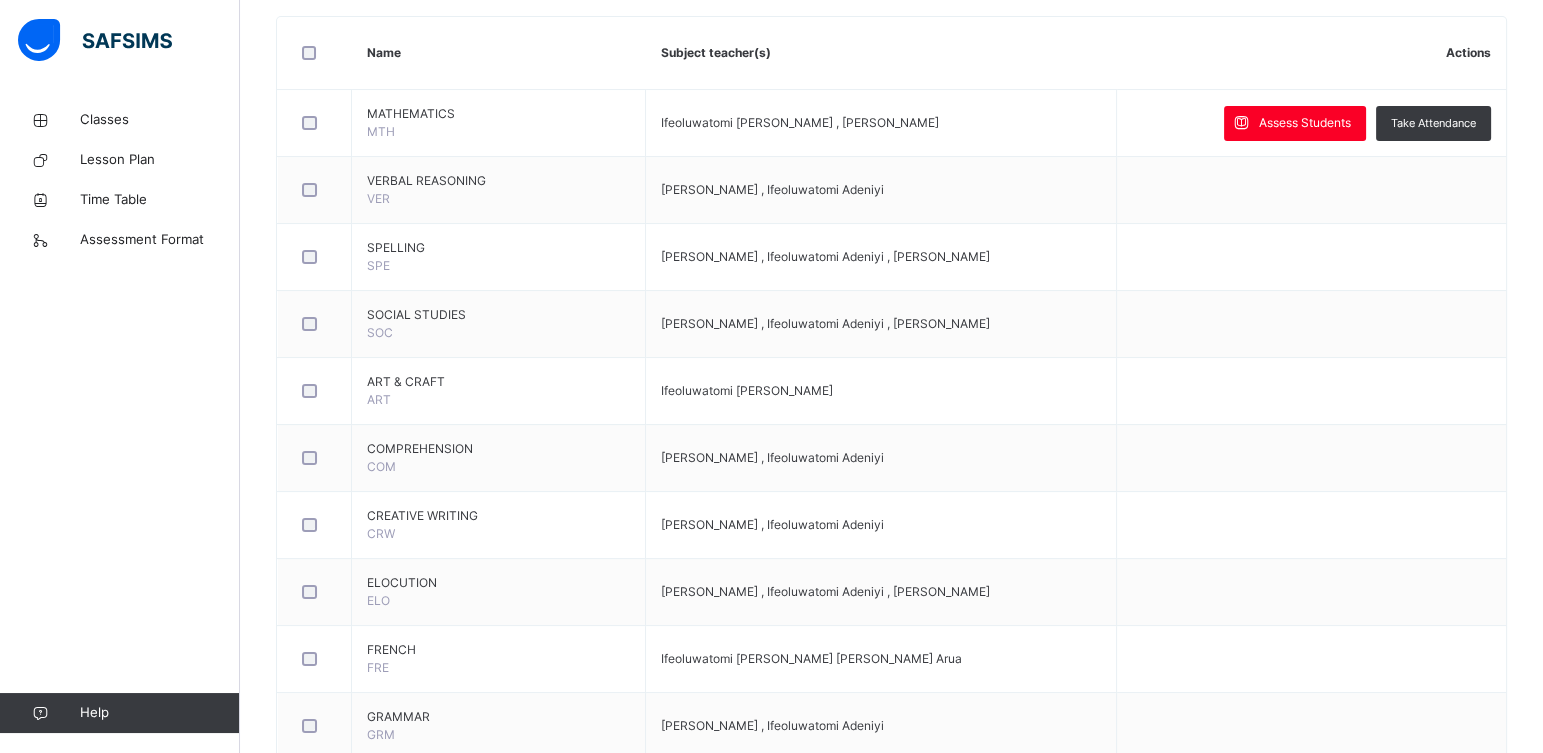 scroll, scrollTop: 1139, scrollLeft: 0, axis: vertical 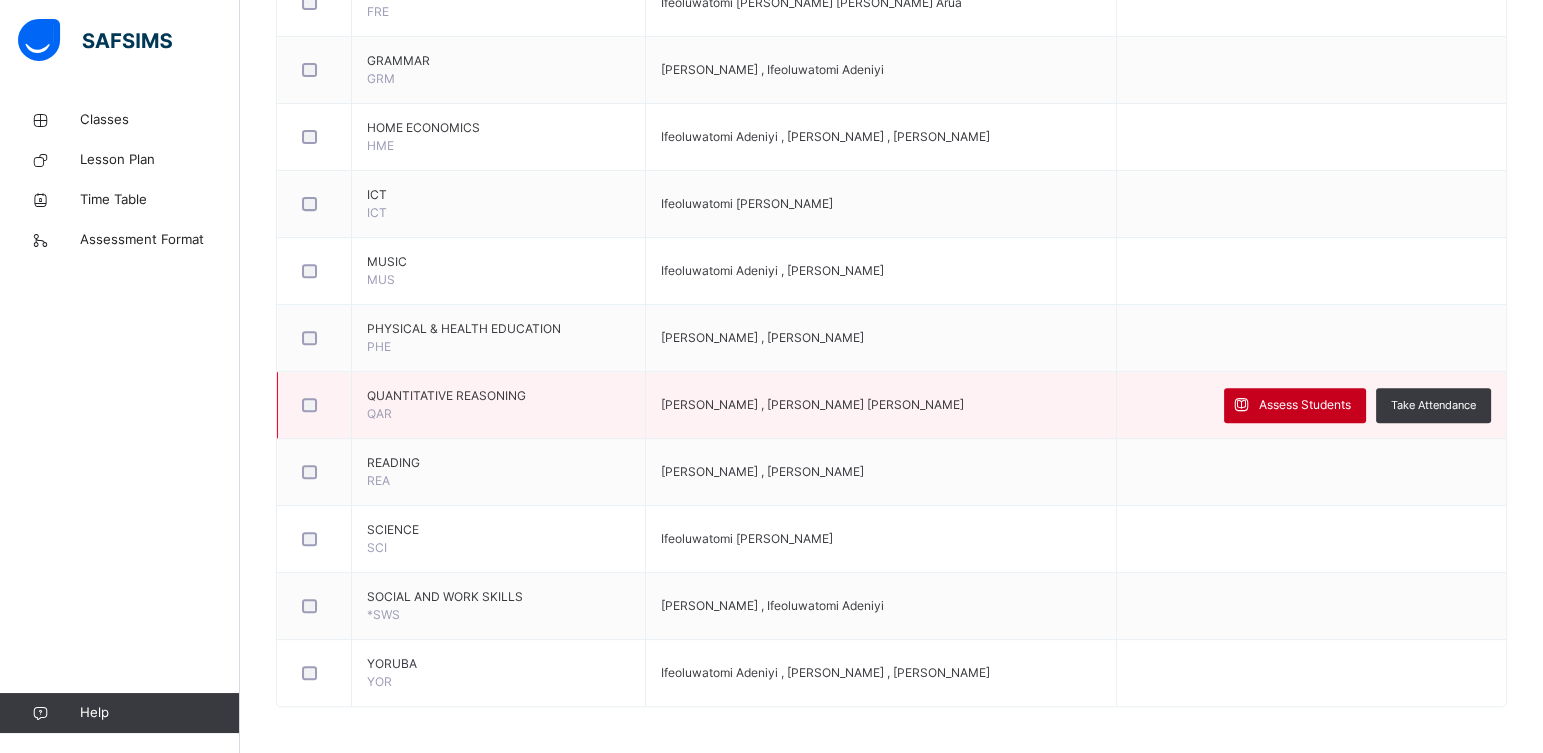 click on "Assess Students" at bounding box center (1305, 405) 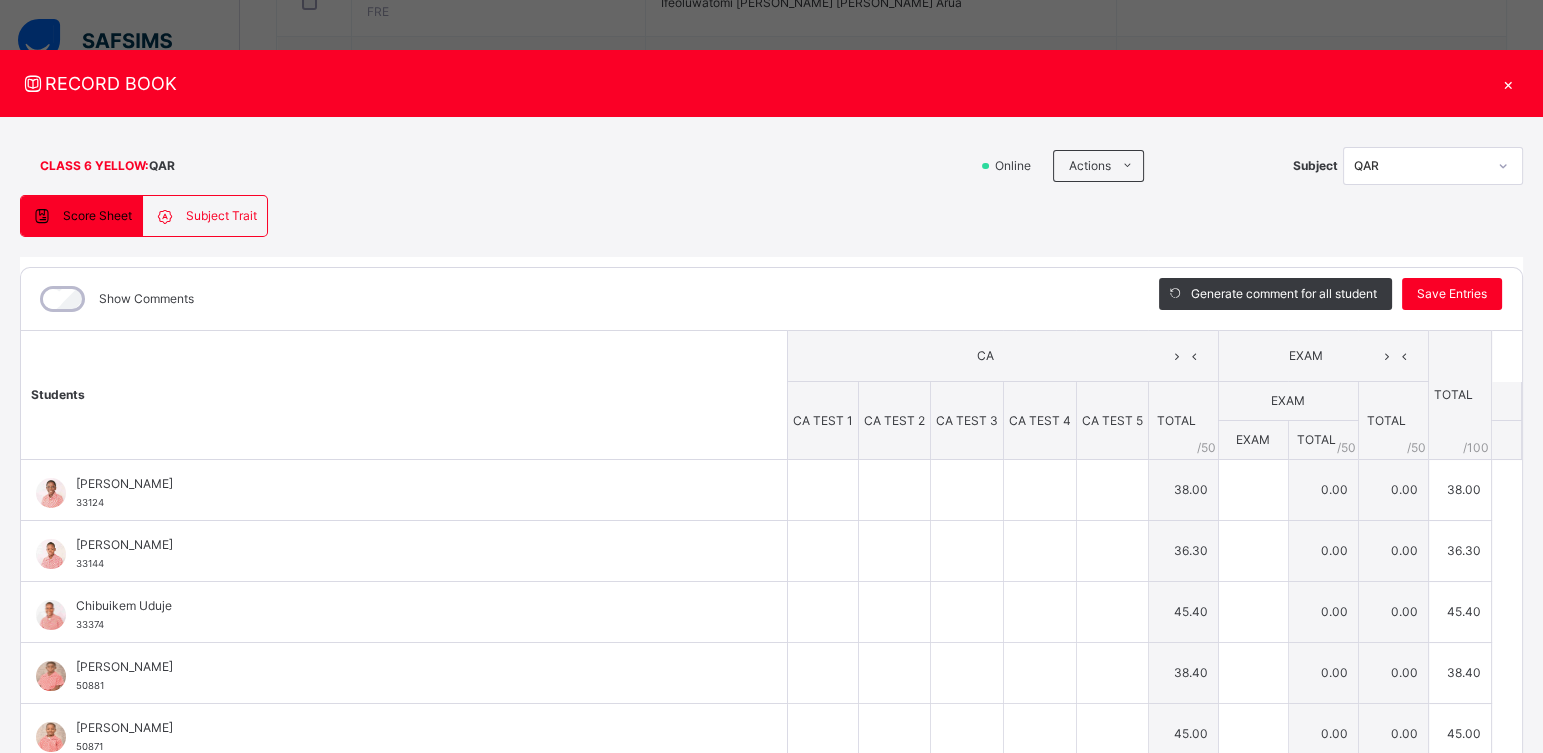 type on "***" 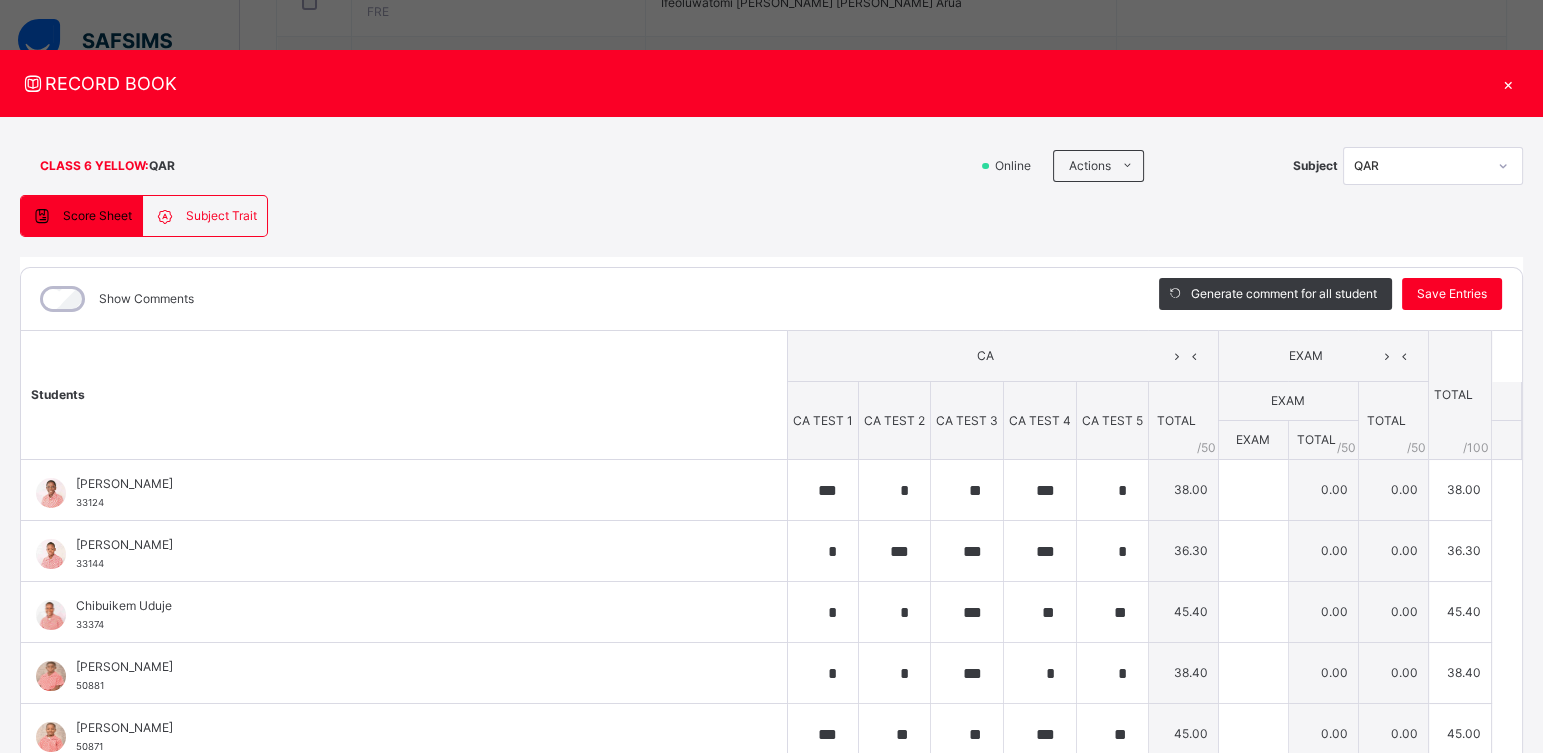 type on "***" 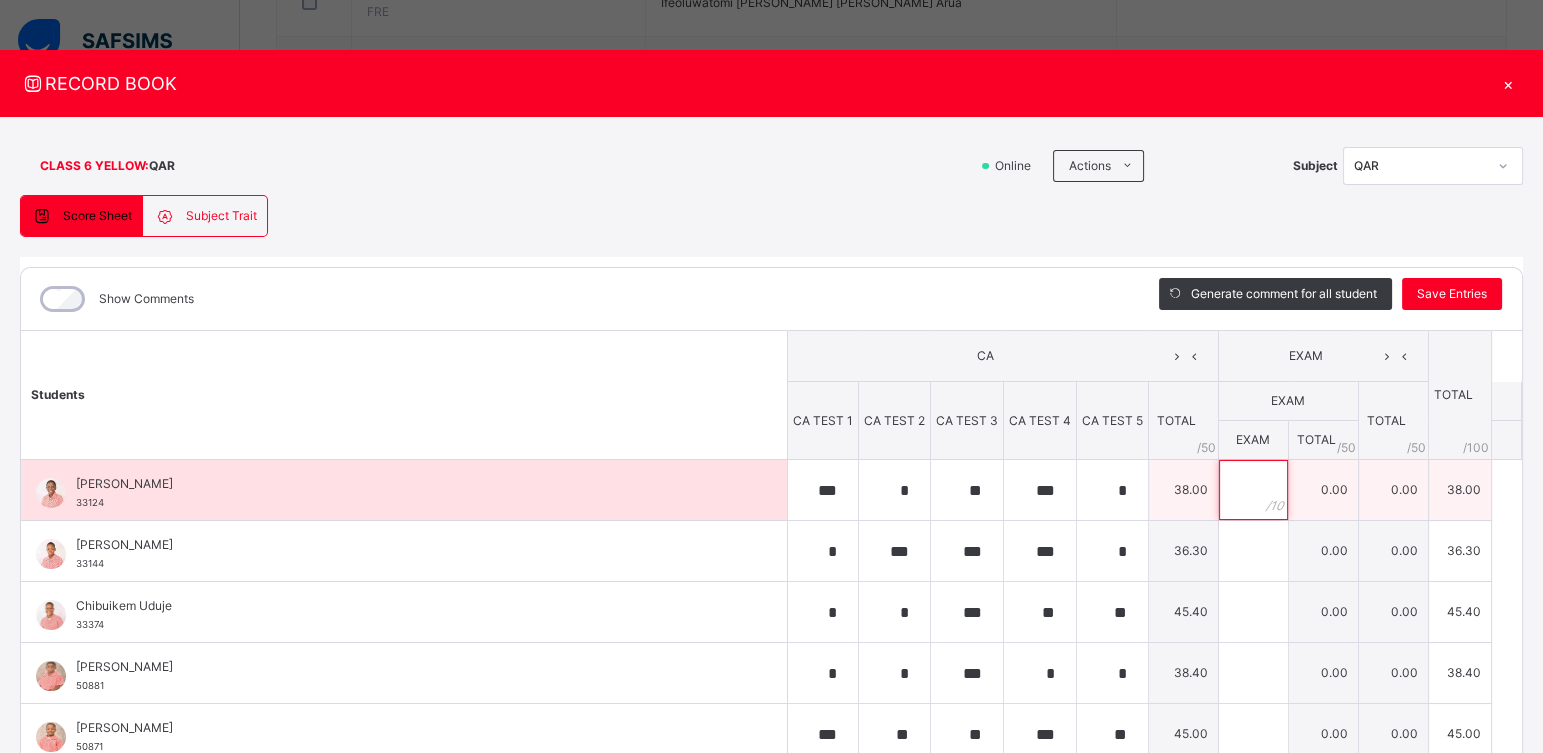 click at bounding box center [1253, 490] 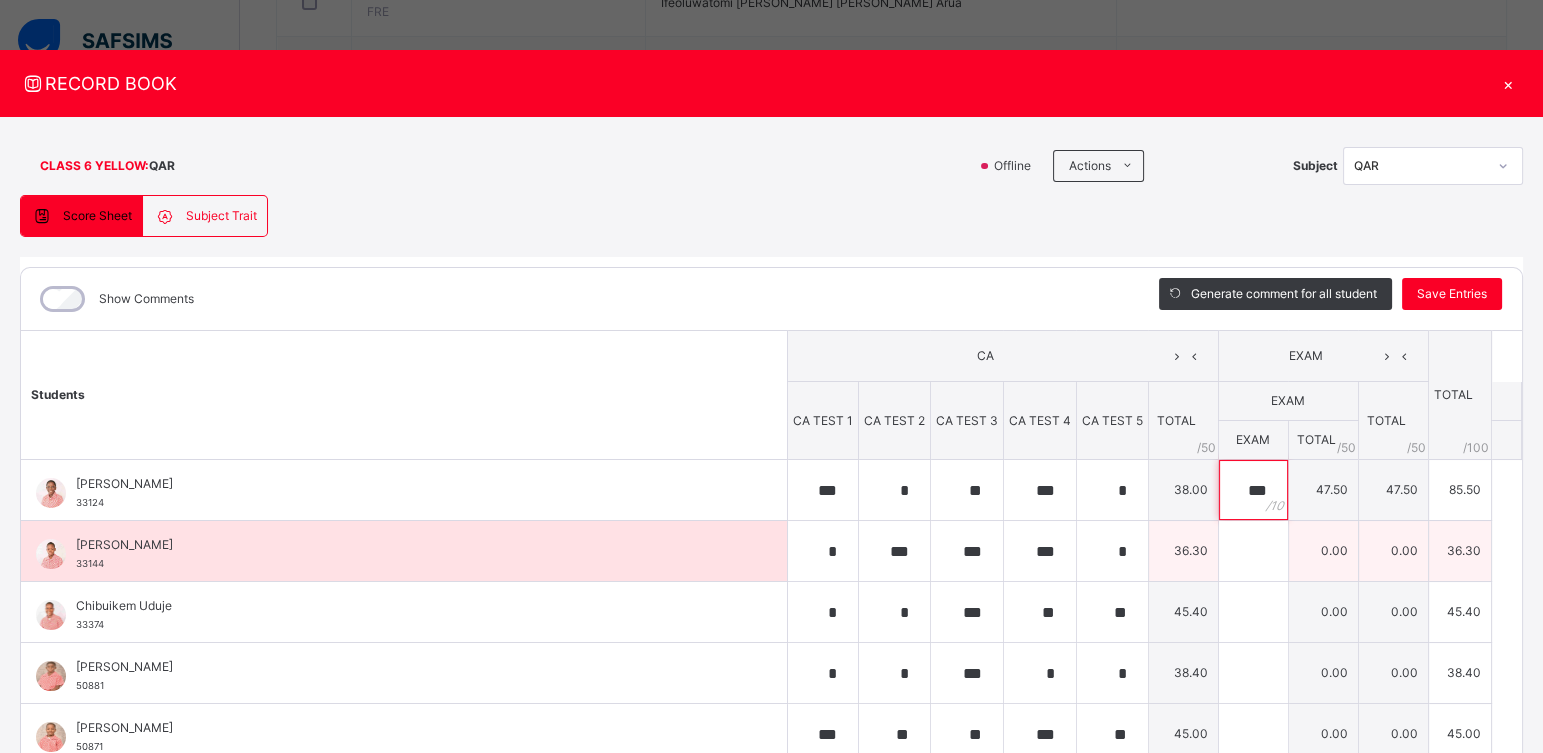 type on "***" 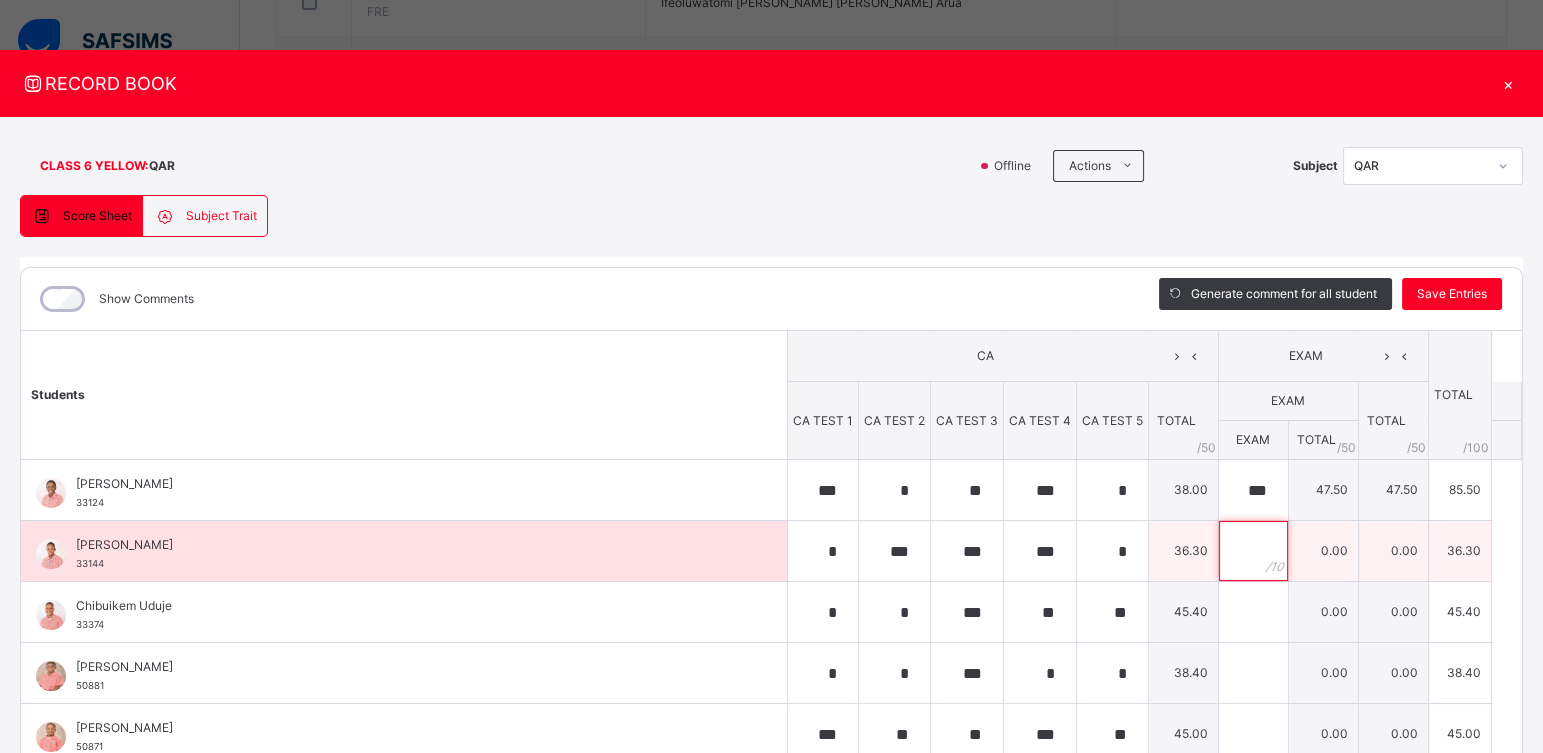 click at bounding box center [1253, 551] 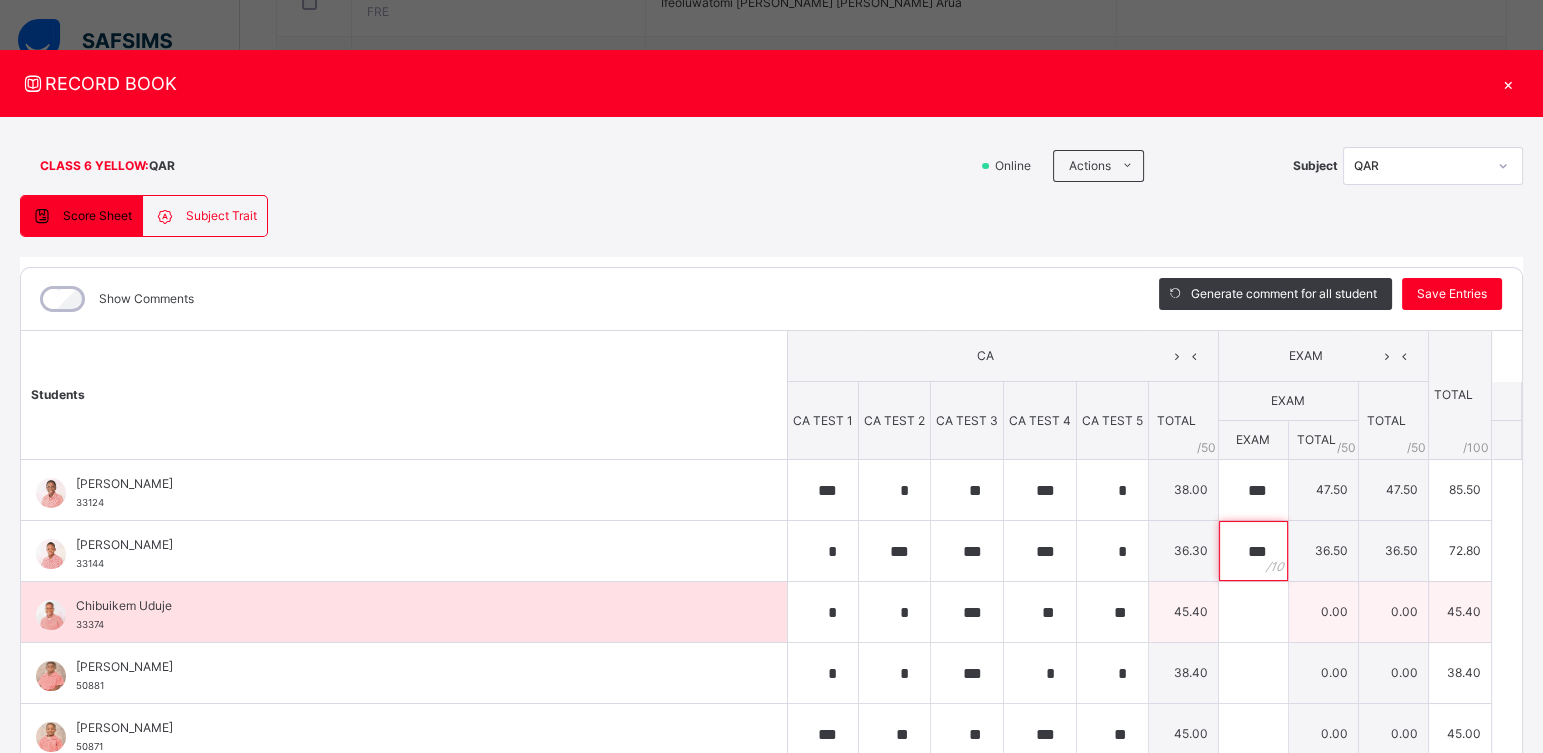 type on "***" 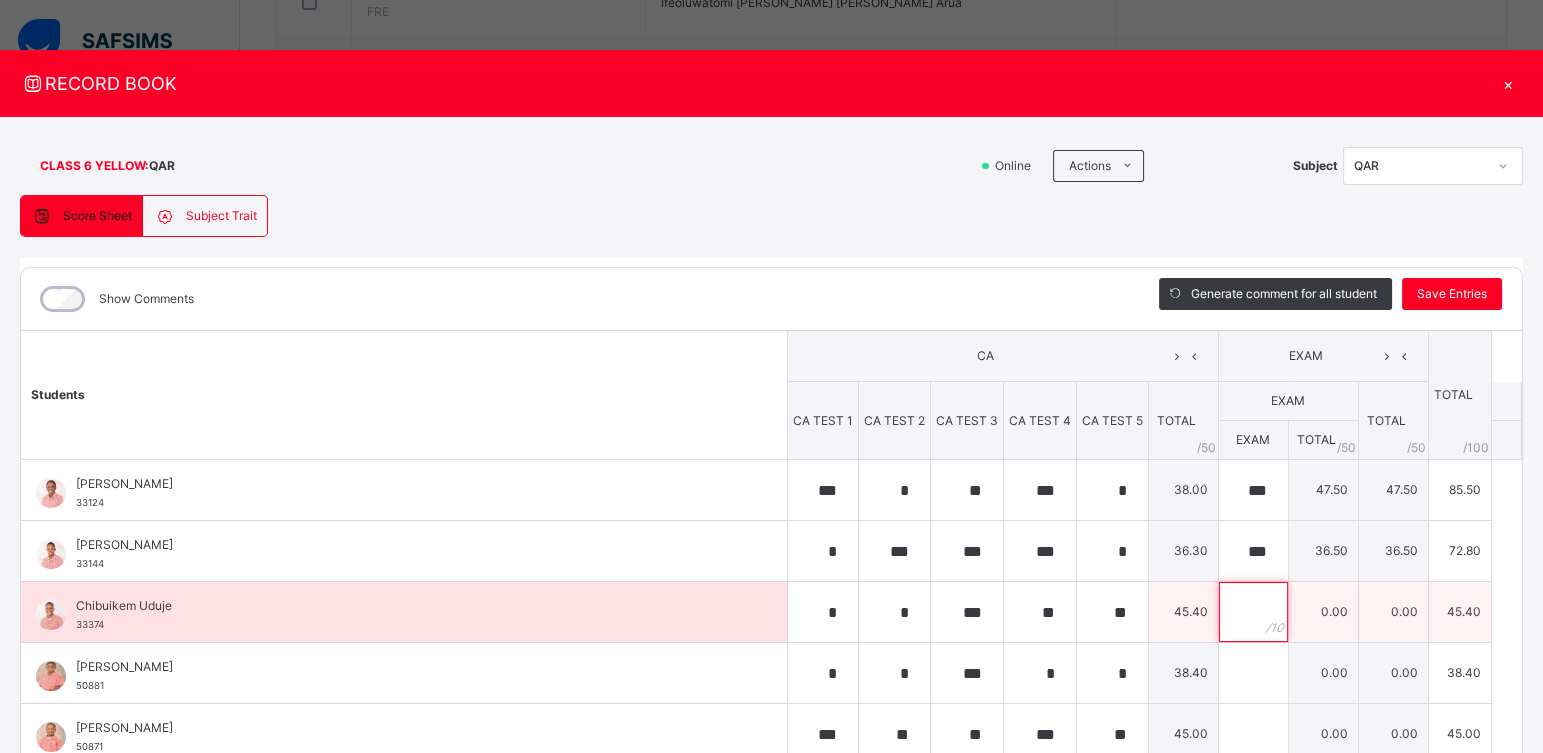 click at bounding box center (1253, 612) 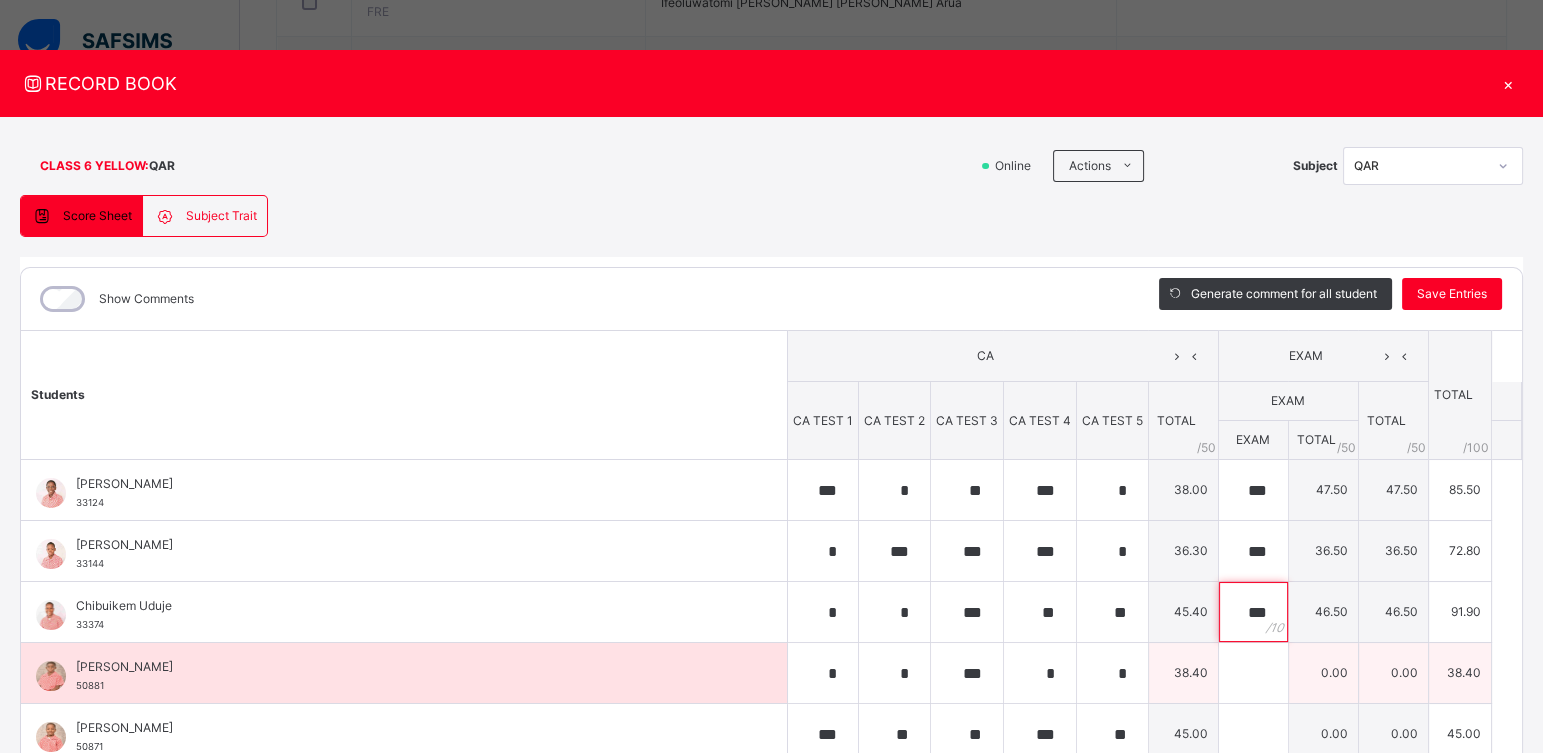 type on "***" 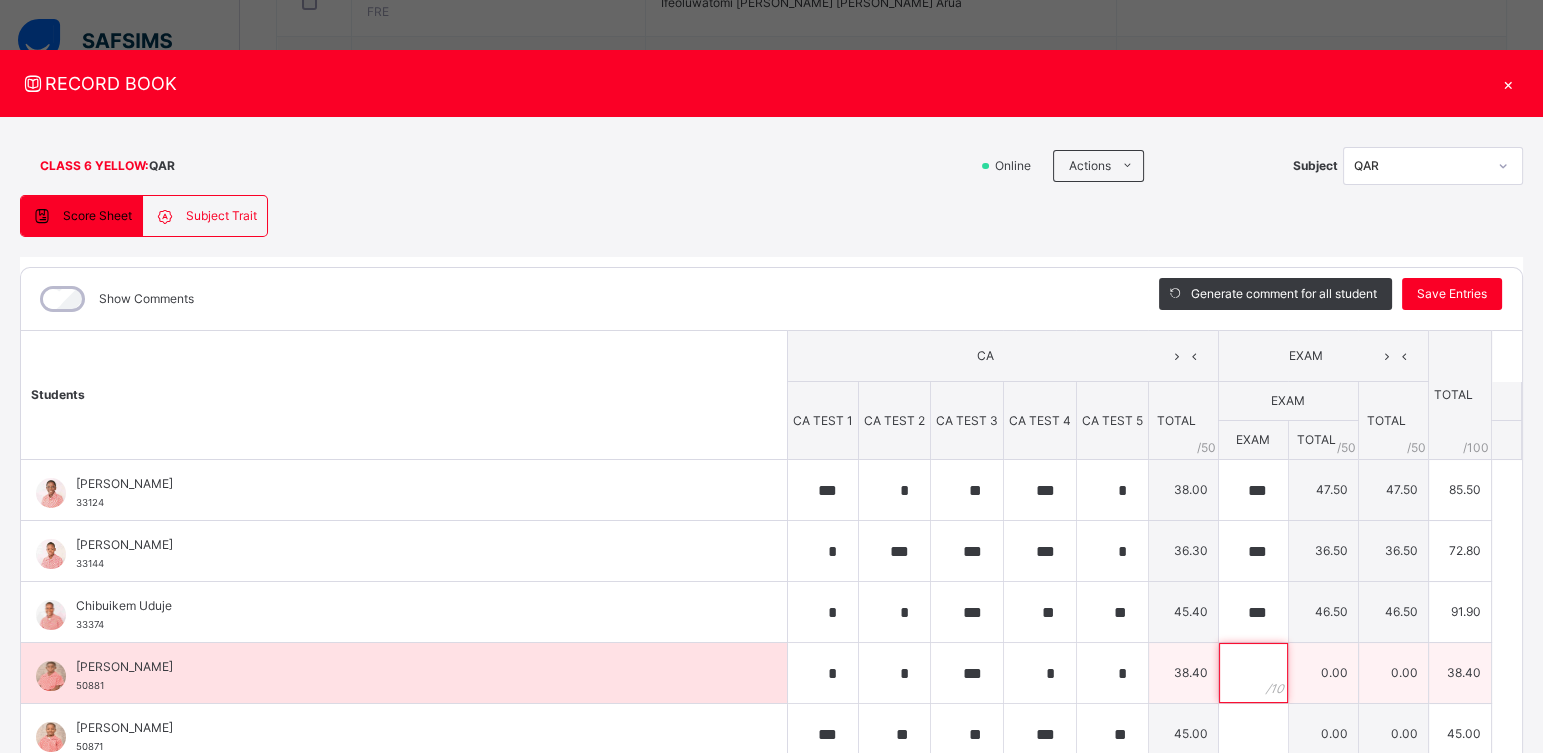 click at bounding box center (1253, 673) 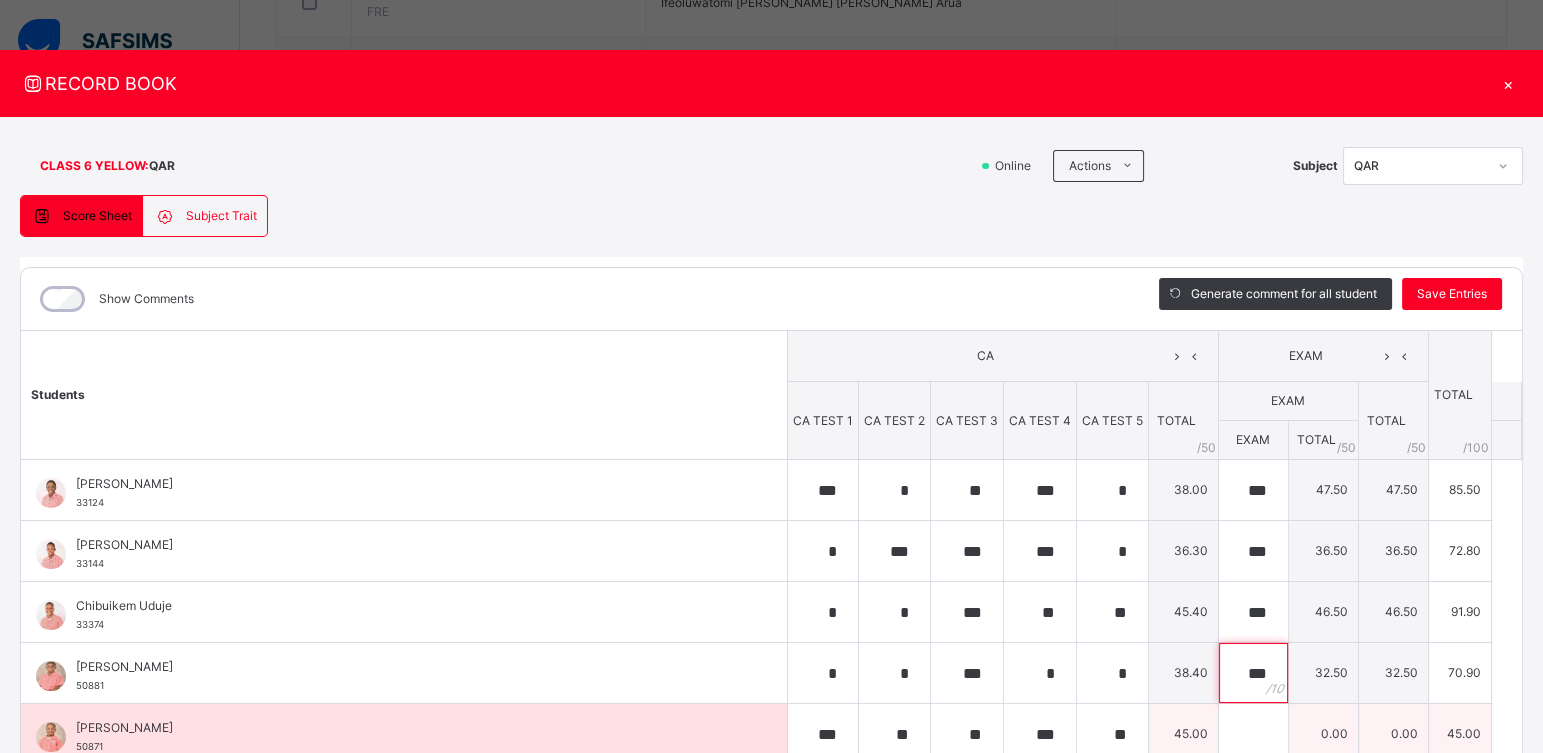 type on "***" 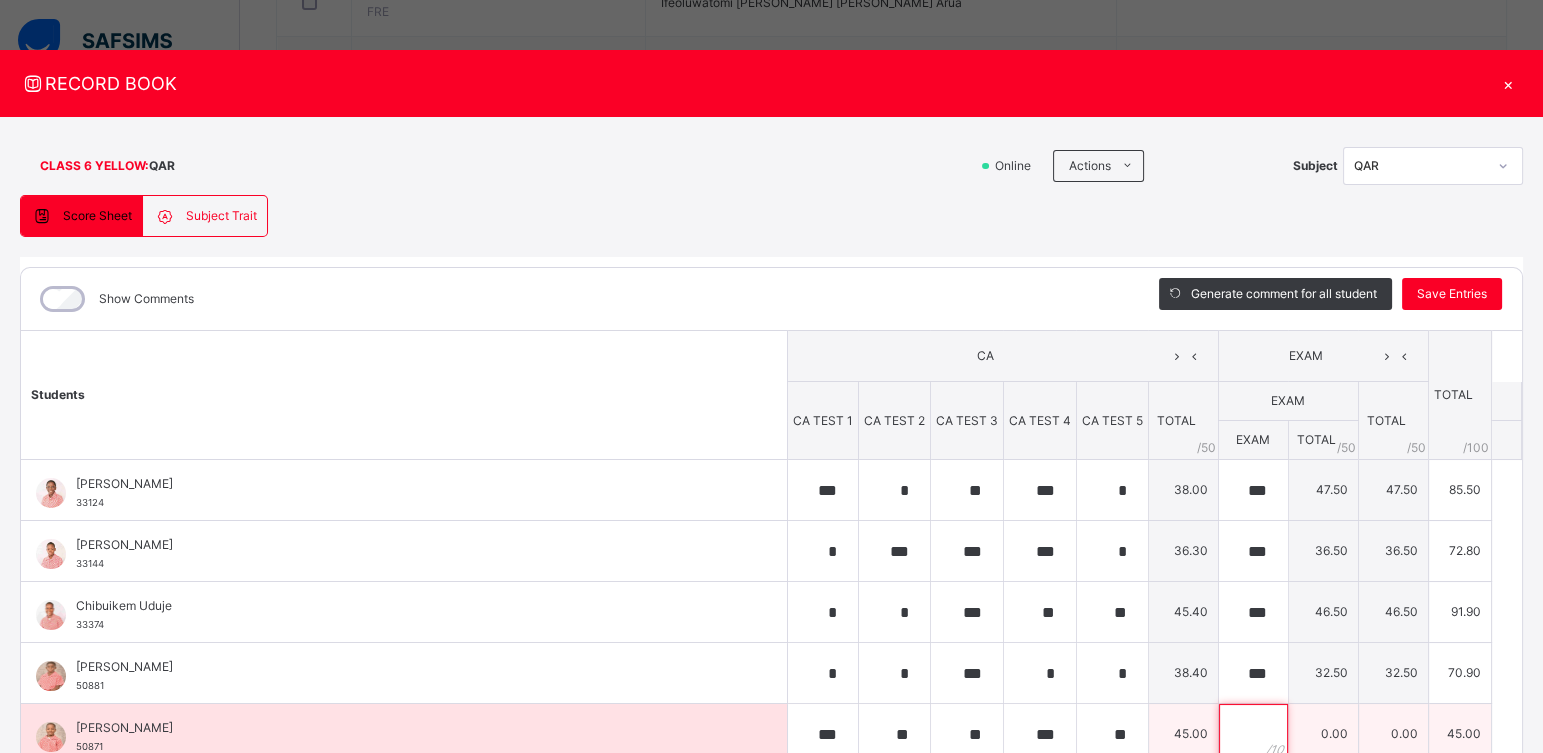 click at bounding box center (1253, 734) 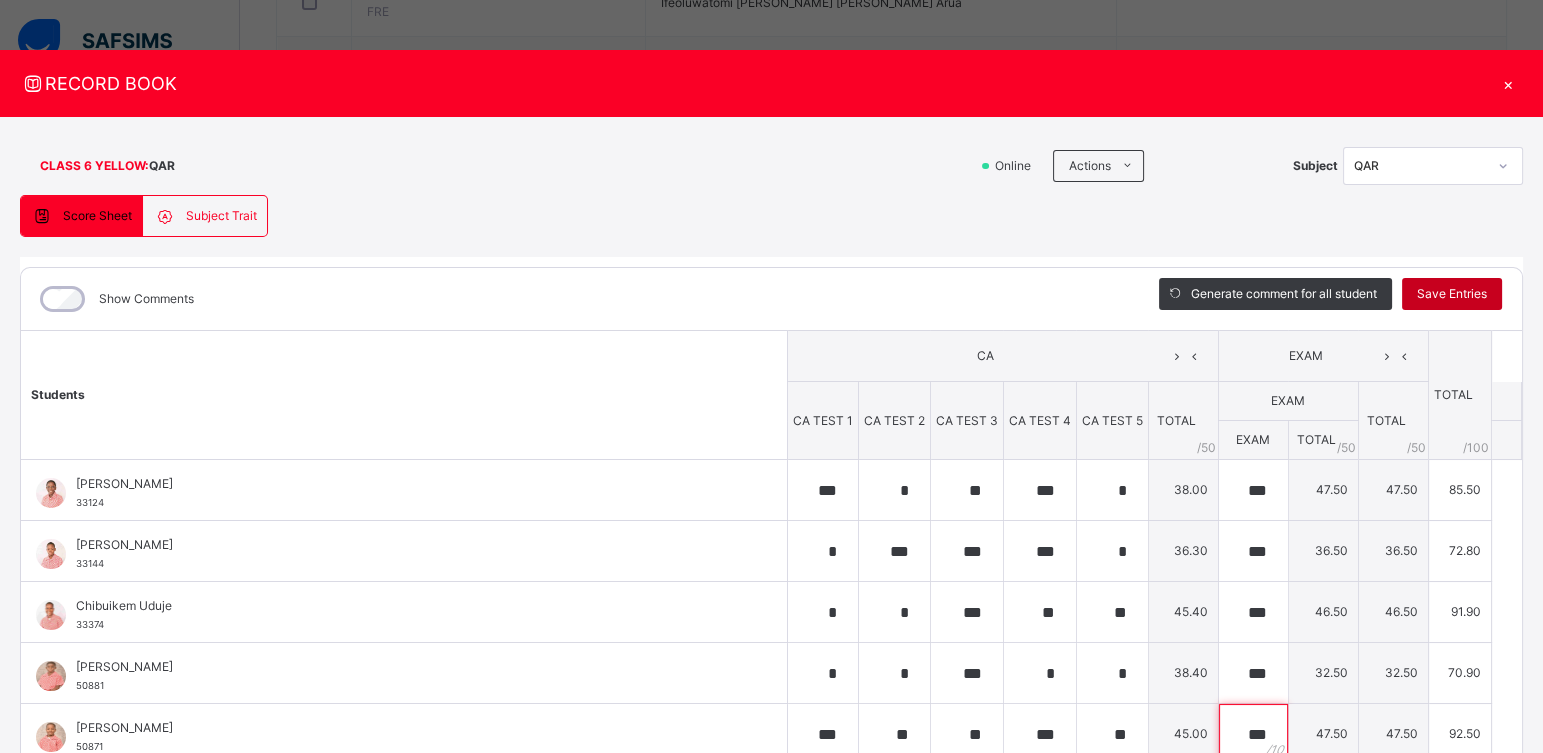 type on "***" 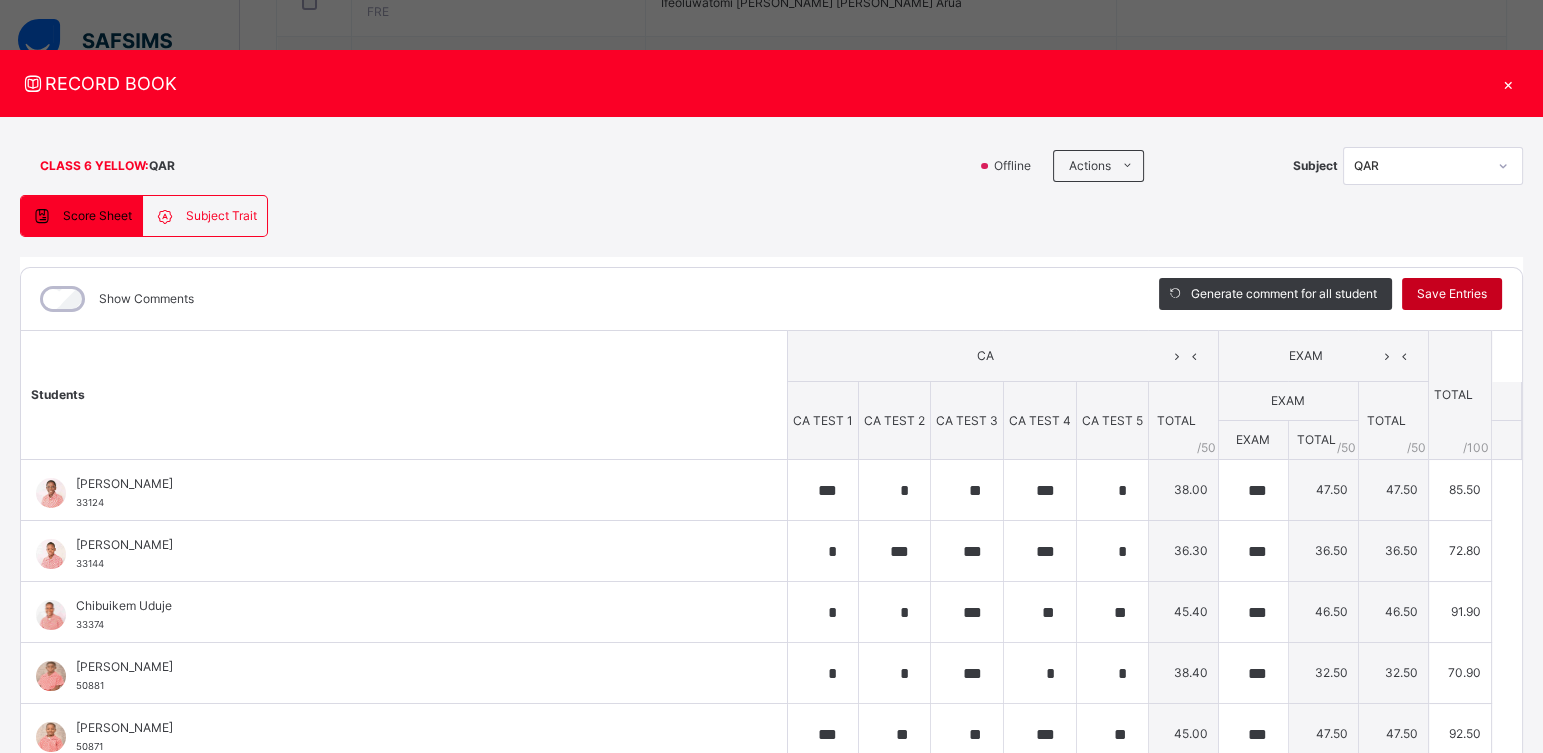 click on "Save Entries" at bounding box center [1452, 294] 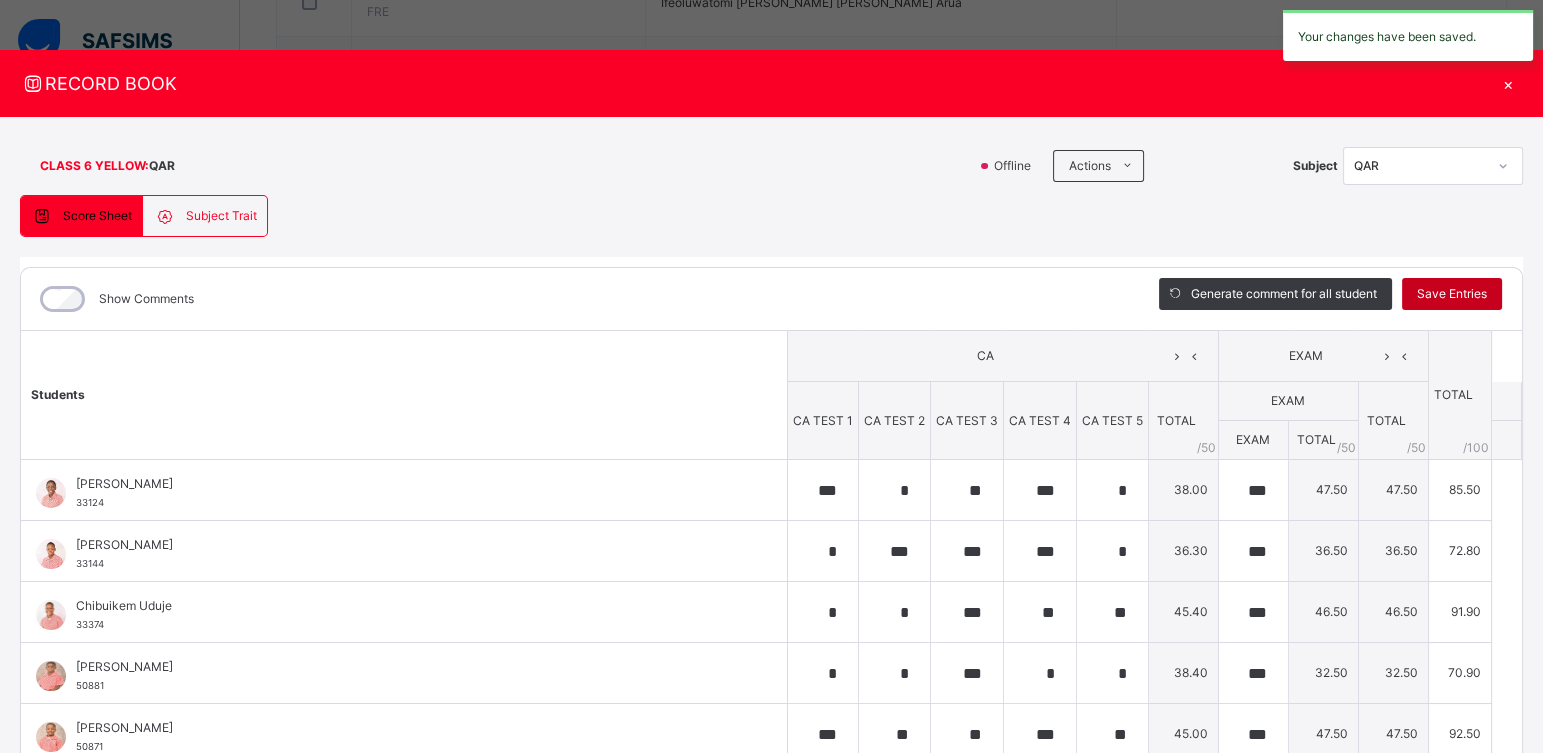 type on "***" 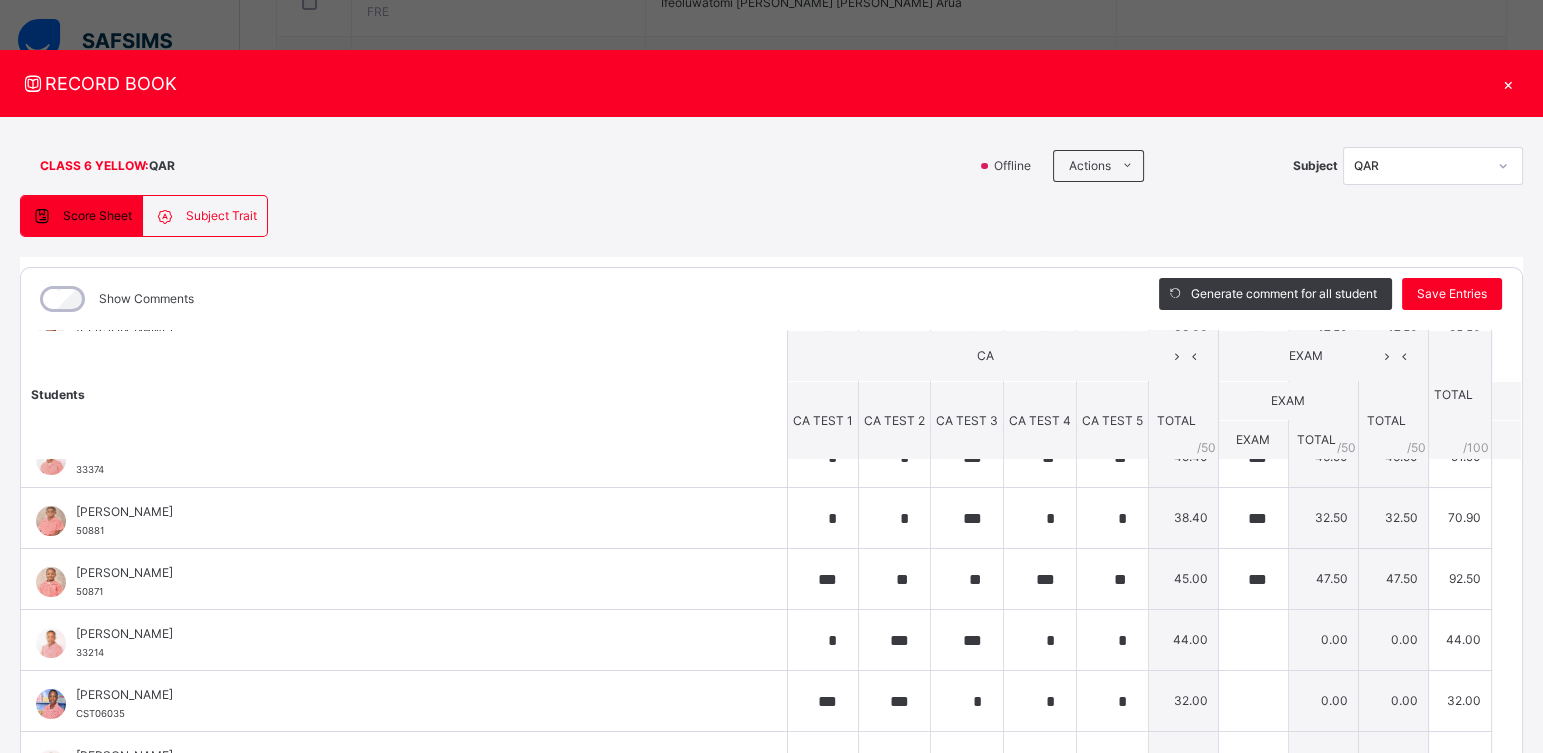 scroll, scrollTop: 159, scrollLeft: 0, axis: vertical 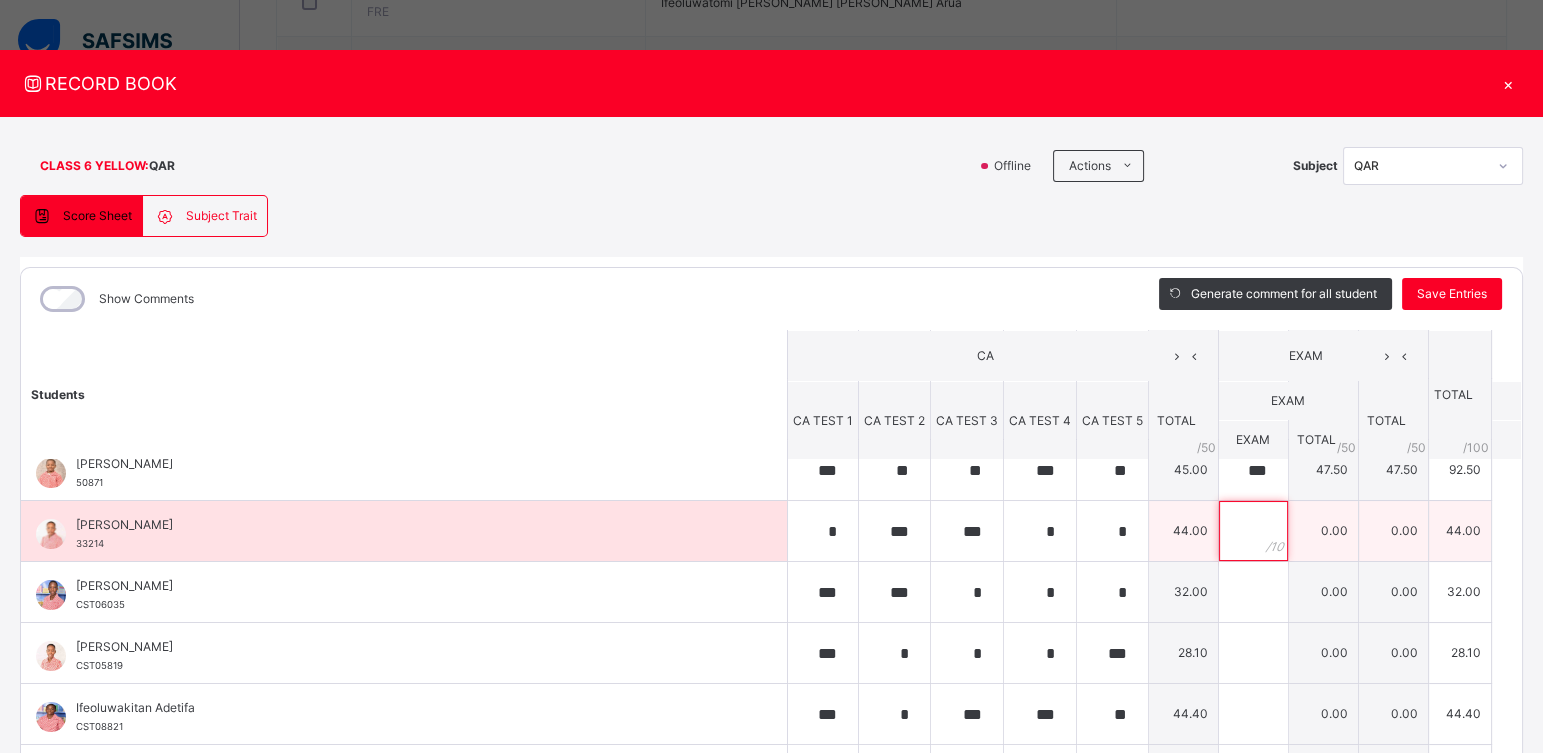 click at bounding box center [1253, 531] 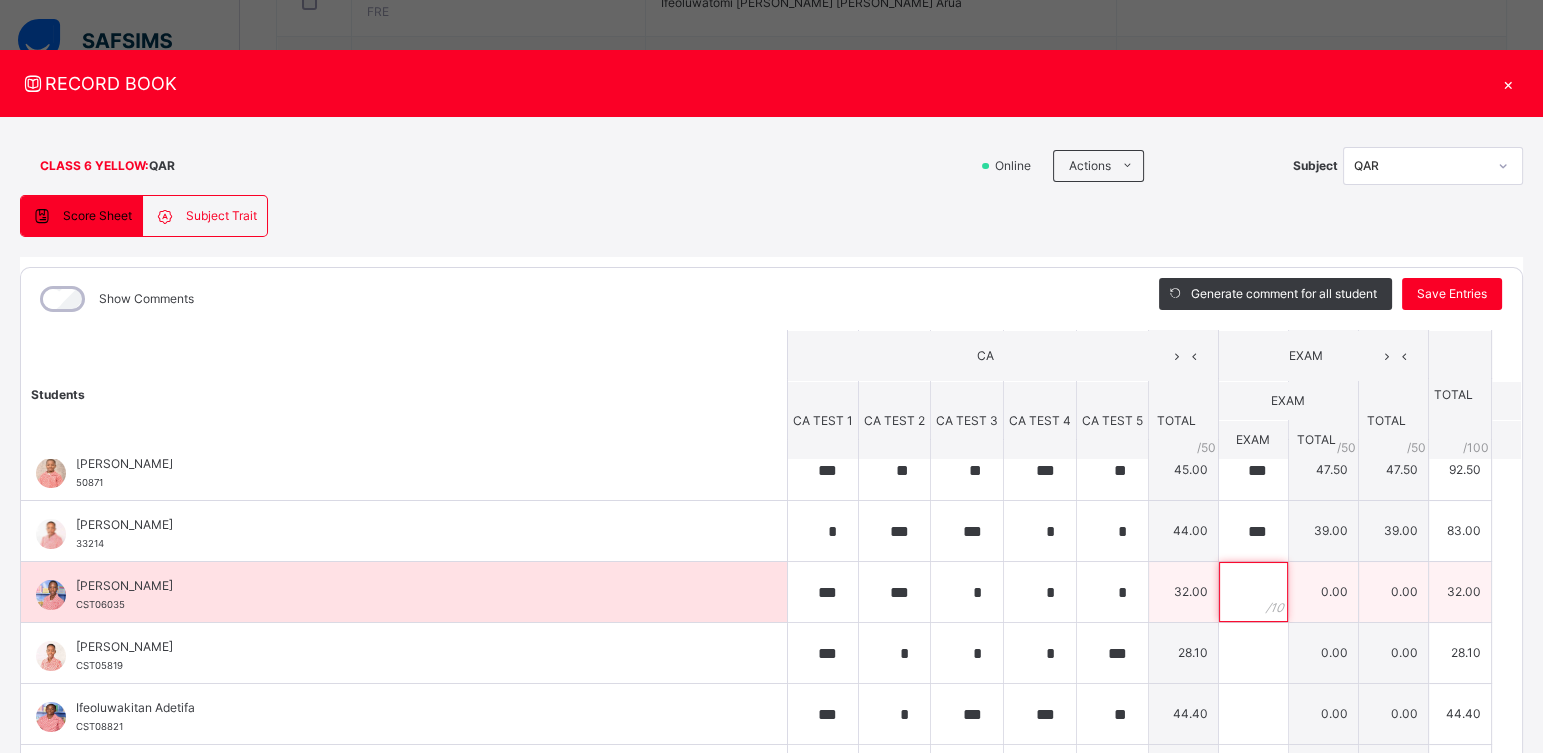 click at bounding box center (1253, 592) 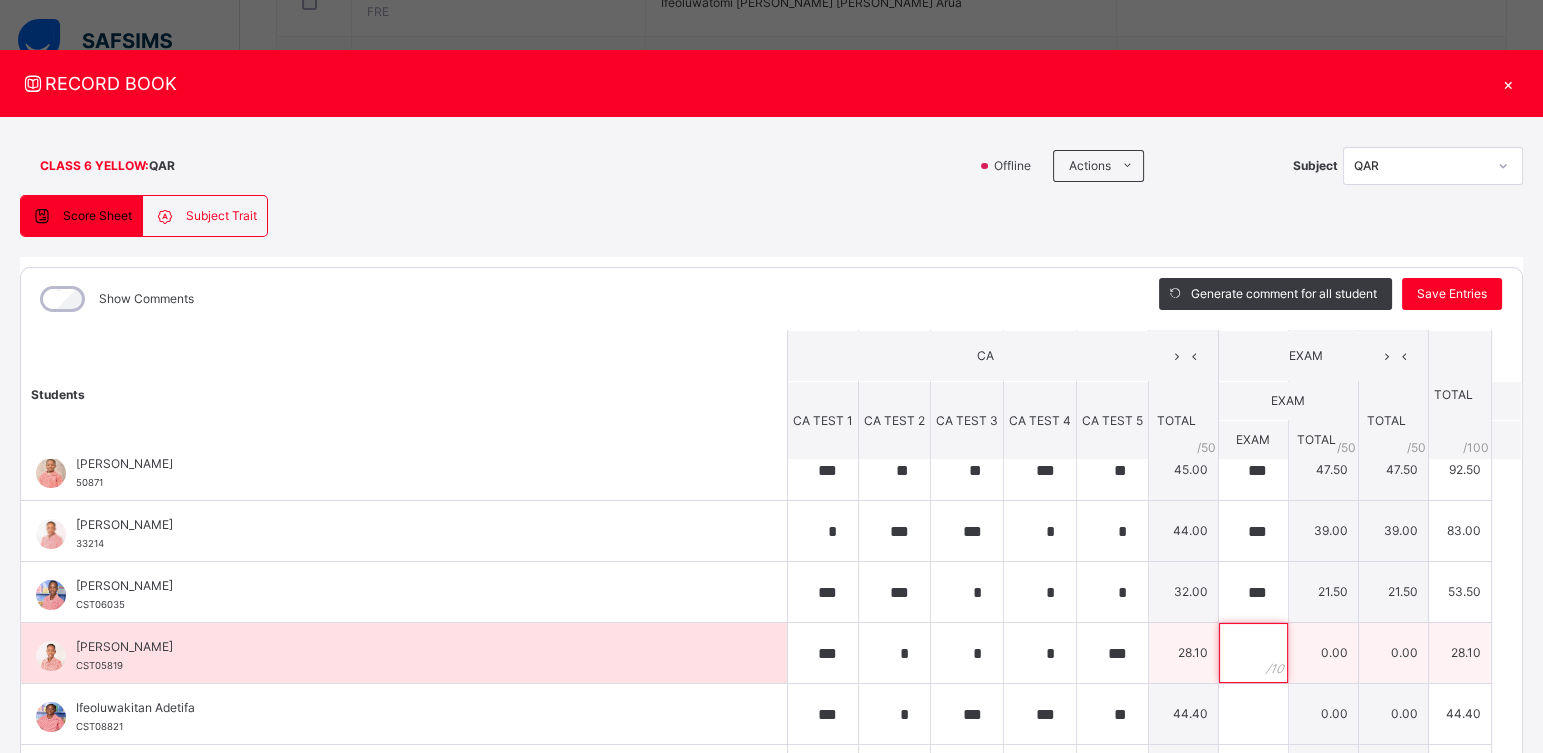 click at bounding box center (1253, 653) 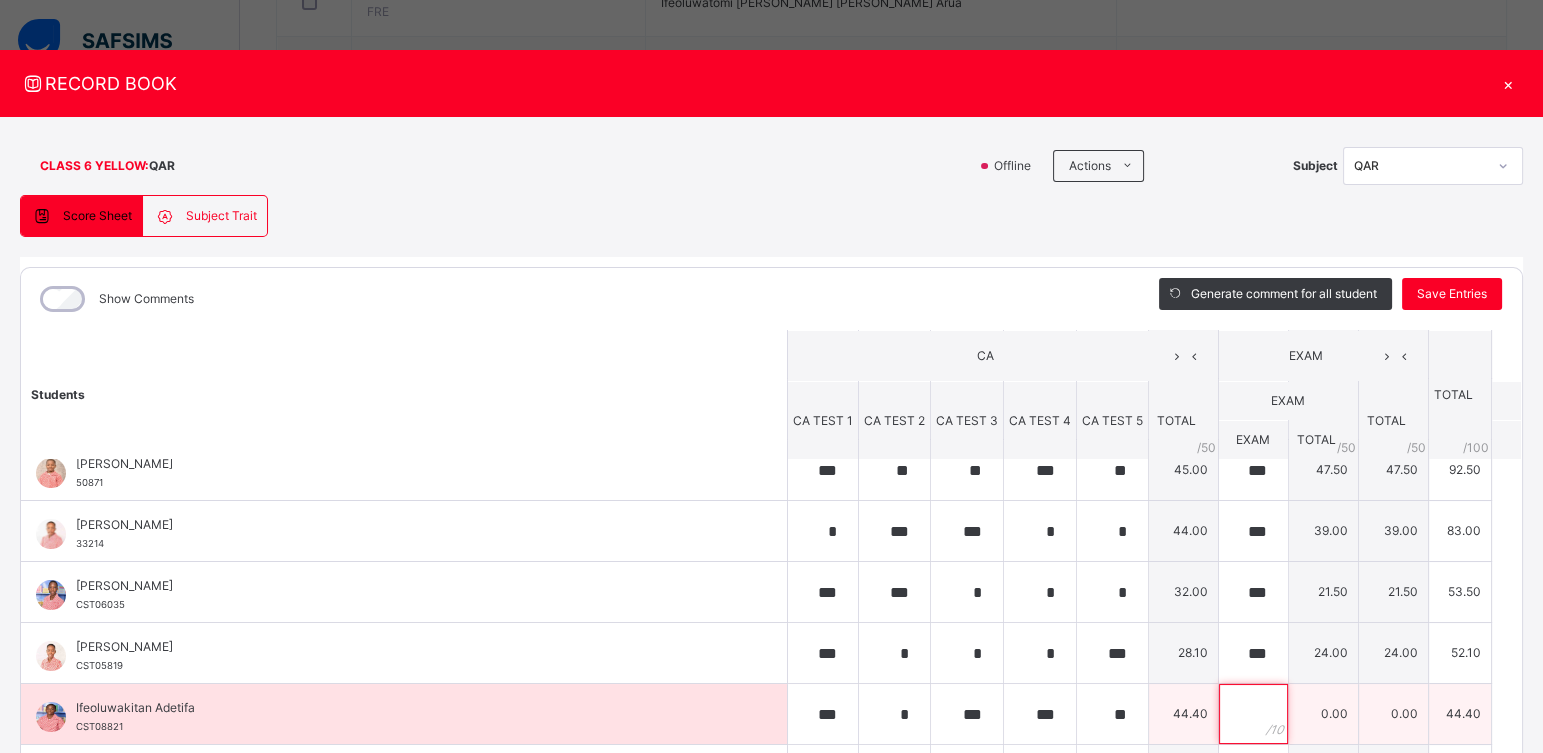 click at bounding box center (1253, 714) 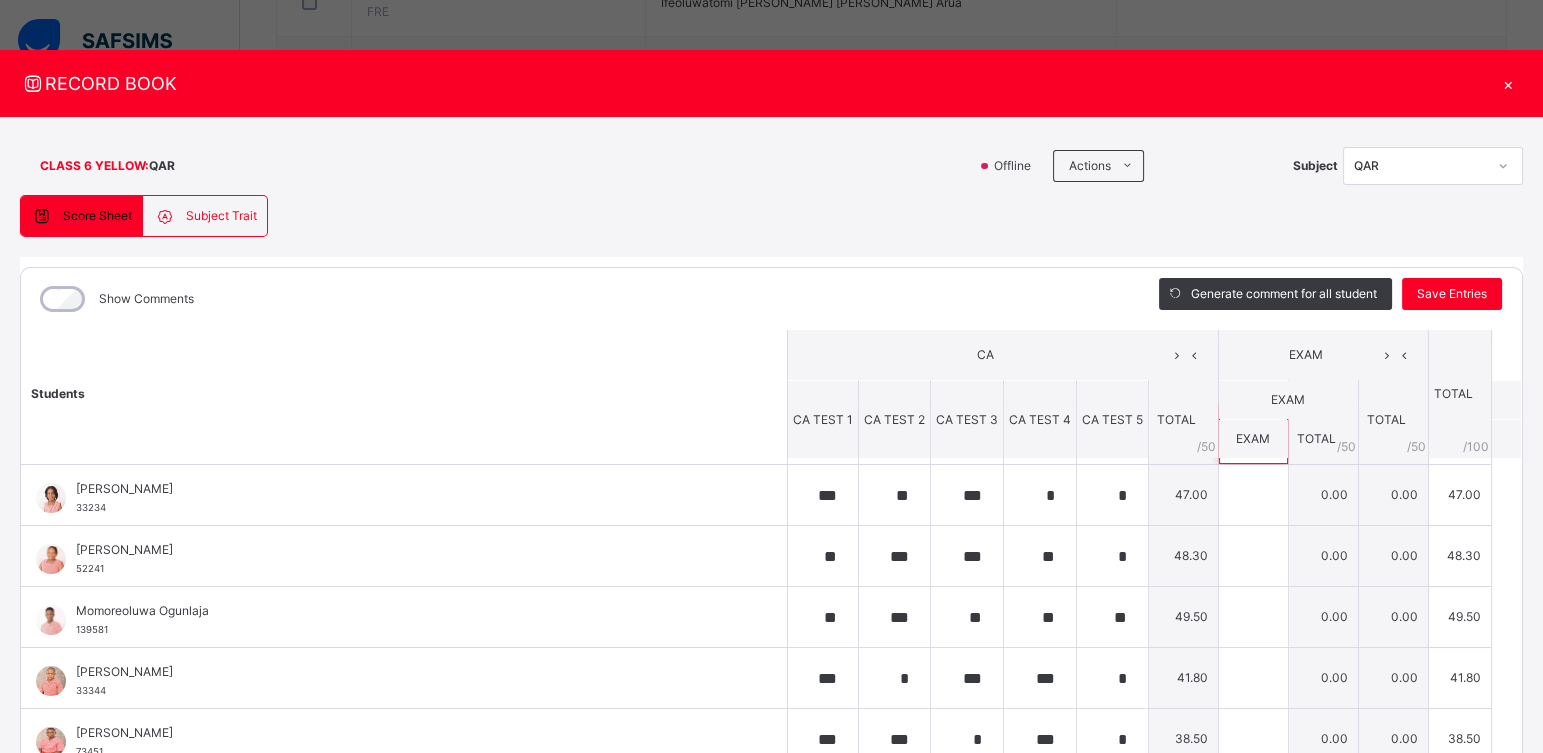 scroll, scrollTop: 515, scrollLeft: 0, axis: vertical 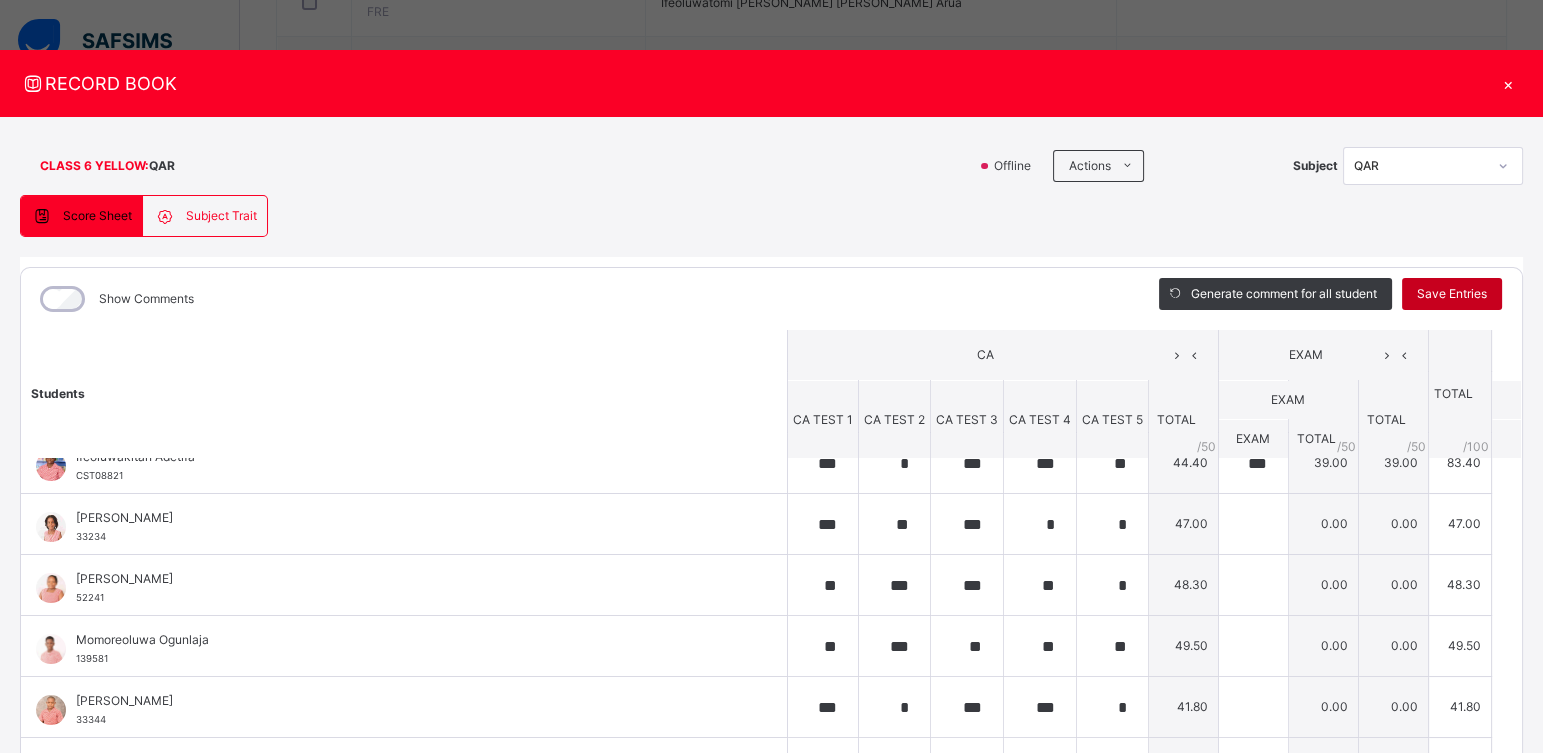 click on "Save Entries" at bounding box center [1452, 294] 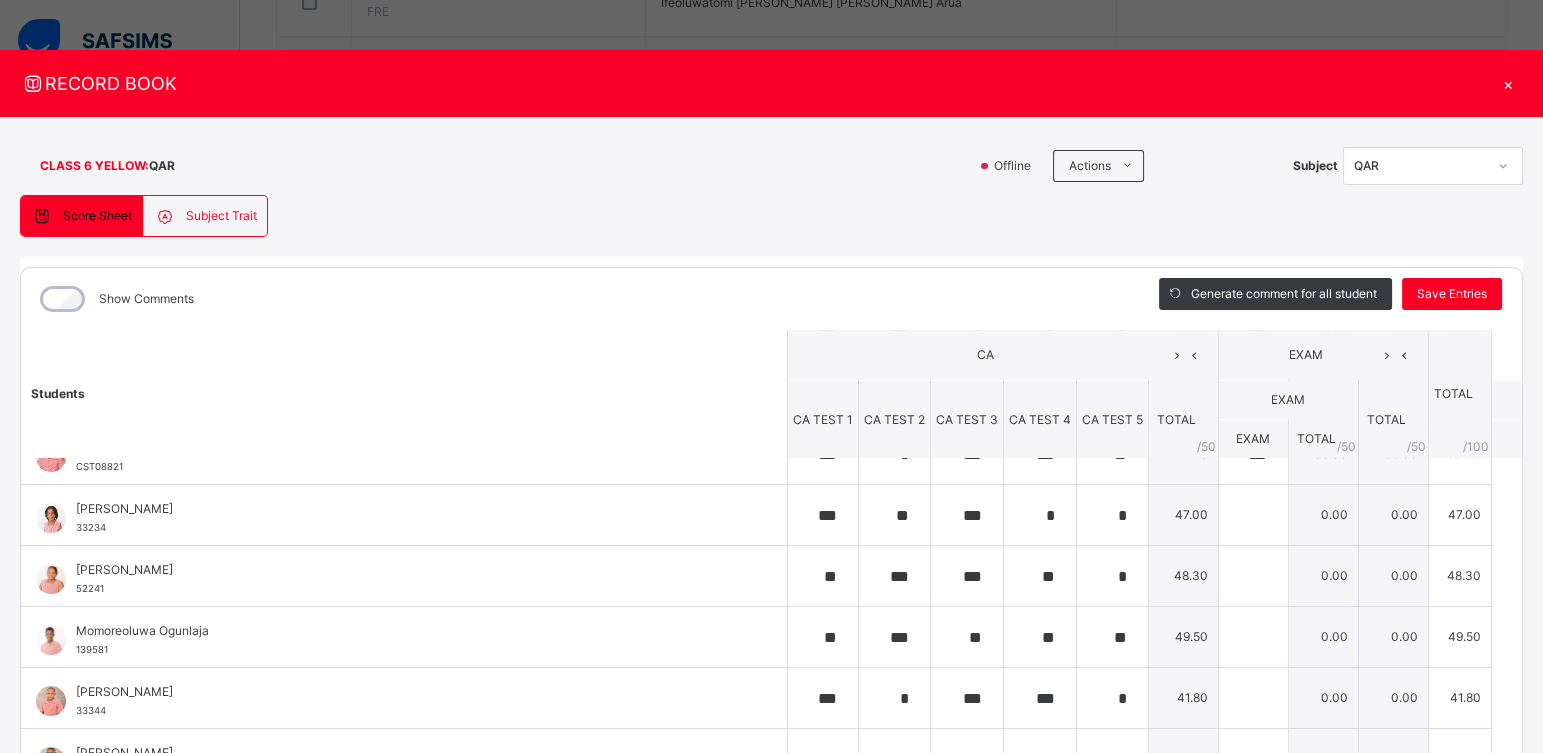 scroll, scrollTop: 530, scrollLeft: 0, axis: vertical 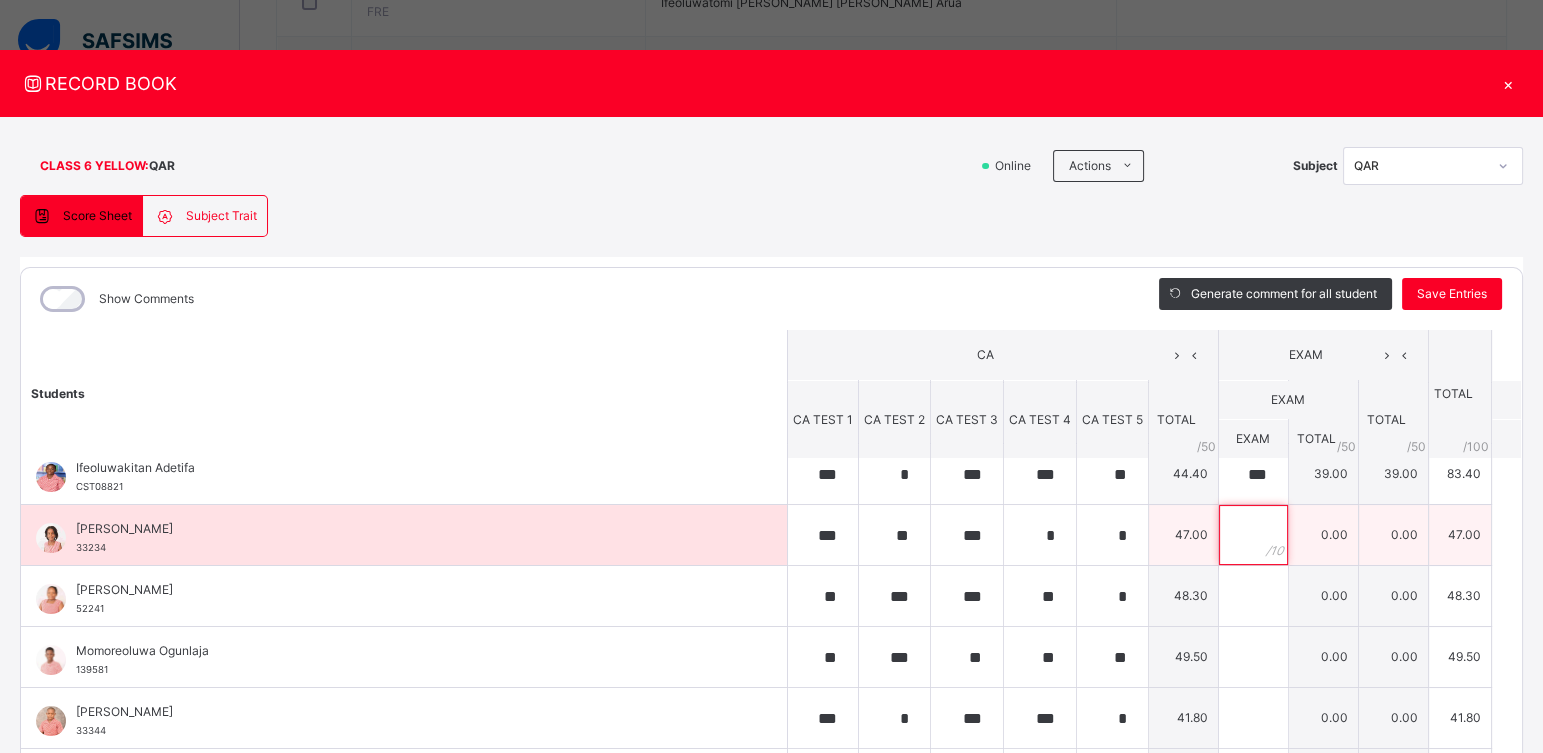 click at bounding box center (1253, 535) 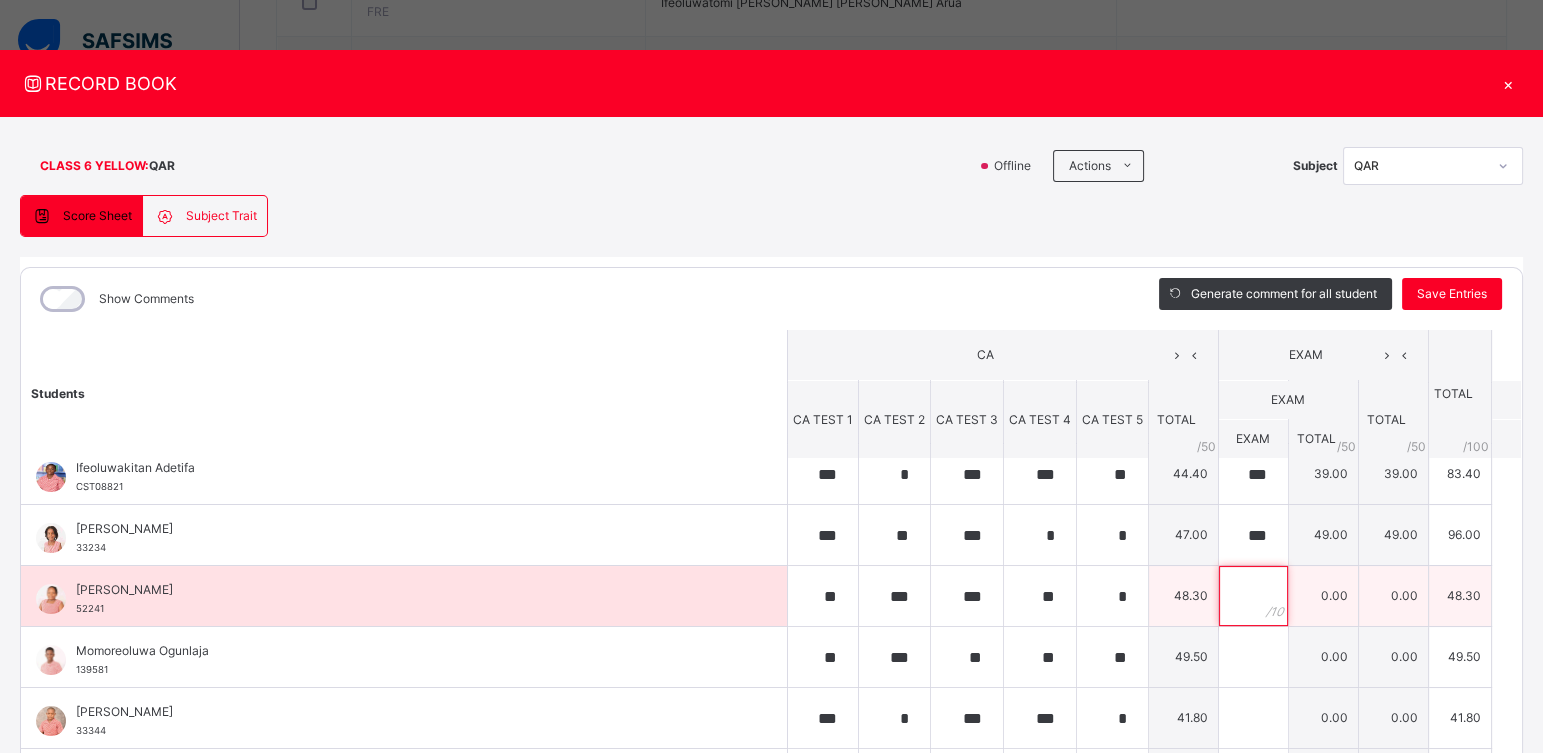 click at bounding box center (1253, 596) 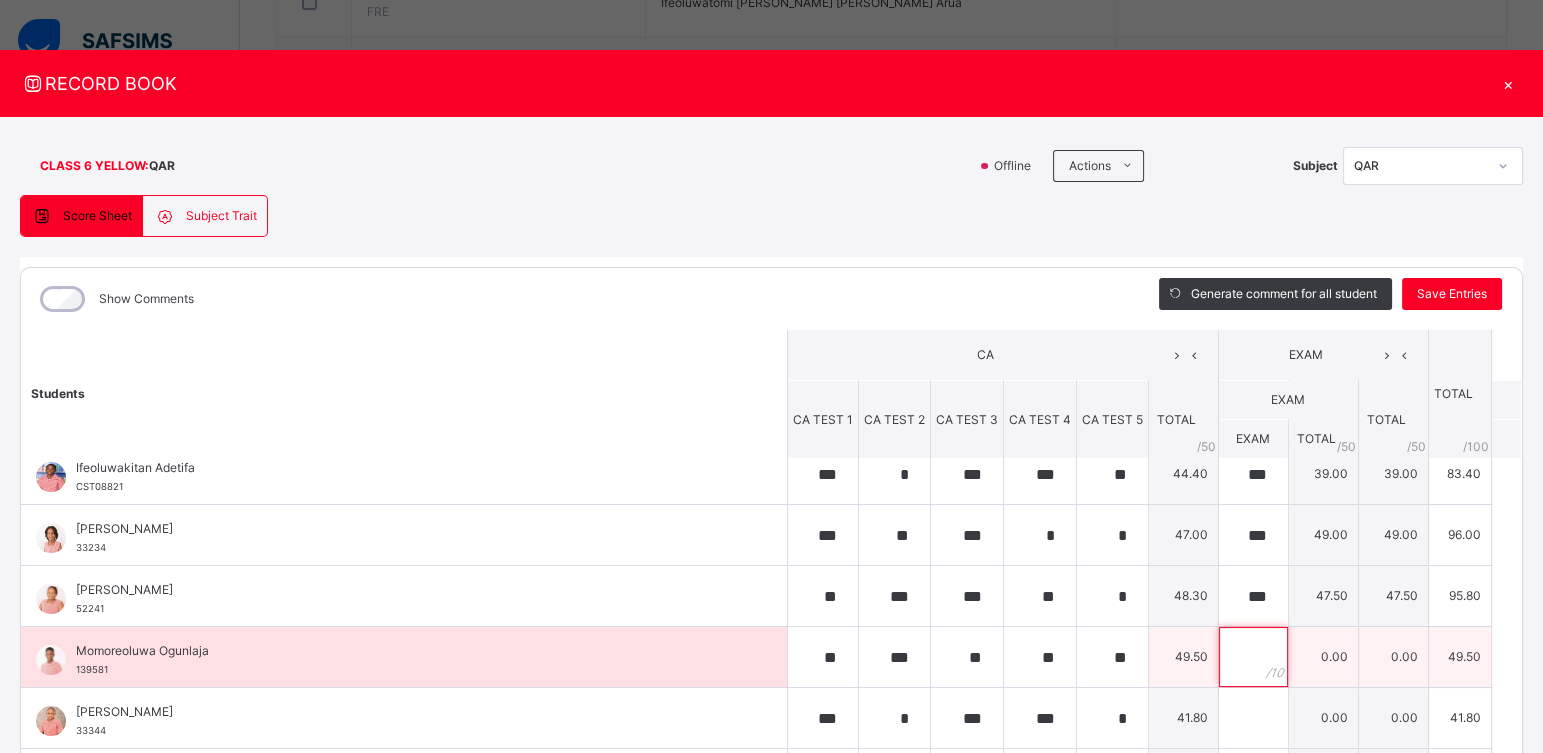 click at bounding box center [1253, 657] 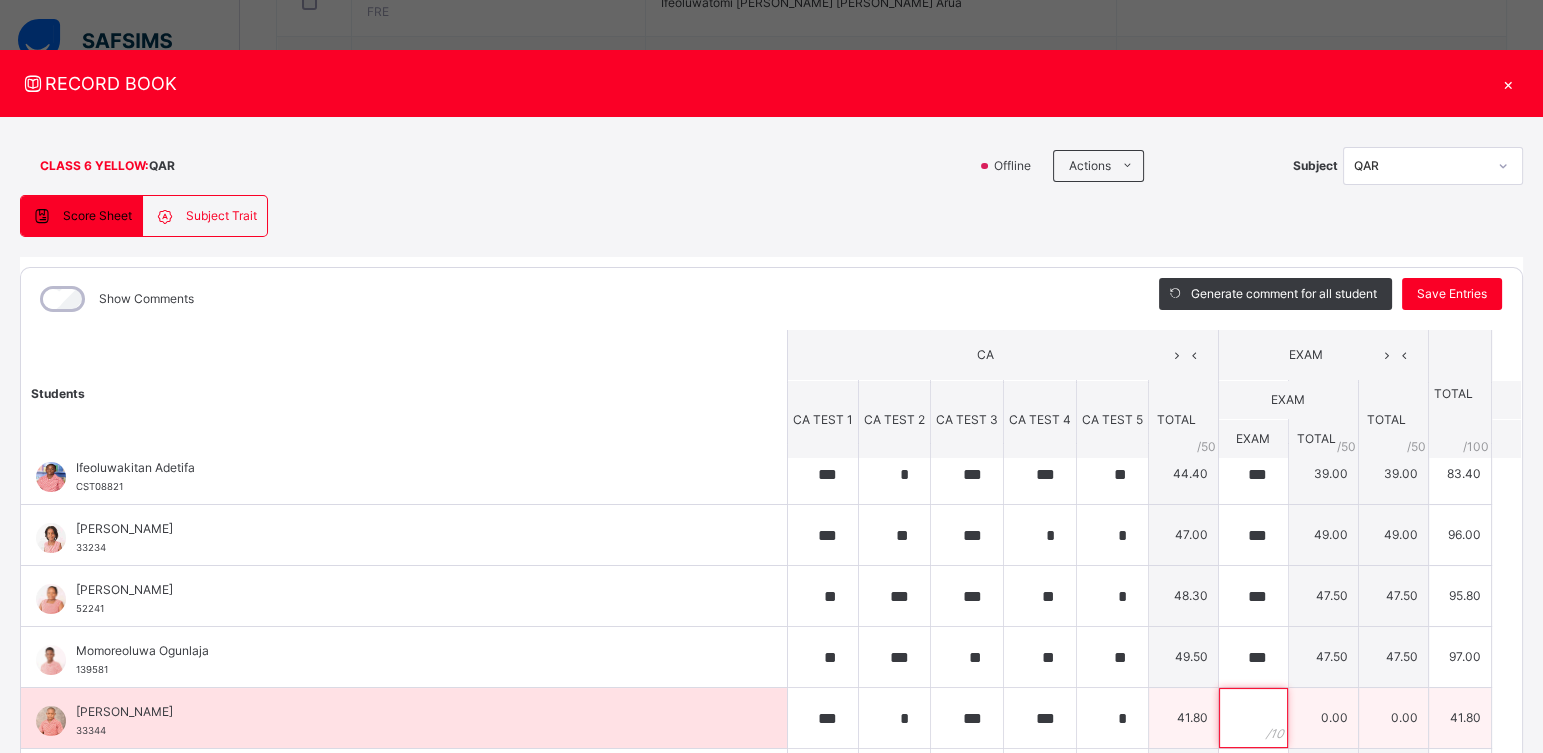 click at bounding box center [1253, 718] 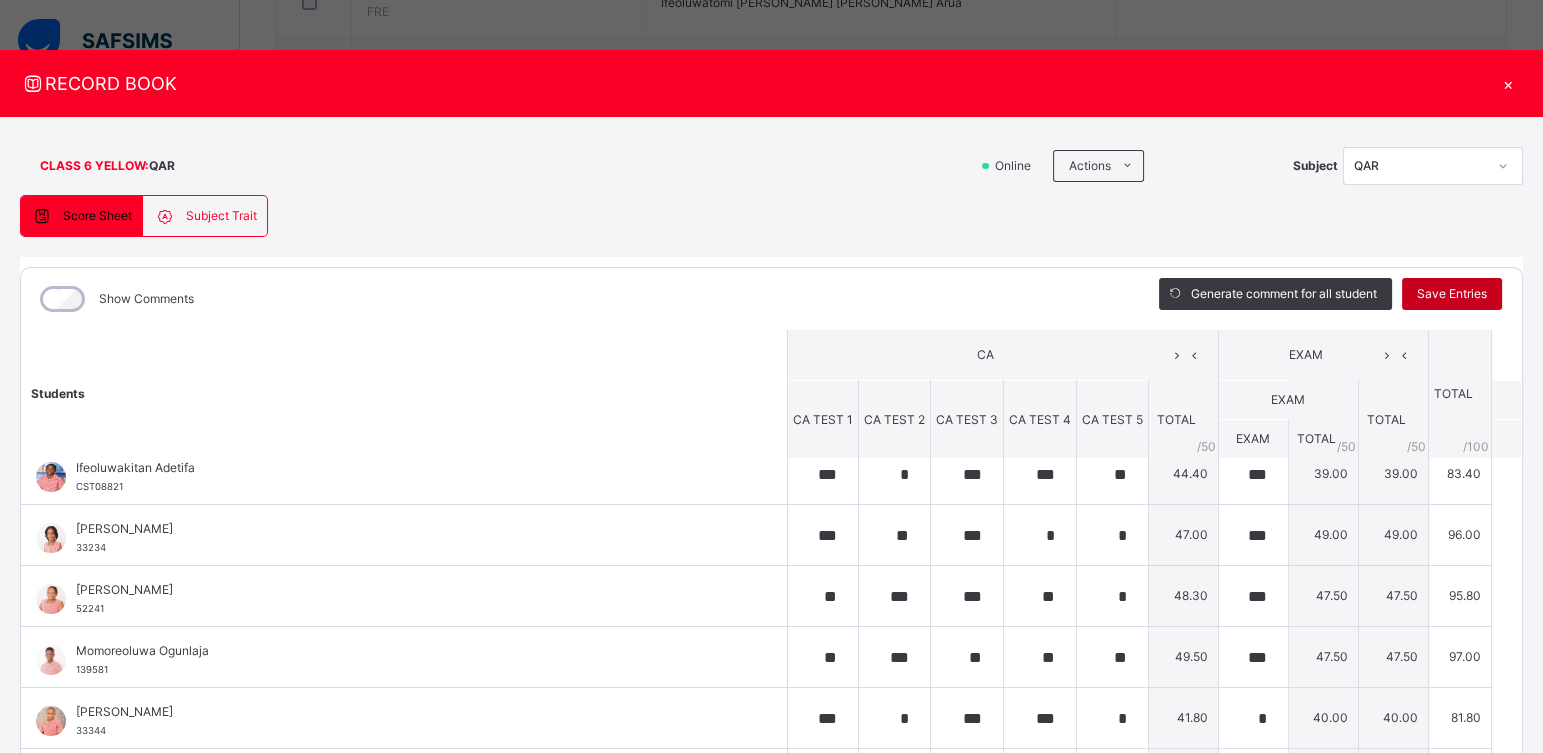 click on "Save Entries" at bounding box center (1452, 294) 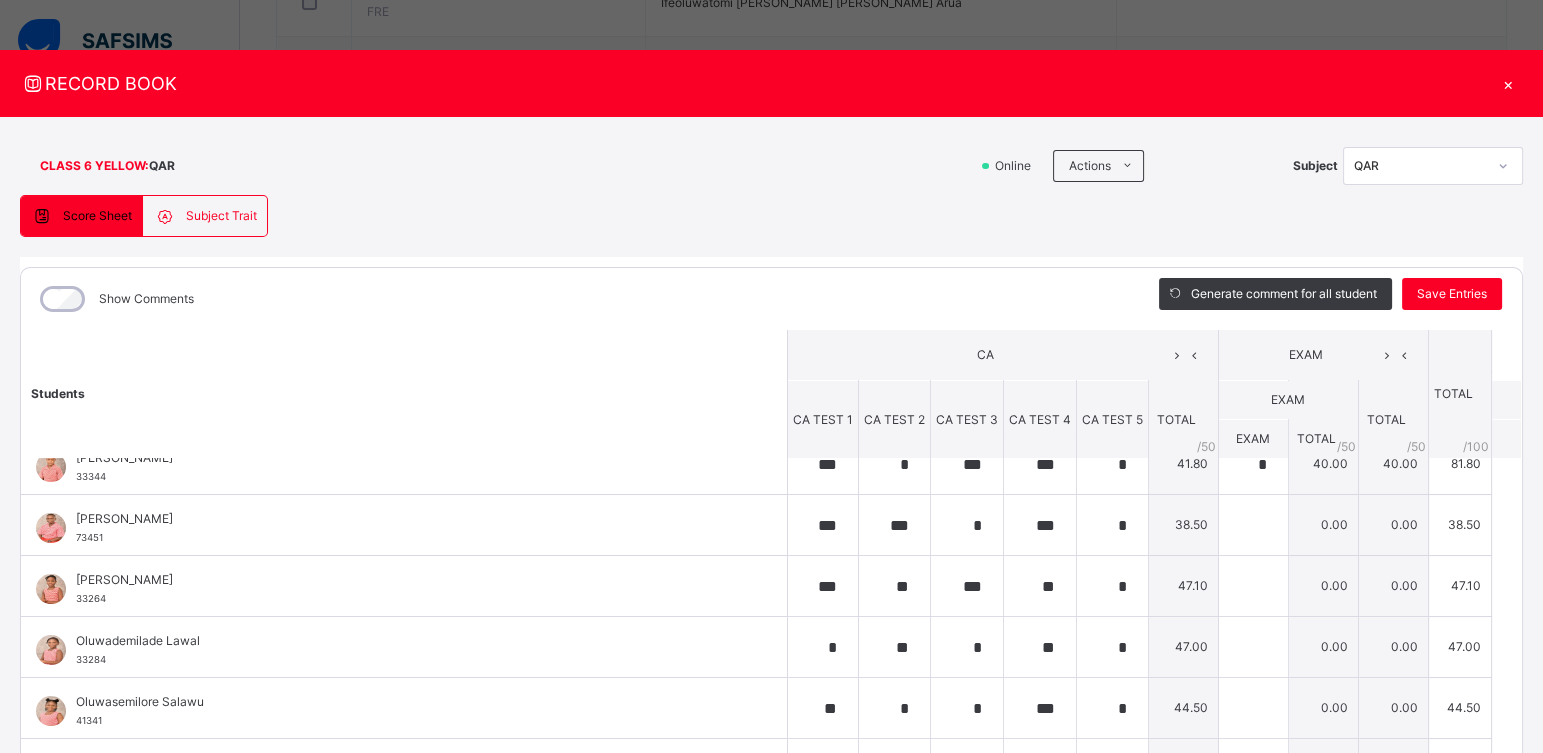 scroll, scrollTop: 761, scrollLeft: 0, axis: vertical 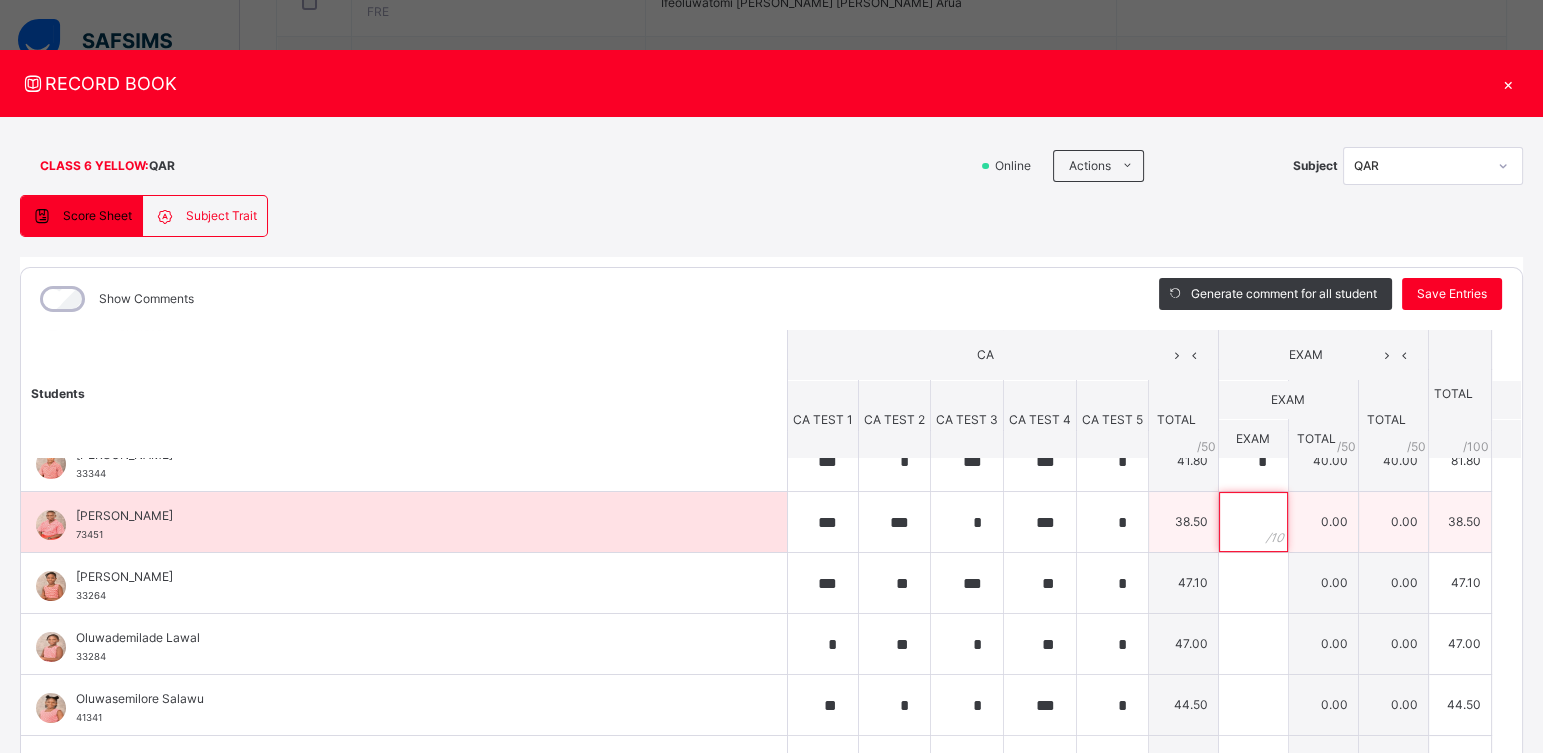 click at bounding box center (1253, 522) 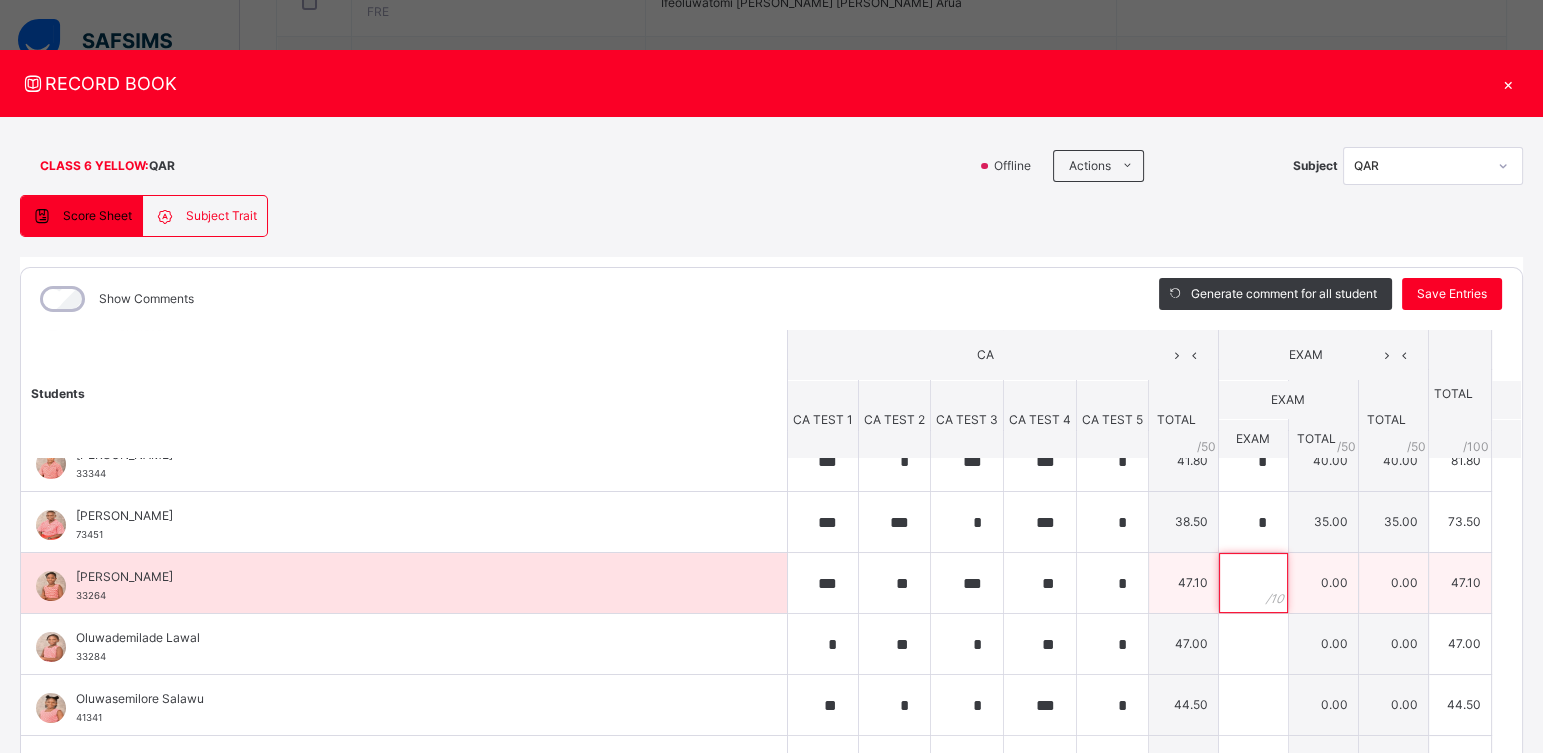 click at bounding box center (1253, 583) 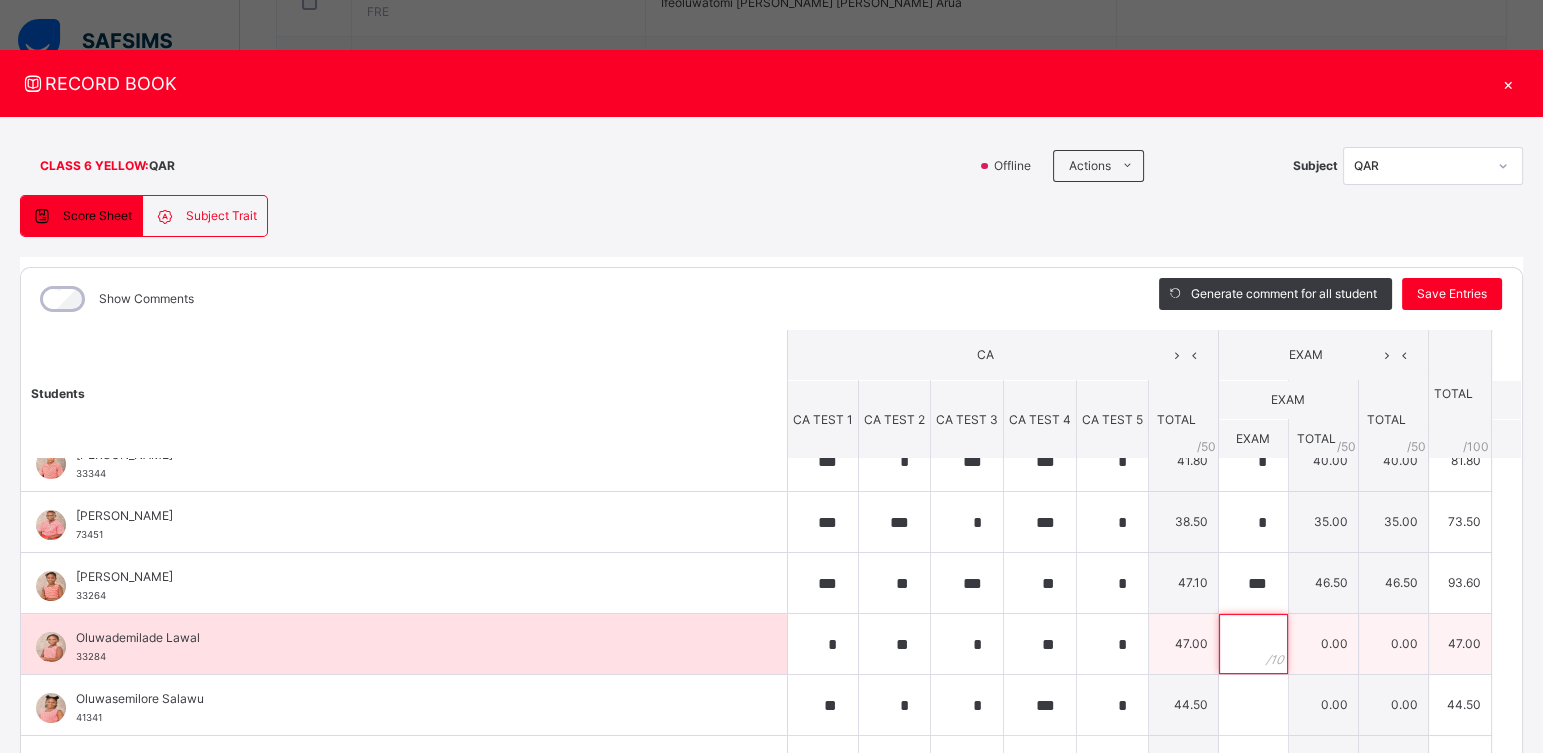 click at bounding box center (1253, 644) 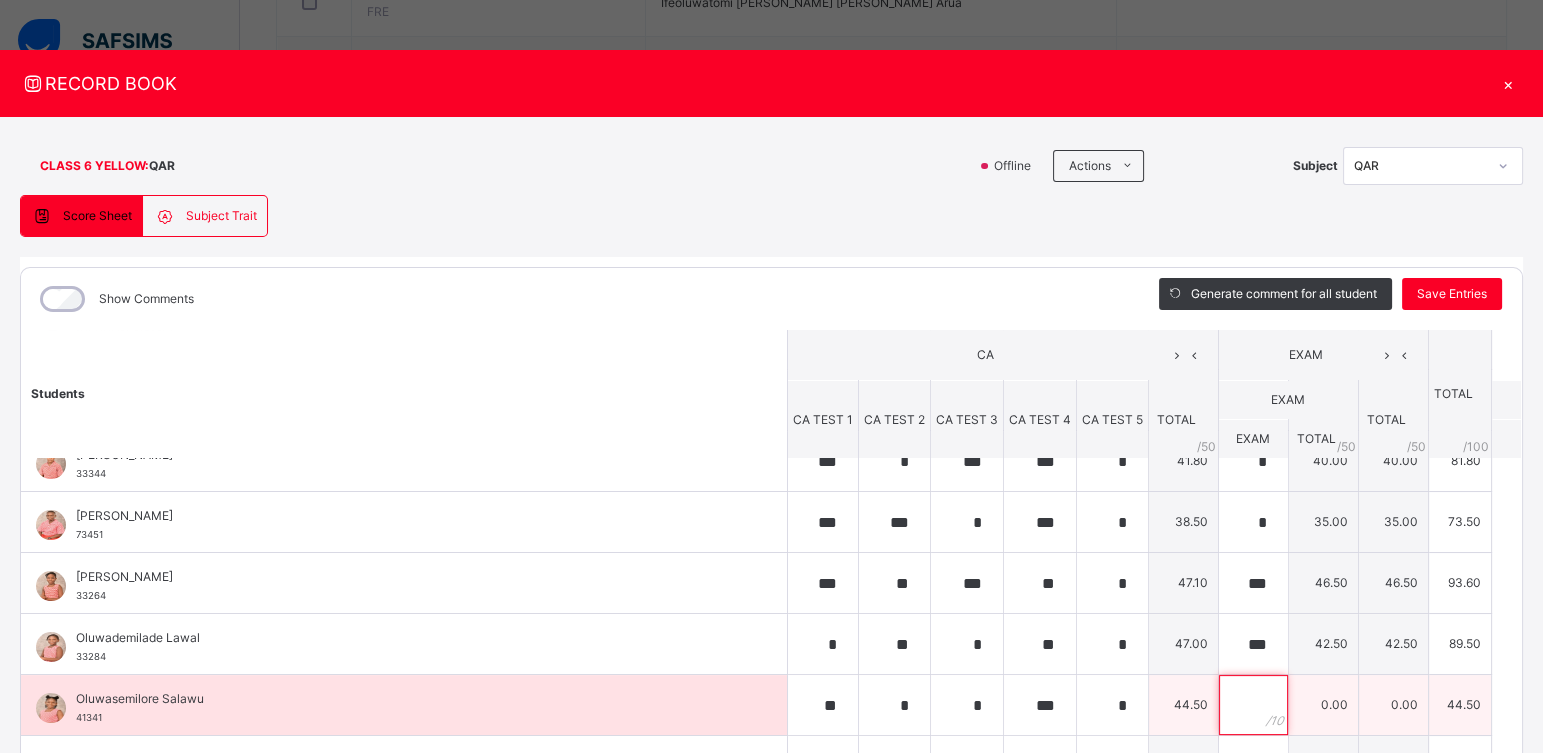 click at bounding box center [1253, 705] 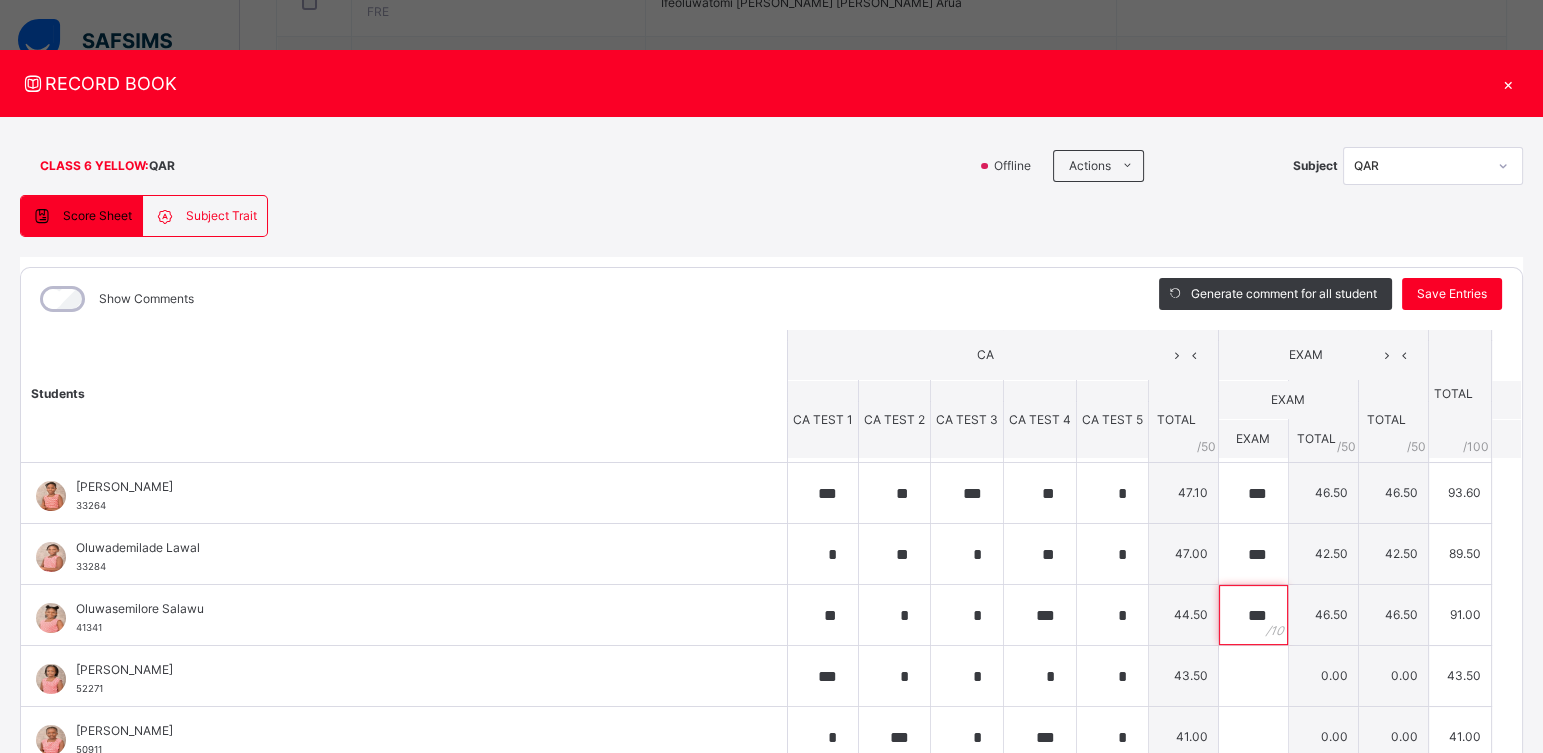 scroll, scrollTop: 906, scrollLeft: 0, axis: vertical 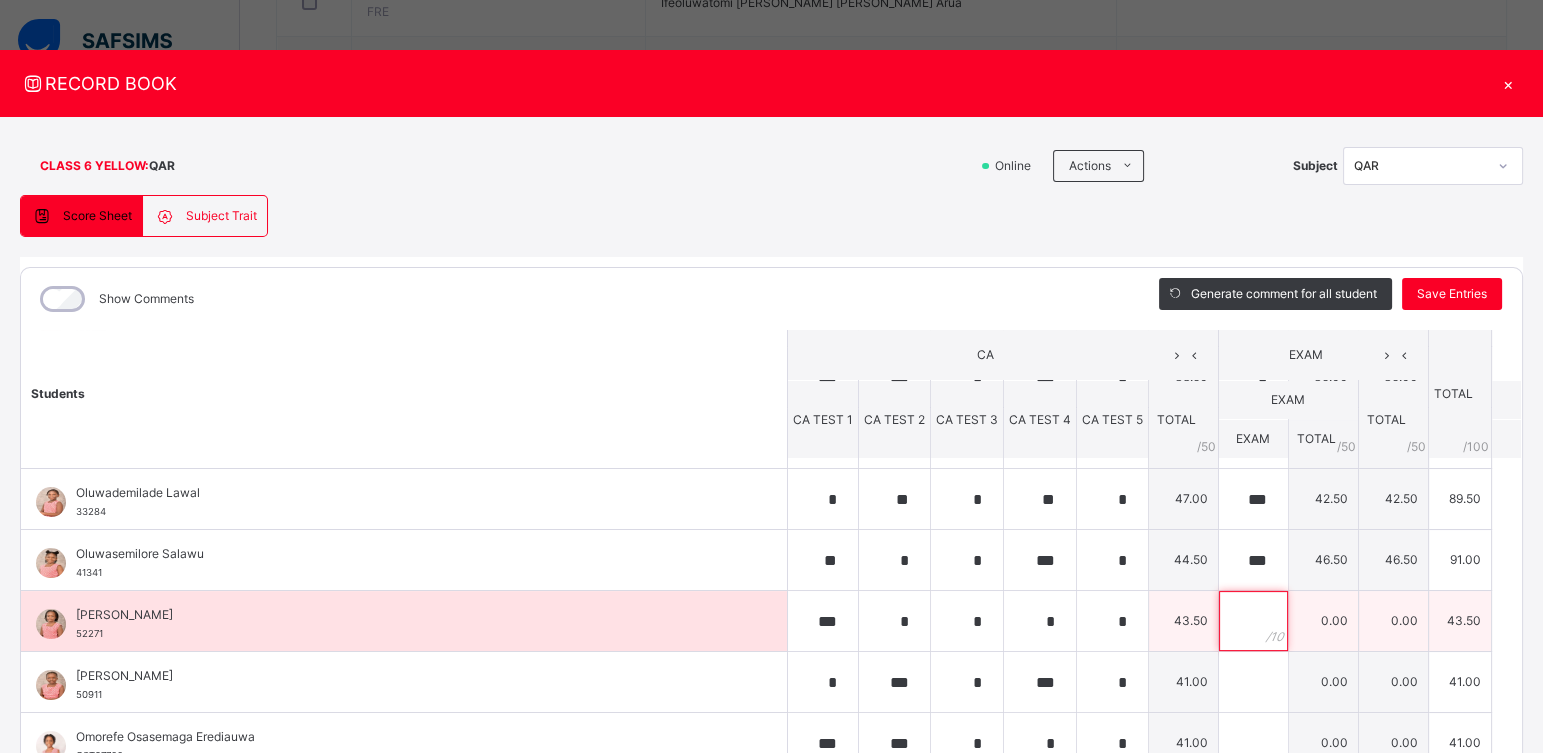 click at bounding box center (1253, 621) 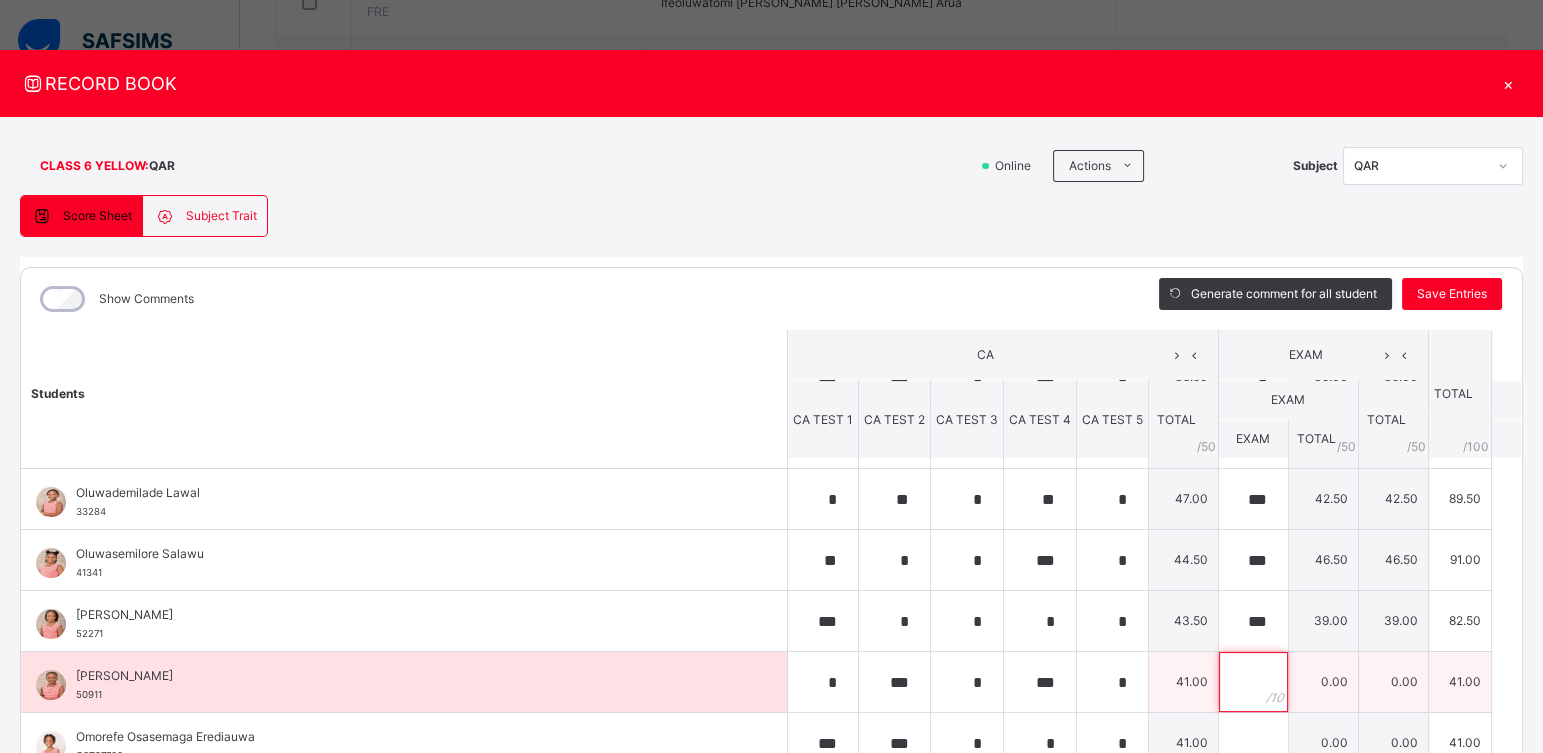 click at bounding box center [1253, 682] 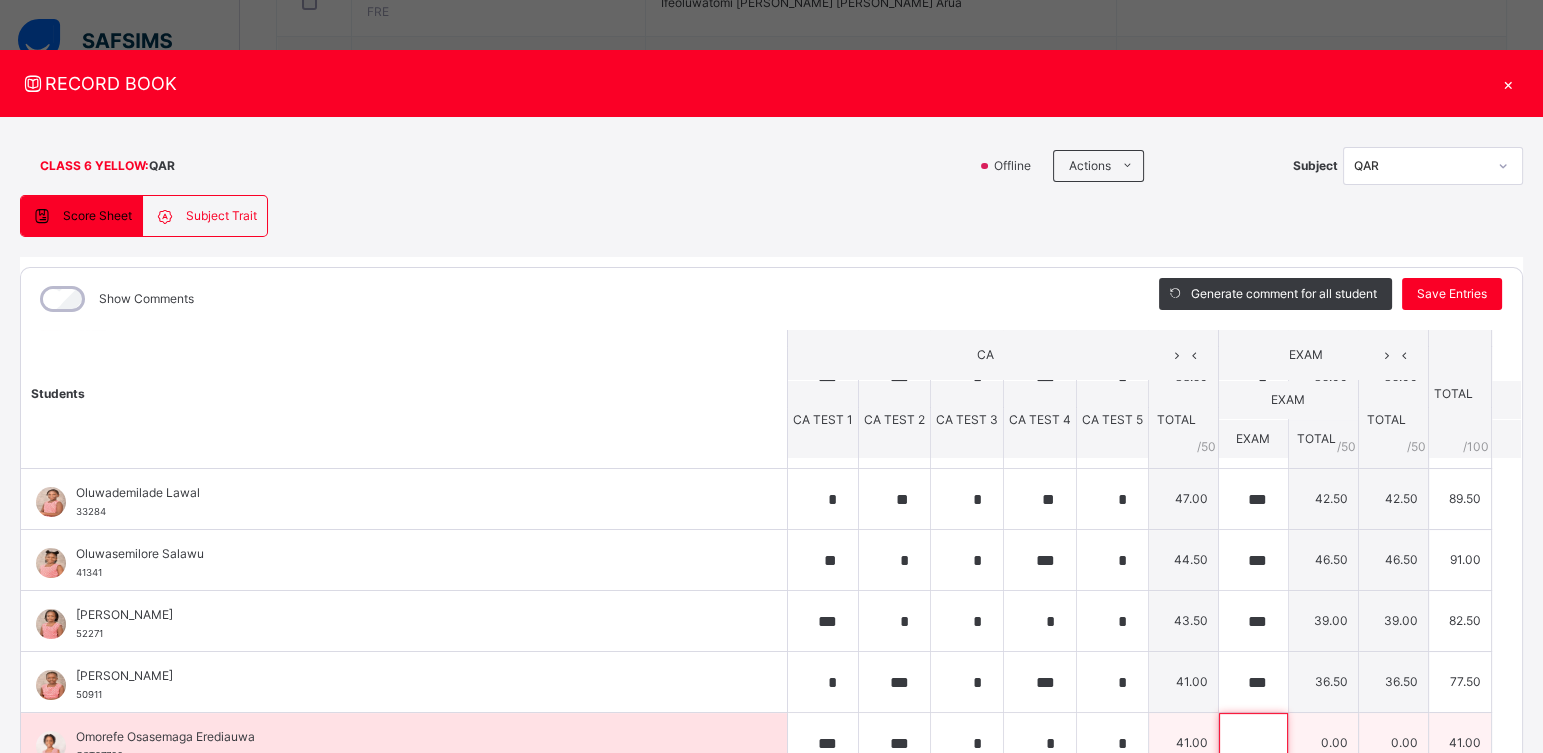 click at bounding box center [1253, 743] 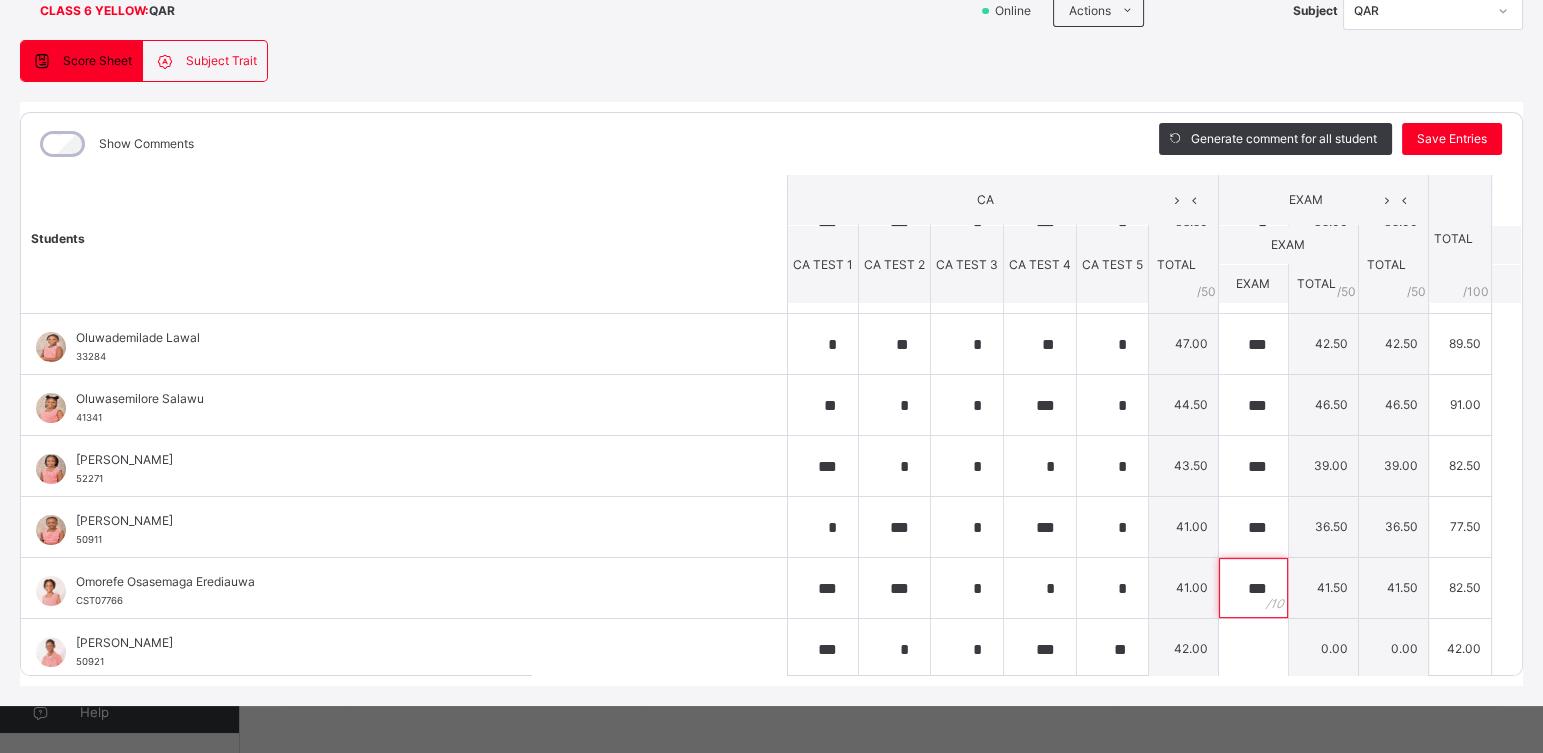 scroll, scrollTop: 156, scrollLeft: 0, axis: vertical 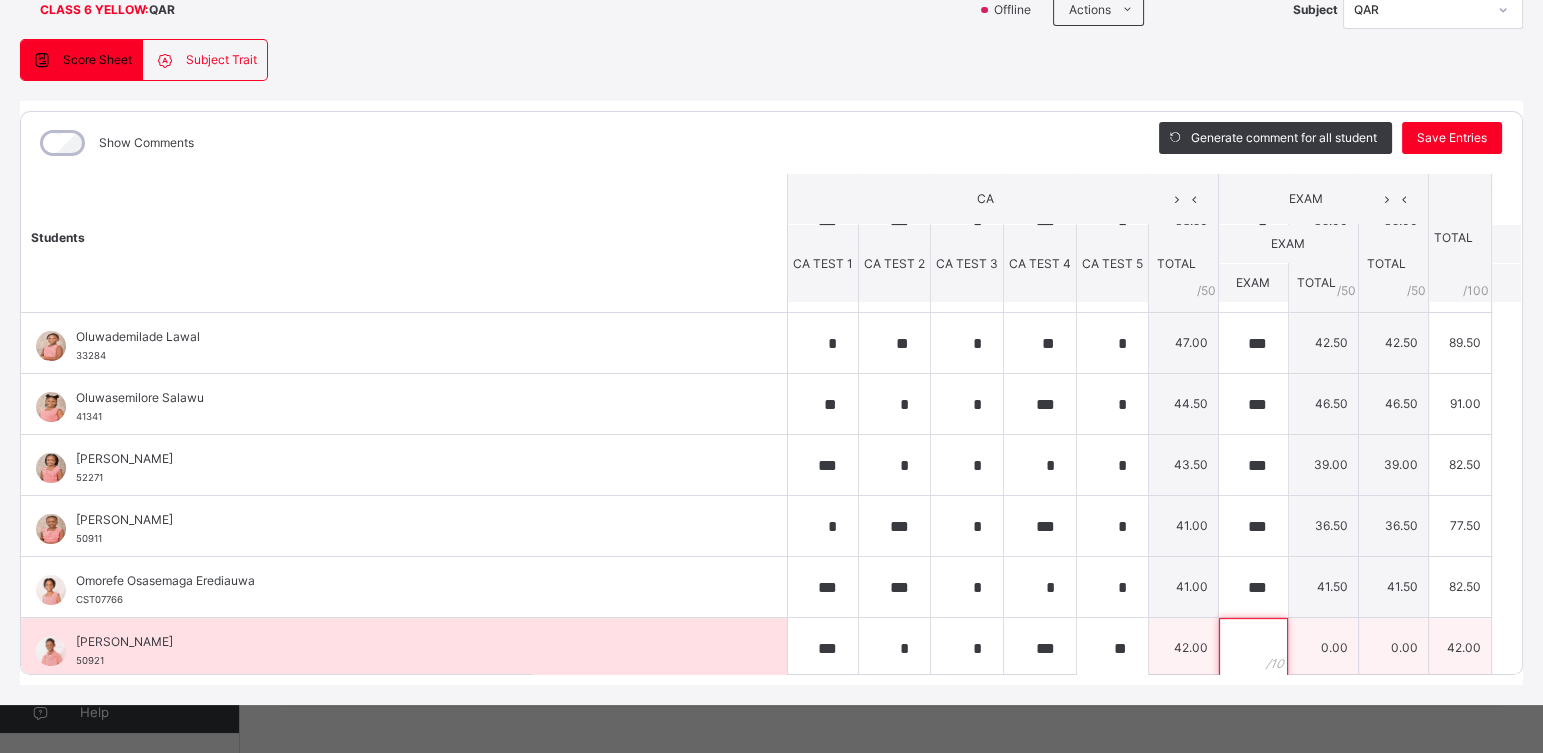 click at bounding box center [1253, 648] 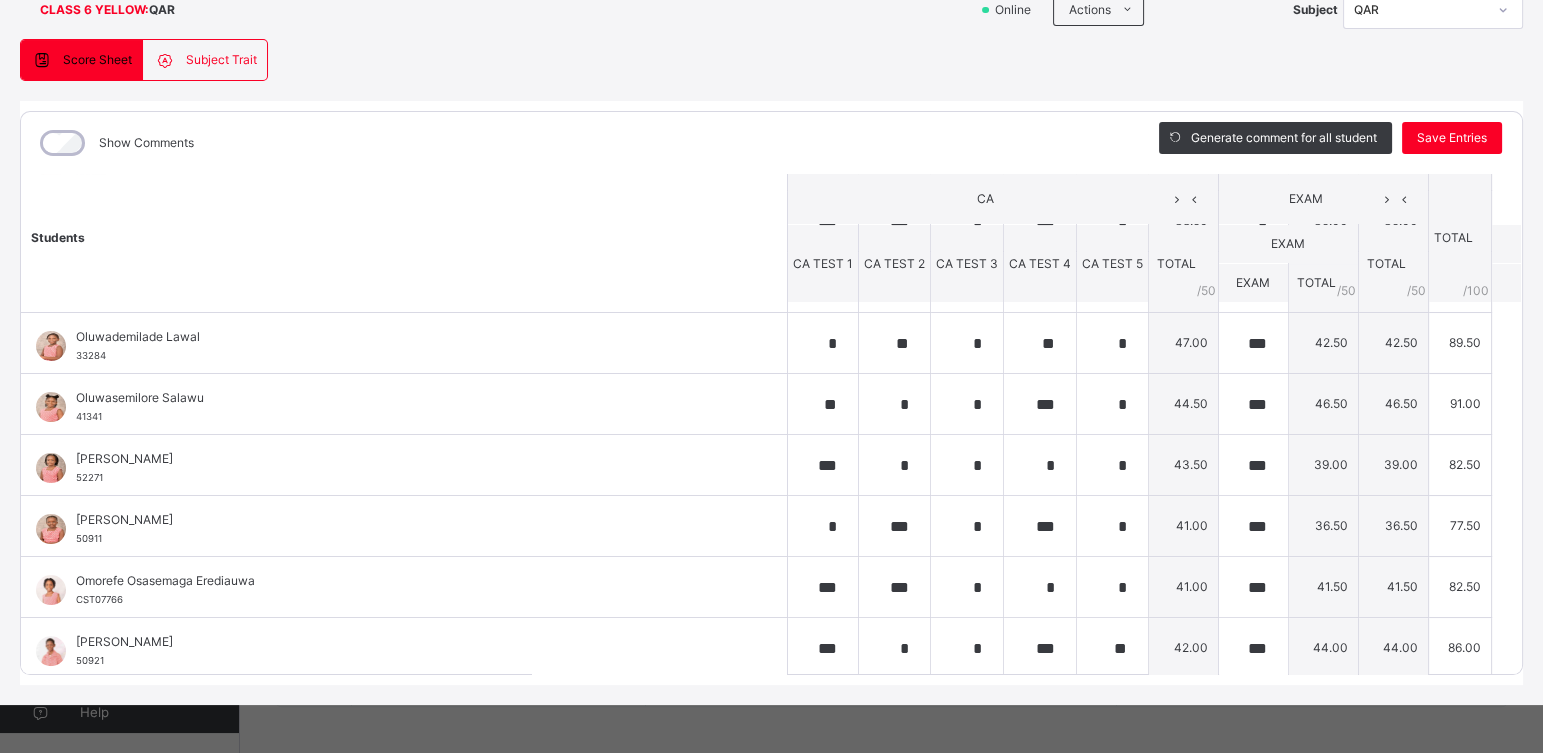 click on "Show Comments   Generate comment for all student   Save Entries Class Level:  CLASS 6   YELLOW Subject:  QAR Session:  2024/2025 Session Session:  Third Term Students CA  EXAM TOTAL /100 Comment CA TEST 1 CA TEST 2 CA TEST 3 CA TEST 4 CA TEST 5 TOTAL / 50 EXAM TOTAL / 50 EXAM TOTAL / 50 [PERSON_NAME] 33124 [PERSON_NAME] 33124 *** * ** *** * 38.00 *** 47.50 47.50 85.50 Generate comment 0 / 250   ×   Subject Teacher’s Comment Generate and see in full the comment developed by the AI with an option to regenerate the comment [PERSON_NAME]   33124   Total 85.50  / 100.00 [PERSON_NAME] Bot   Regenerate     Use this comment   Boluwatiwi  Adefeko 33144 [GEOGRAPHIC_DATA]  Adefeko 33144 * *** *** *** * 36.30 *** 36.50 36.50 72.80 Generate comment 0 / 250   ×   Subject Teacher’s Comment Generate and see in full the comment developed by the AI with an option to regenerate the comment JS Boluwatiwi  Adefeko   33144   Total 72.80  / 100.00 [PERSON_NAME] Bot   Regenerate     Use this comment   Chibuikem  Uduje 33374 Chibuikem  Uduje *" at bounding box center (771, 393) 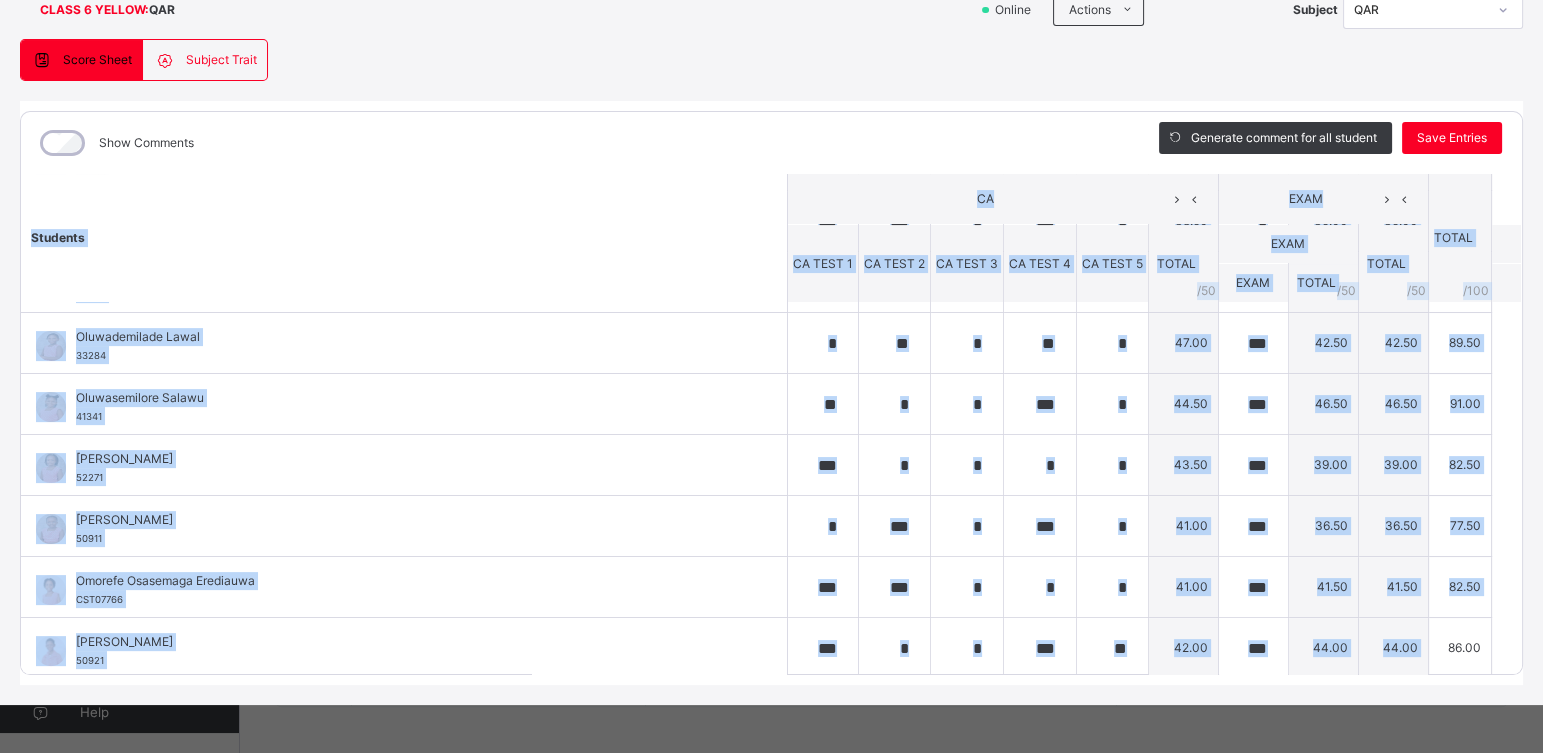 click on "Show Comments   Generate comment for all student   Save Entries Class Level:  CLASS 6   YELLOW Subject:  QAR Session:  2024/2025 Session Session:  Third Term Students CA  EXAM TOTAL /100 Comment CA TEST 1 CA TEST 2 CA TEST 3 CA TEST 4 CA TEST 5 TOTAL / 50 EXAM TOTAL / 50 EXAM TOTAL / 50 [PERSON_NAME] 33124 [PERSON_NAME] 33124 *** * ** *** * 38.00 *** 47.50 47.50 85.50 Generate comment 0 / 250   ×   Subject Teacher’s Comment Generate and see in full the comment developed by the AI with an option to regenerate the comment [PERSON_NAME]   33124   Total 85.50  / 100.00 [PERSON_NAME] Bot   Regenerate     Use this comment   Boluwatiwi  Adefeko 33144 [GEOGRAPHIC_DATA]  Adefeko 33144 * *** *** *** * 36.30 *** 36.50 36.50 72.80 Generate comment 0 / 250   ×   Subject Teacher’s Comment Generate and see in full the comment developed by the AI with an option to regenerate the comment JS Boluwatiwi  Adefeko   33144   Total 72.80  / 100.00 [PERSON_NAME] Bot   Regenerate     Use this comment   Chibuikem  Uduje 33374 Chibuikem  Uduje *" at bounding box center [771, 393] 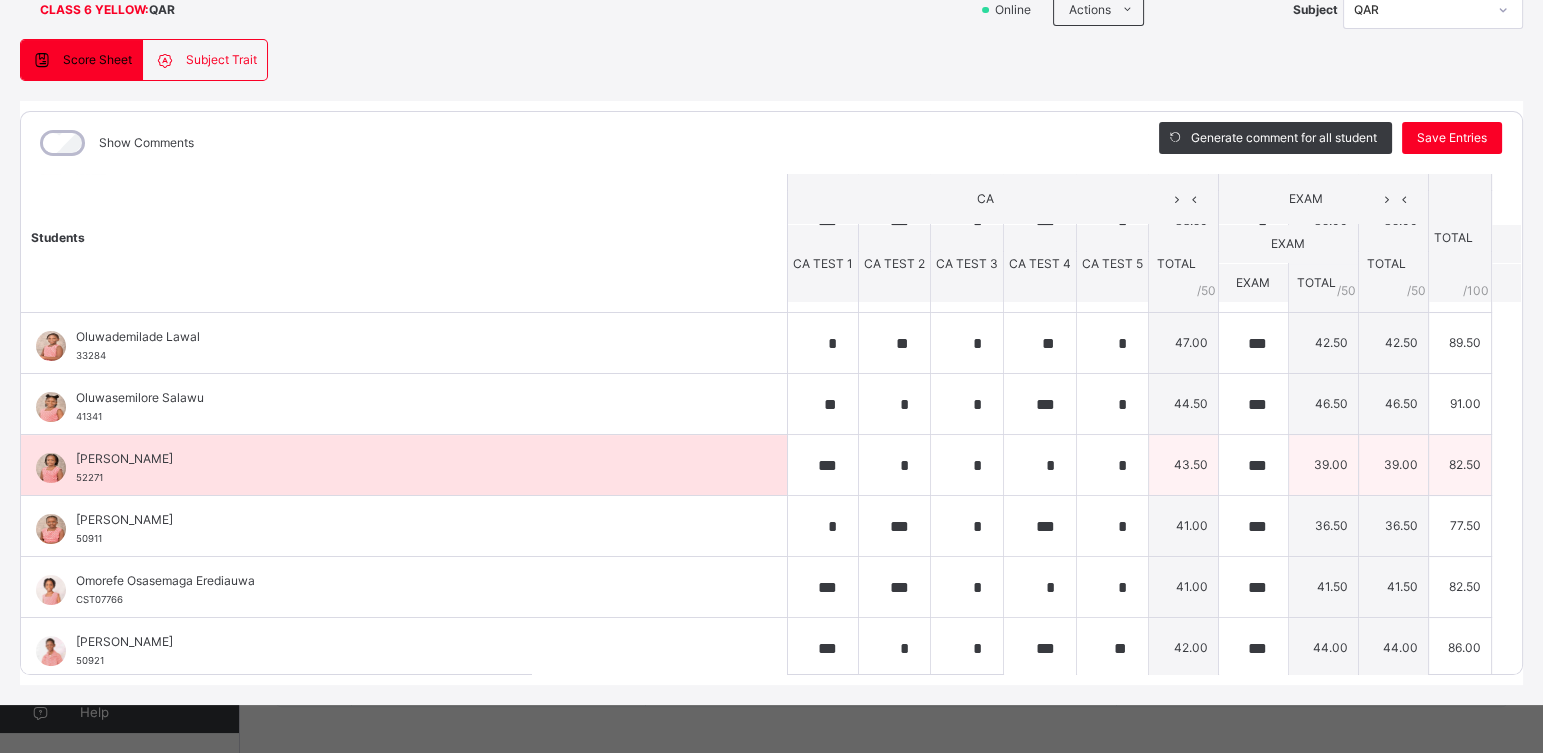 click on "[PERSON_NAME] 52271" at bounding box center (409, 468) 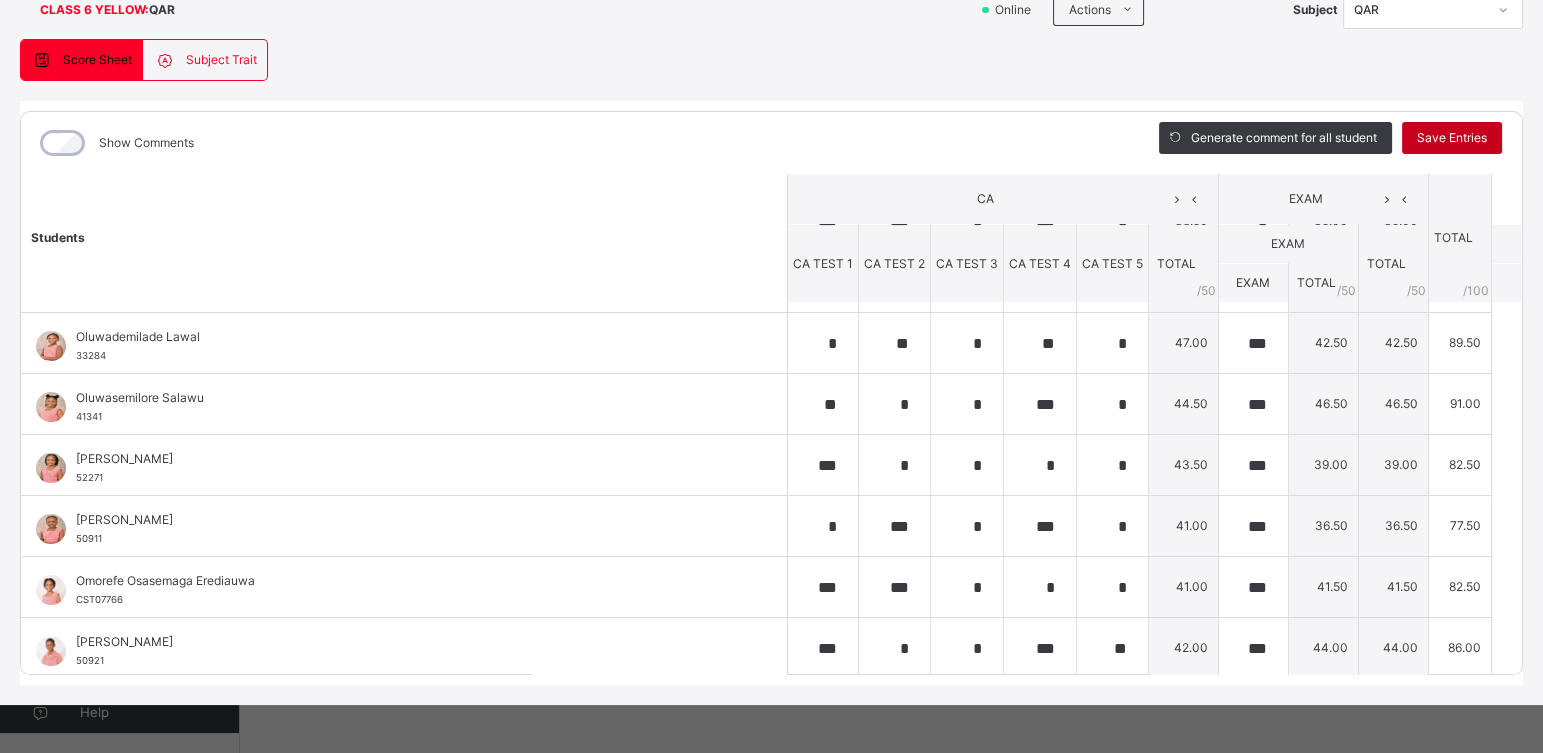 click on "Save Entries" at bounding box center [1452, 138] 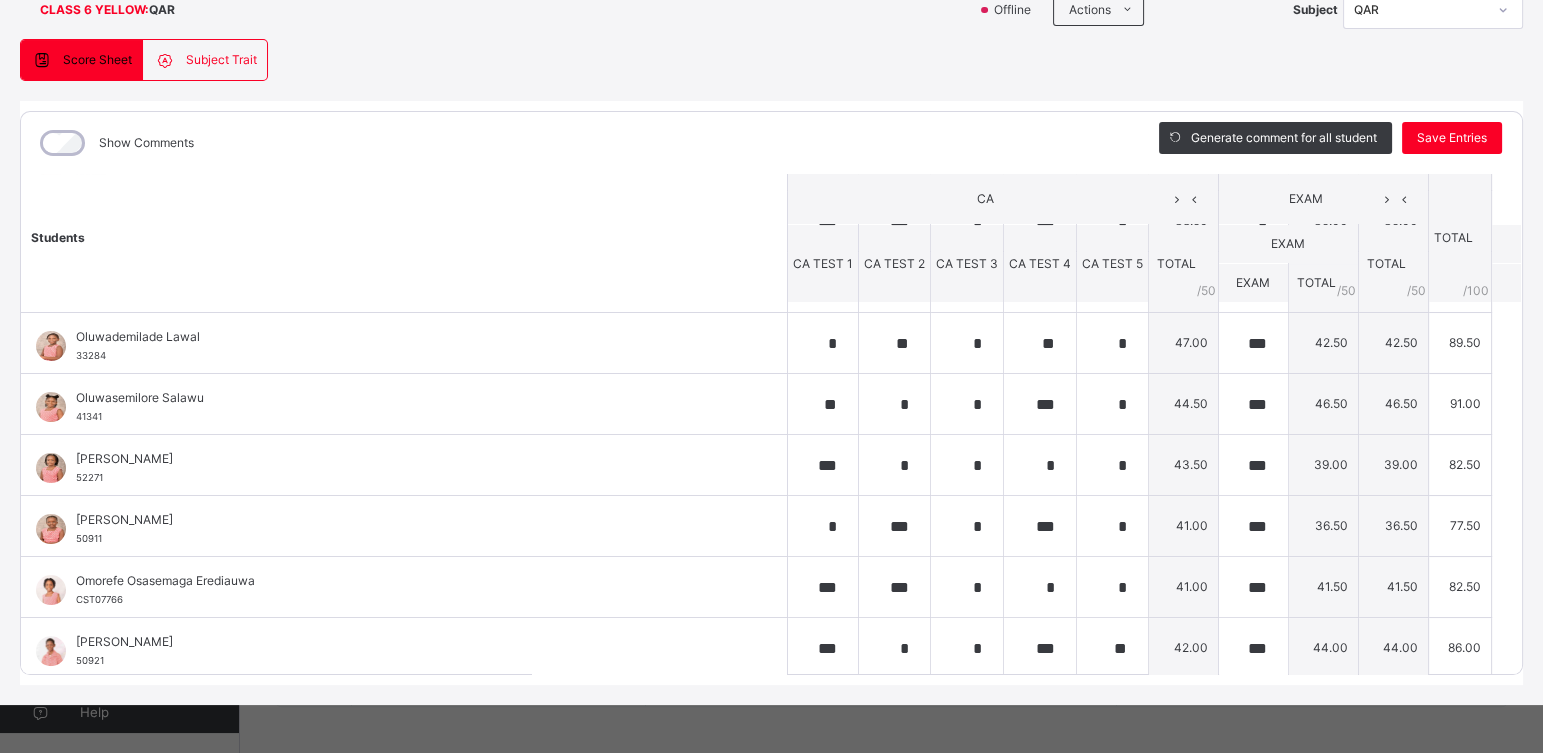 scroll, scrollTop: 0, scrollLeft: 0, axis: both 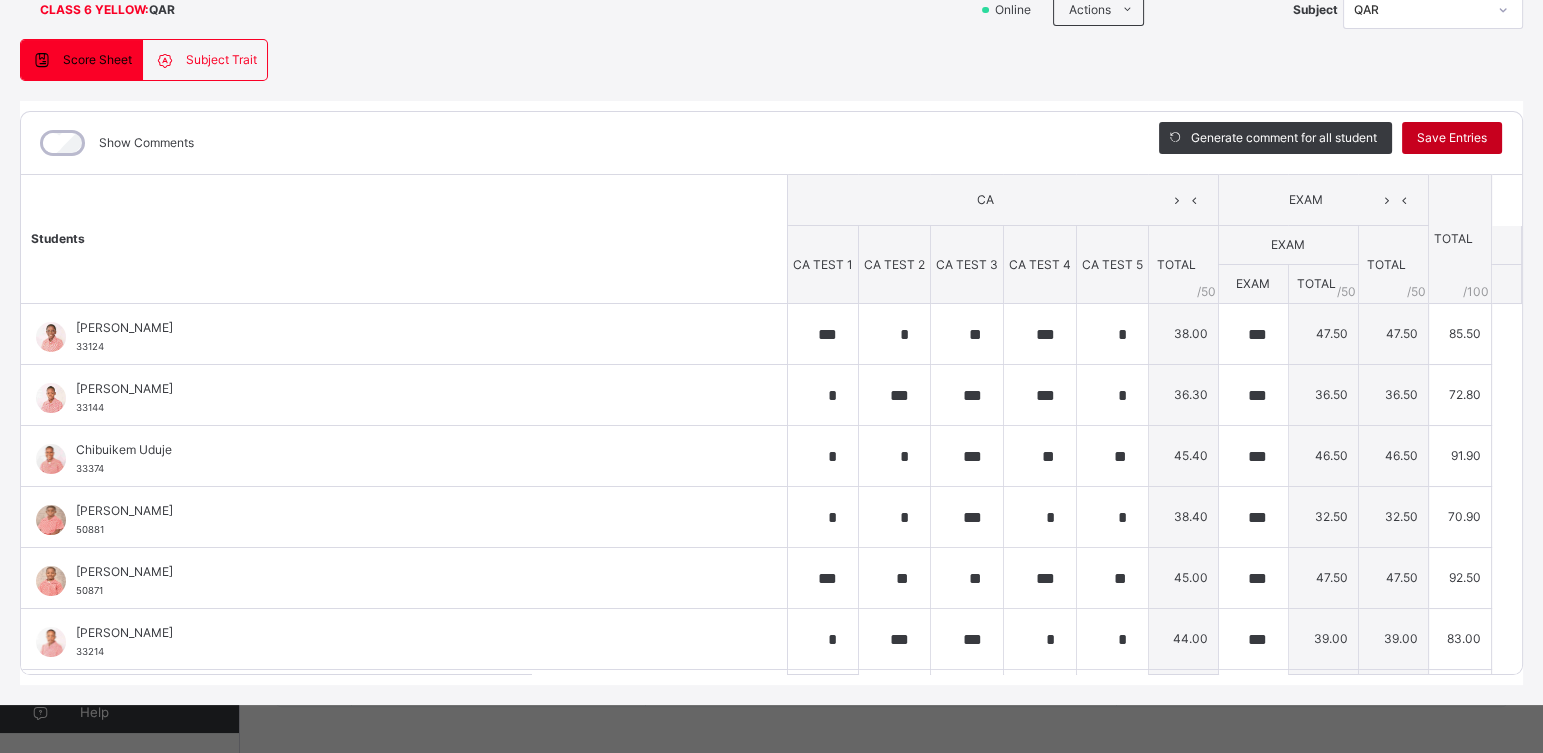 click on "Save Entries" at bounding box center (1452, 138) 